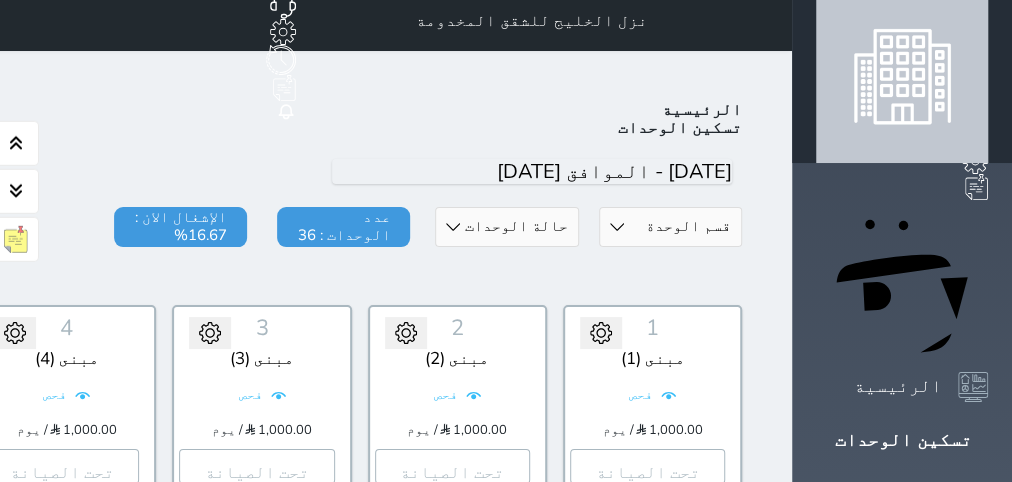 scroll, scrollTop: 0, scrollLeft: 0, axis: both 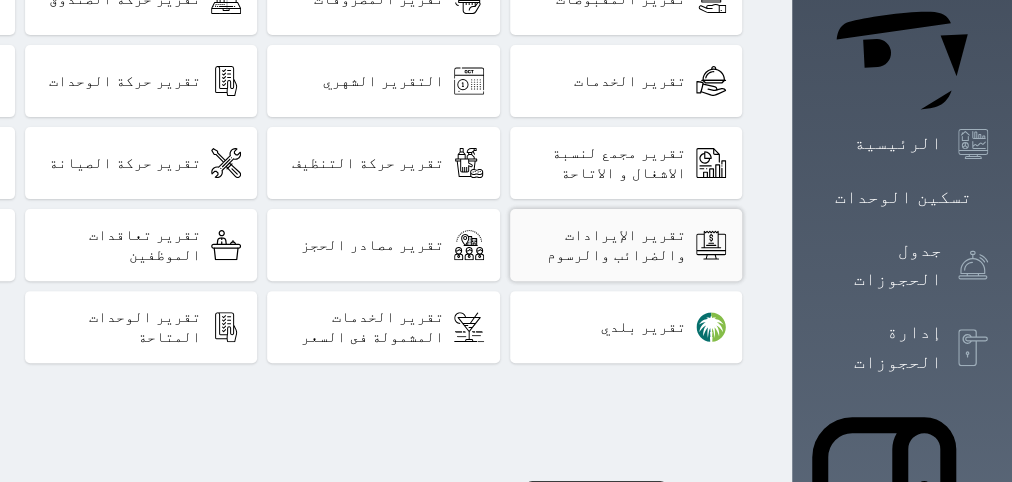 click on "تقرير الإيرادات والضرائب والرسوم" at bounding box center (606, 245) 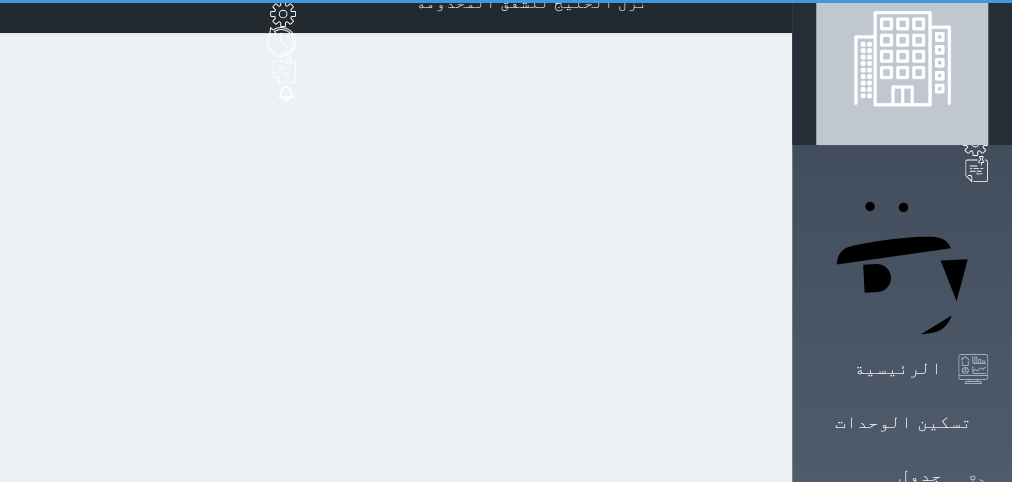 scroll, scrollTop: 0, scrollLeft: 0, axis: both 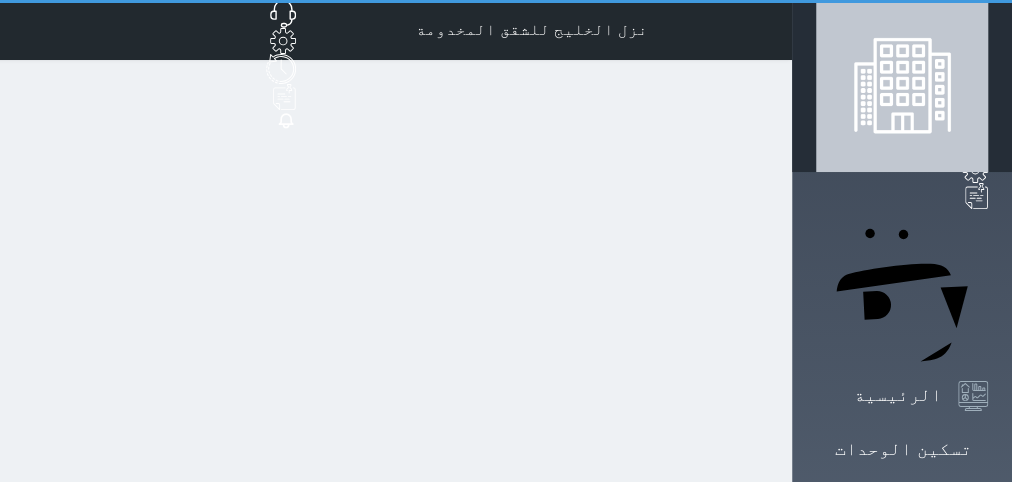 select on "full" 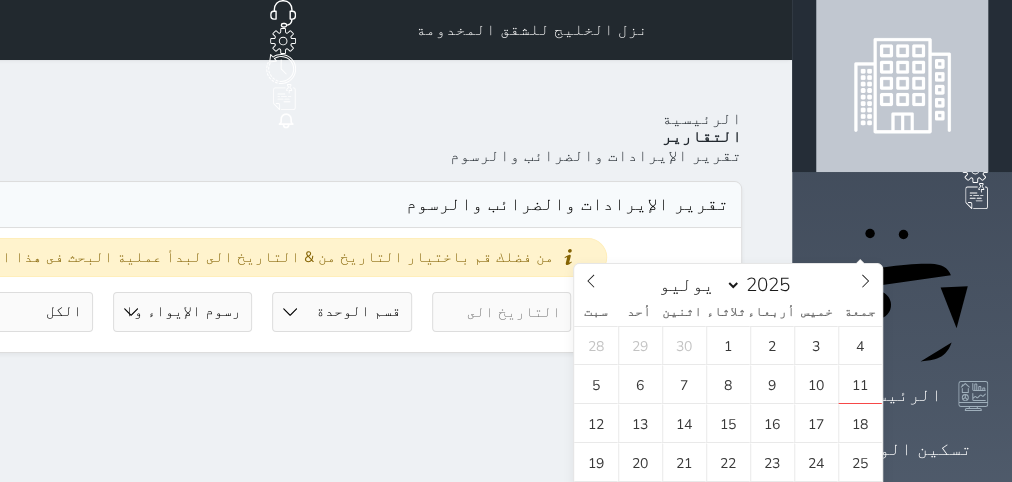 click at bounding box center (661, 312) 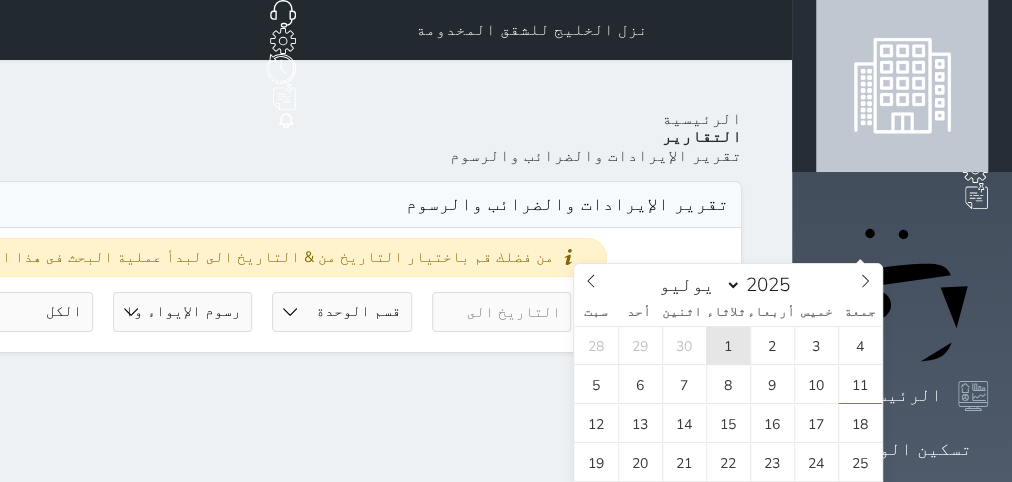 click on "1" at bounding box center (728, 345) 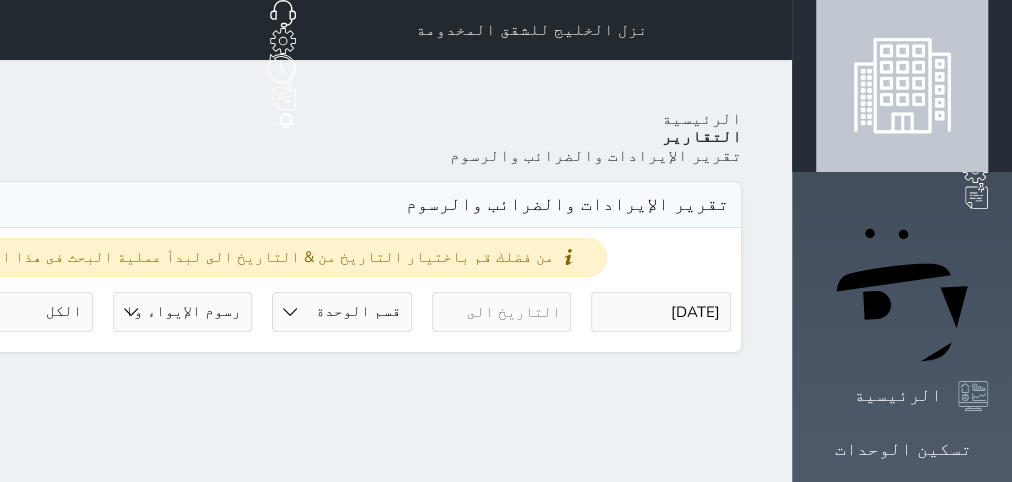 click at bounding box center [502, 312] 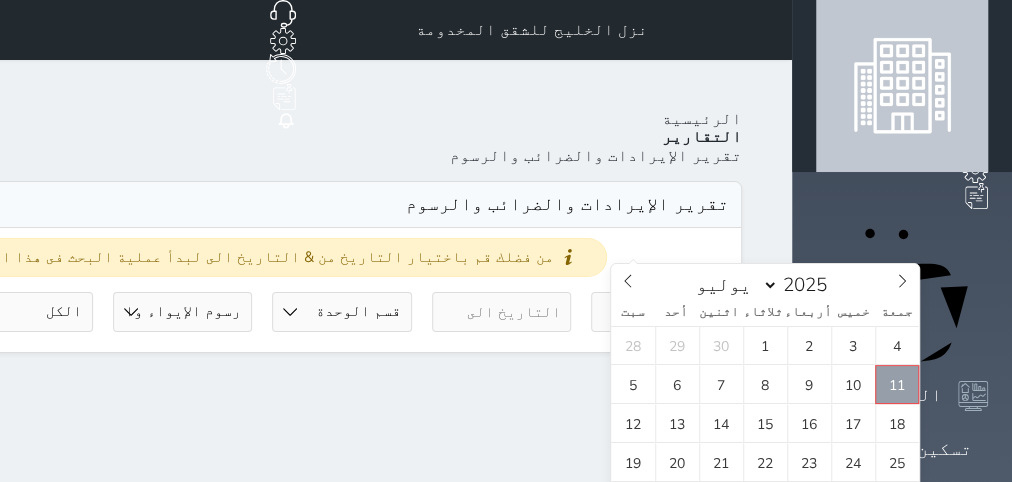 click on "11" at bounding box center [897, 384] 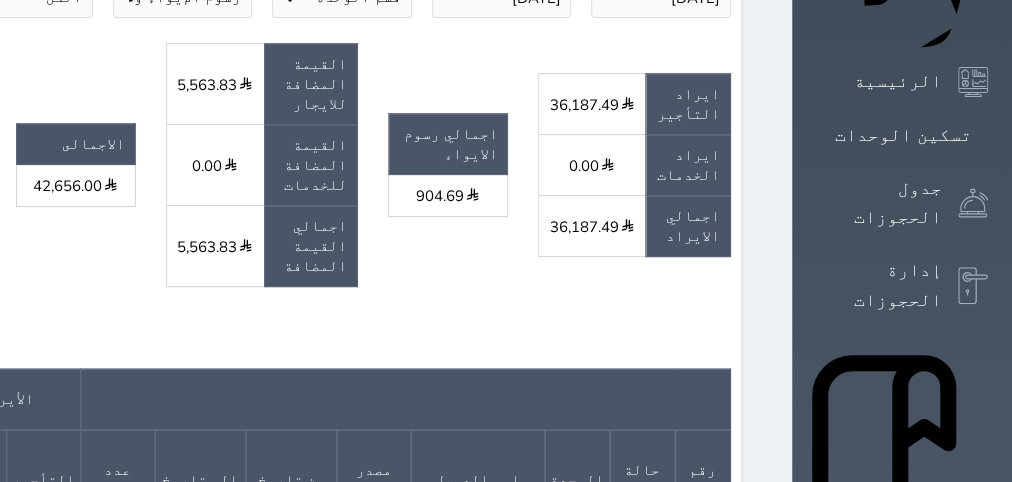 scroll, scrollTop: 126, scrollLeft: 0, axis: vertical 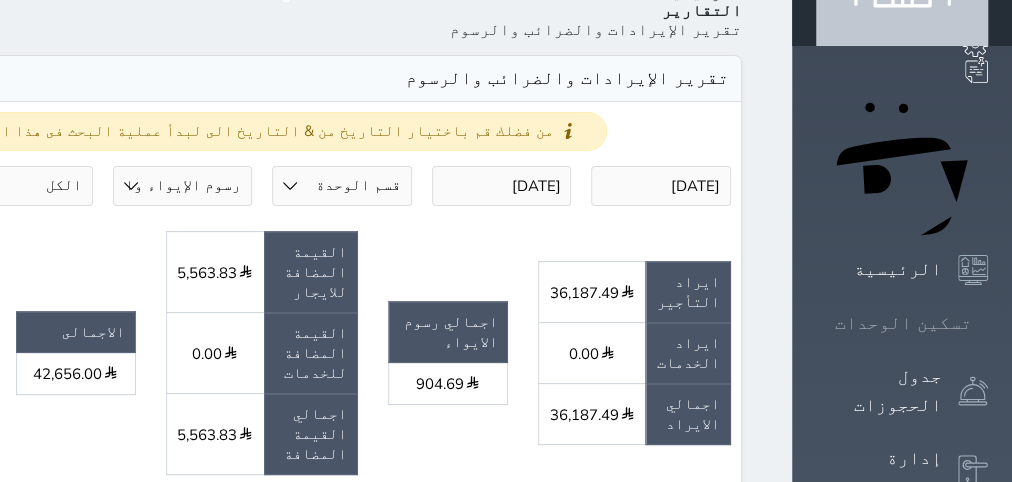 click on "تسكين الوحدات" at bounding box center (903, 323) 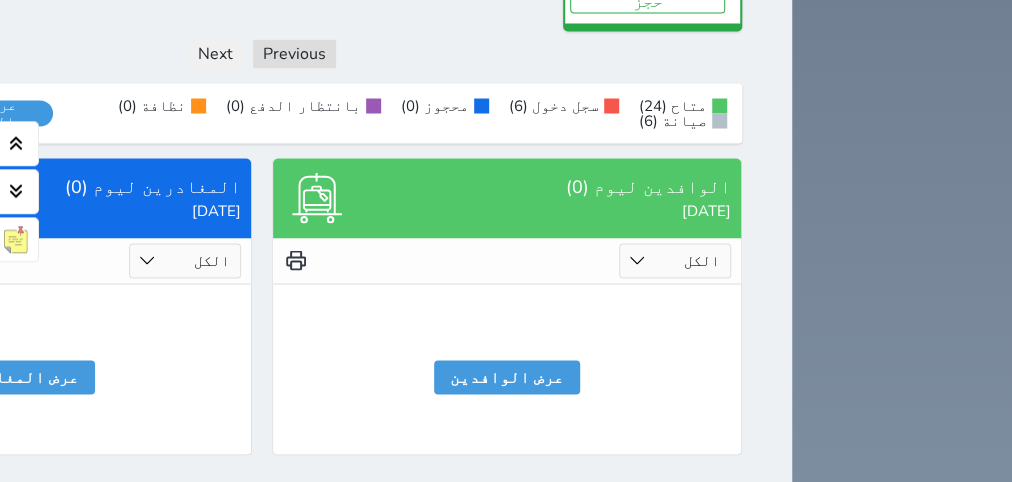 scroll, scrollTop: 2139, scrollLeft: 0, axis: vertical 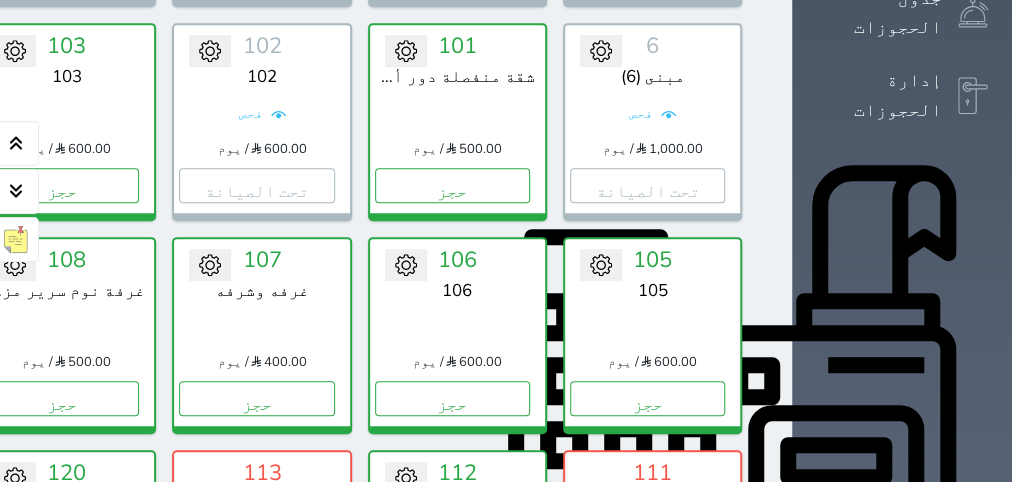 click on "الإدارة المالية" at bounding box center [879, 714] 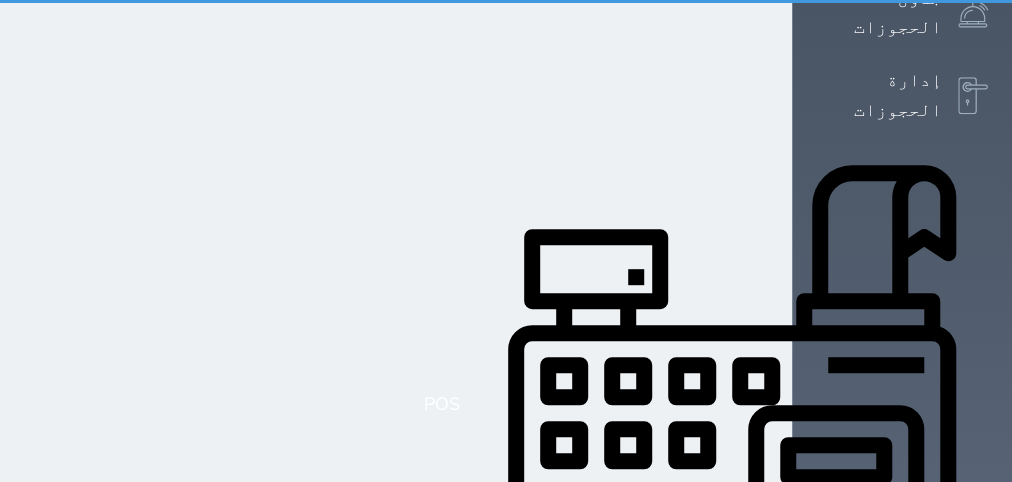 scroll, scrollTop: 0, scrollLeft: 0, axis: both 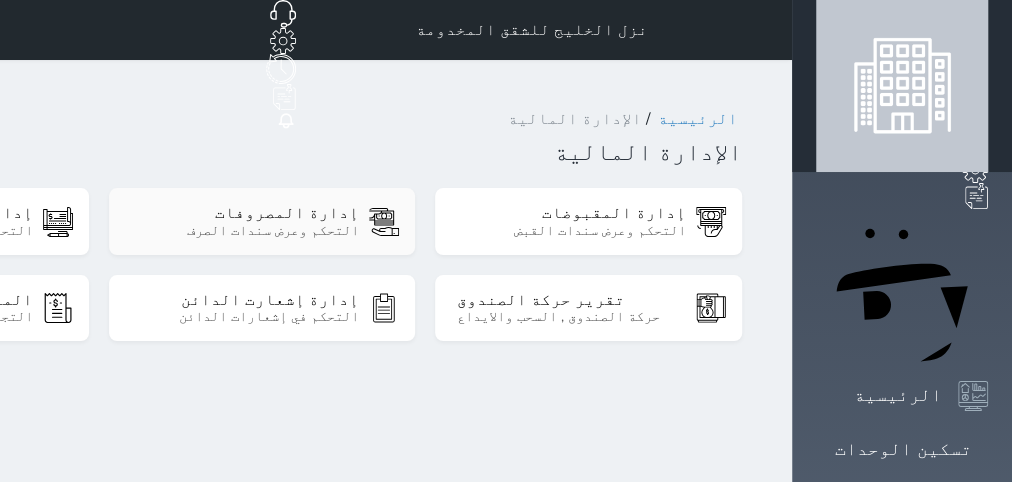 click on "إدارة المصروفات" at bounding box center (244, 213) 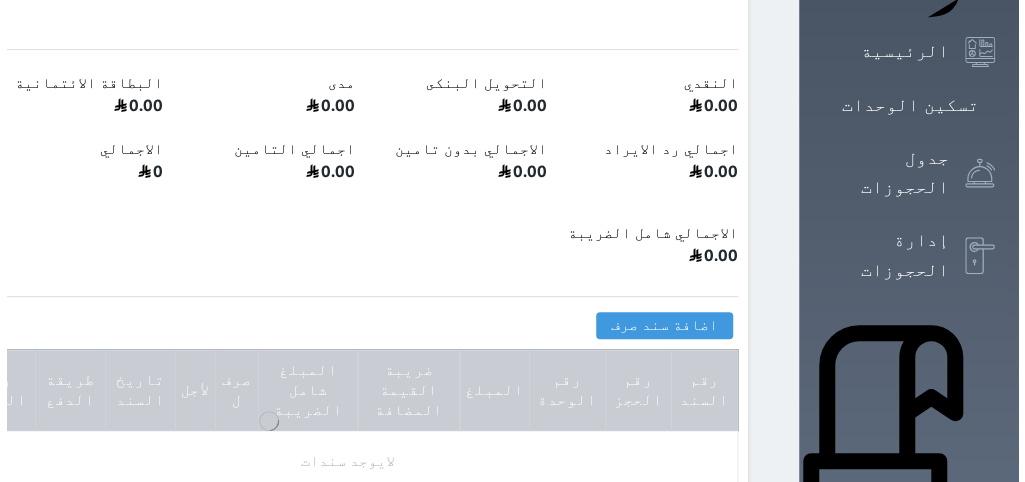 scroll, scrollTop: 378, scrollLeft: 0, axis: vertical 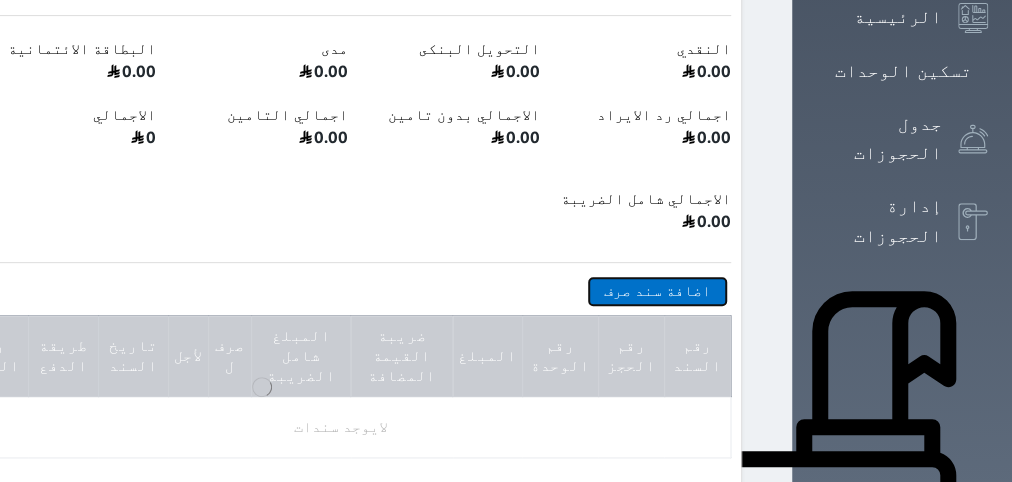 click on "اضافة سند صرف" at bounding box center [657, 291] 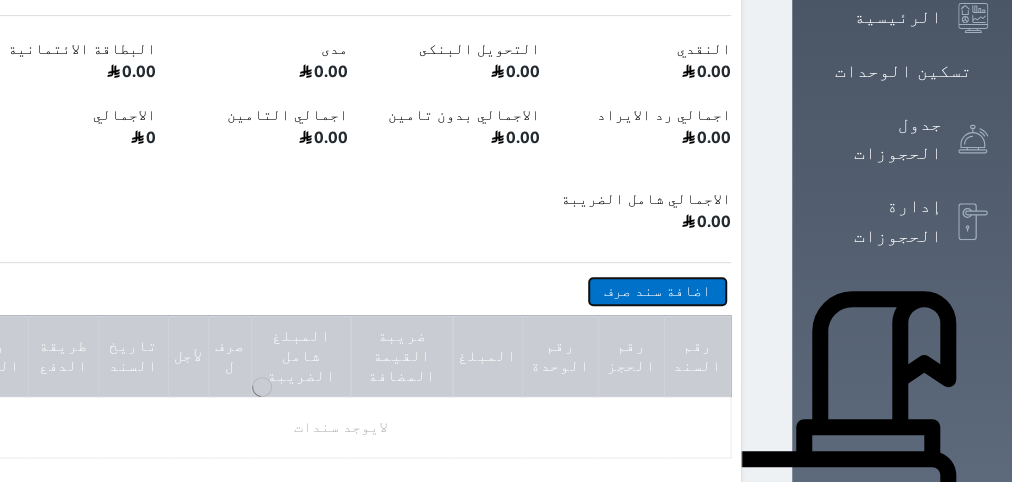 select 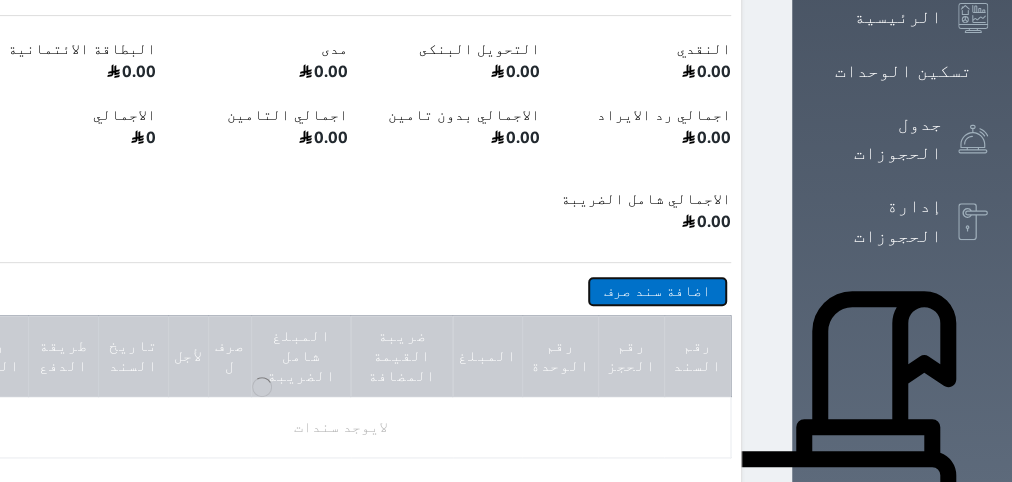 select 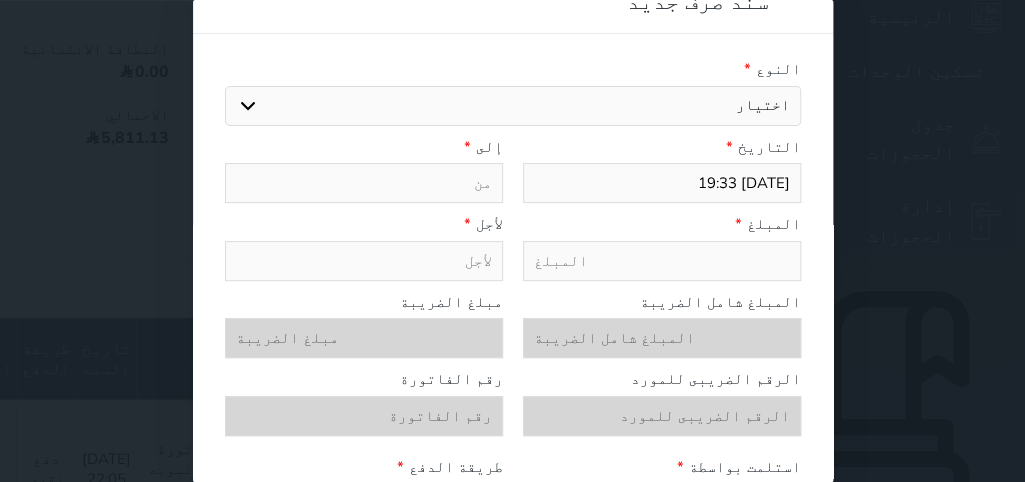 scroll, scrollTop: 0, scrollLeft: 0, axis: both 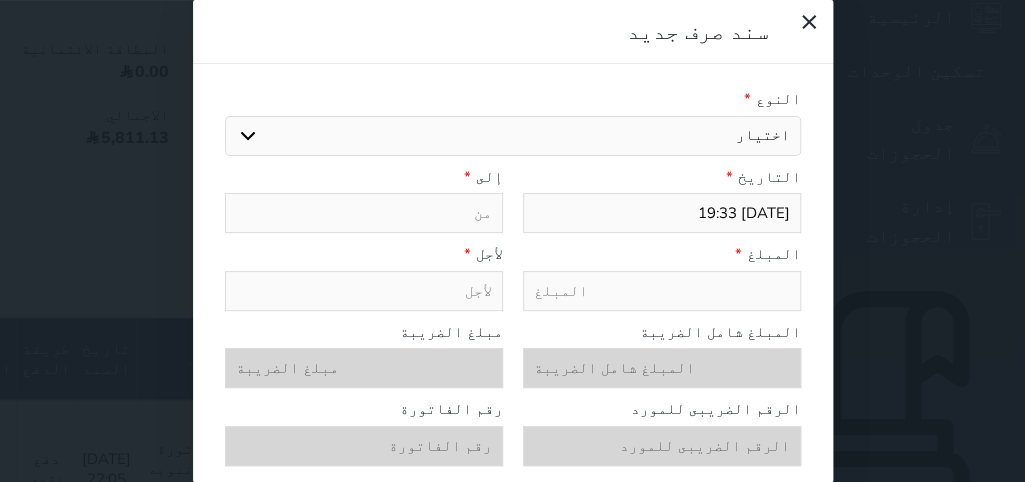click on "اختيار   مرتجع إيجار رواتب صيانة مصروفات عامة تحويل من الصندوق الى الادارة استرجاع تامين استرجاع العربون سداد بلدي سداد تلفون سداد ماء سداد كهرباء رسوم المشغل السياحي بوكنج المغسلة لوازم نظافه ومناديل ورقيه لوازمطابخ واواني رسوم محاسبيه وقانونيه رسوم انظمه وبرامج رسوم نقل نفايات سداد فاتورة وقود (غاز -بنزين) سداد ايجار مبنى مبلغ اهلاك اصول اجور عمال اضافيه رواتب موظفين [DEMOGRAPHIC_DATA] رواتب موظفين اجانب تامينات اجتماعيه تامينات صحيه رسوم تجديد اقامات ضريبة قيمه مضافه مدفرعات زكاه ودخل مدفوعات غرامات حكوميه مشتريات" at bounding box center [513, 136] 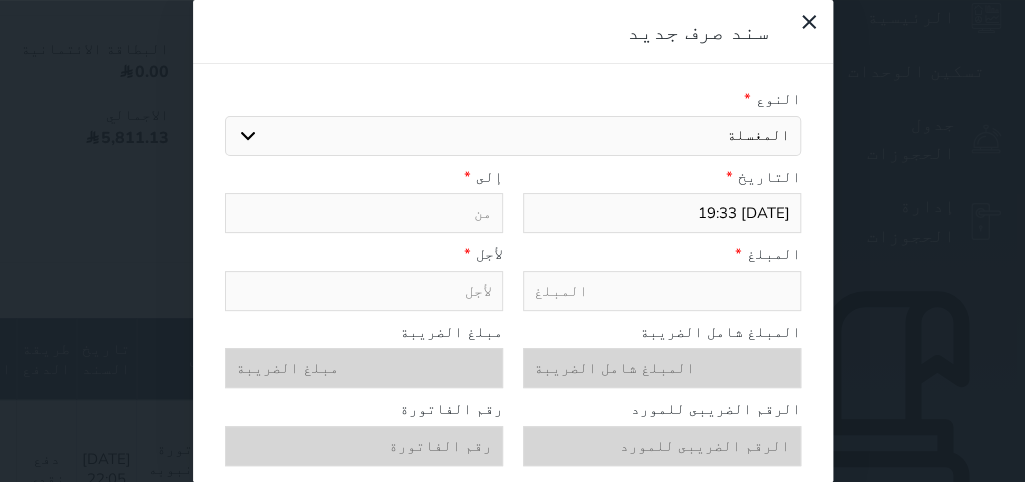 type on "المغسلة" 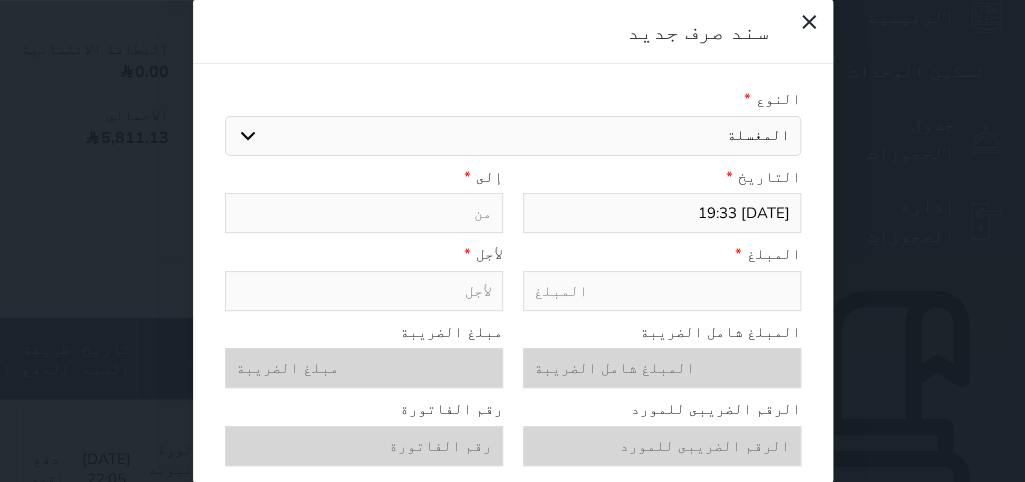 select 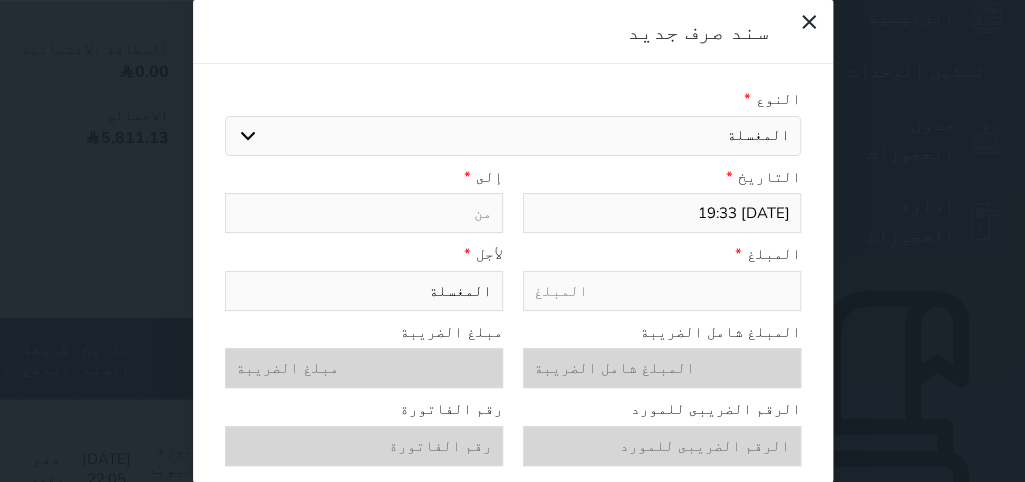 click at bounding box center [364, 213] 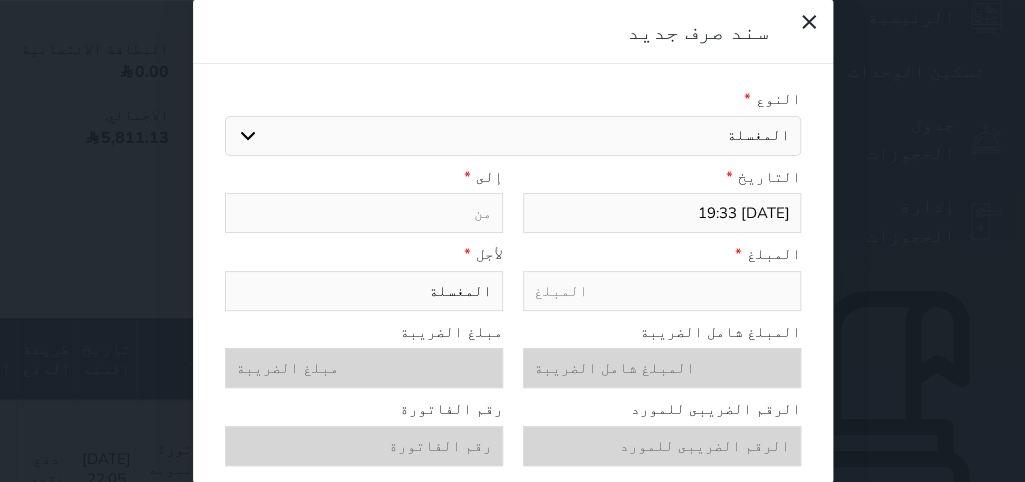 type on "1" 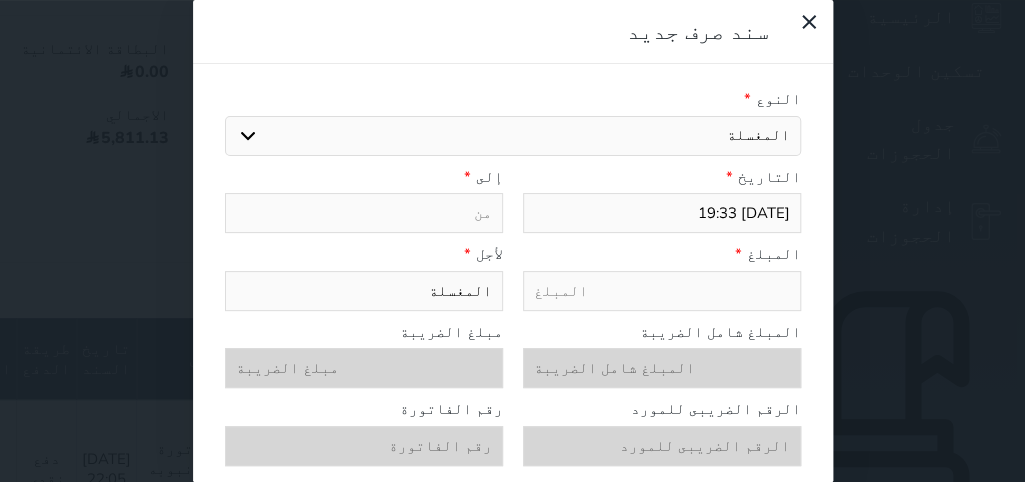 select 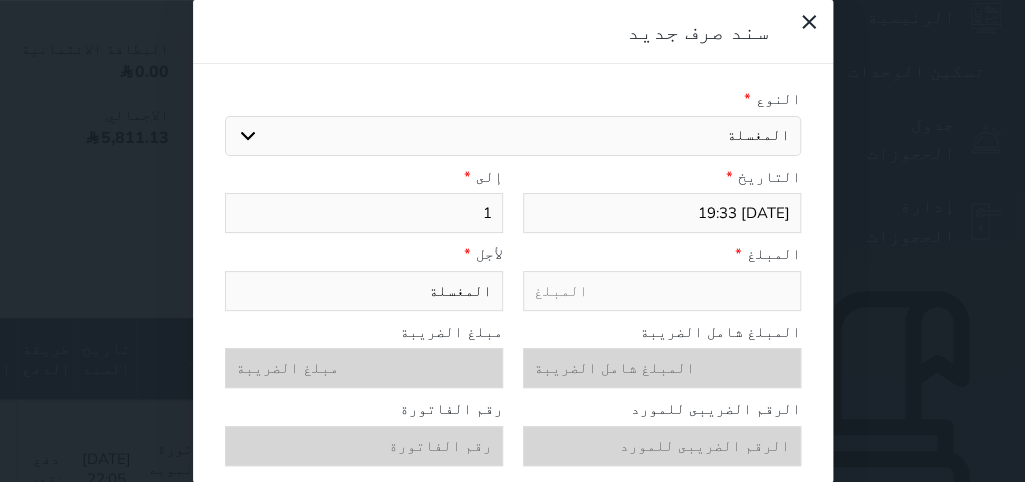 type on "11" 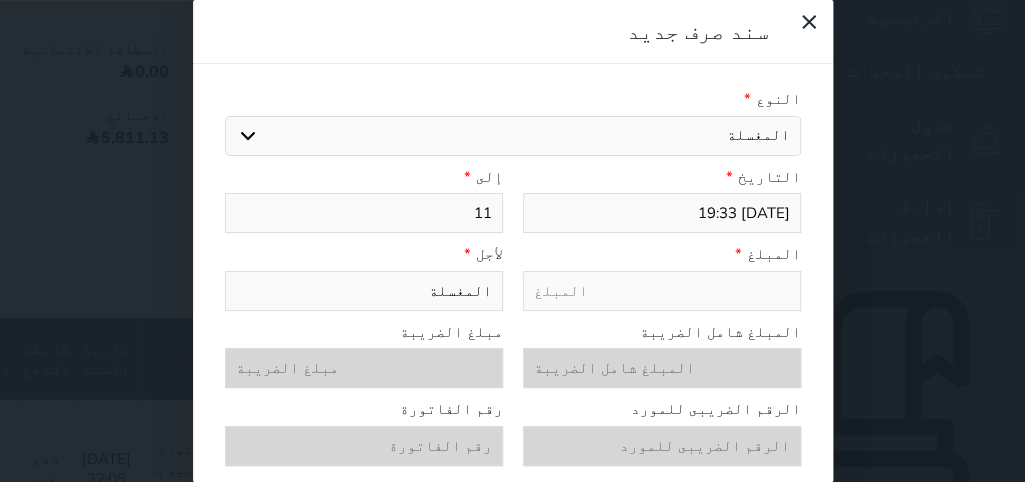 type on "11" 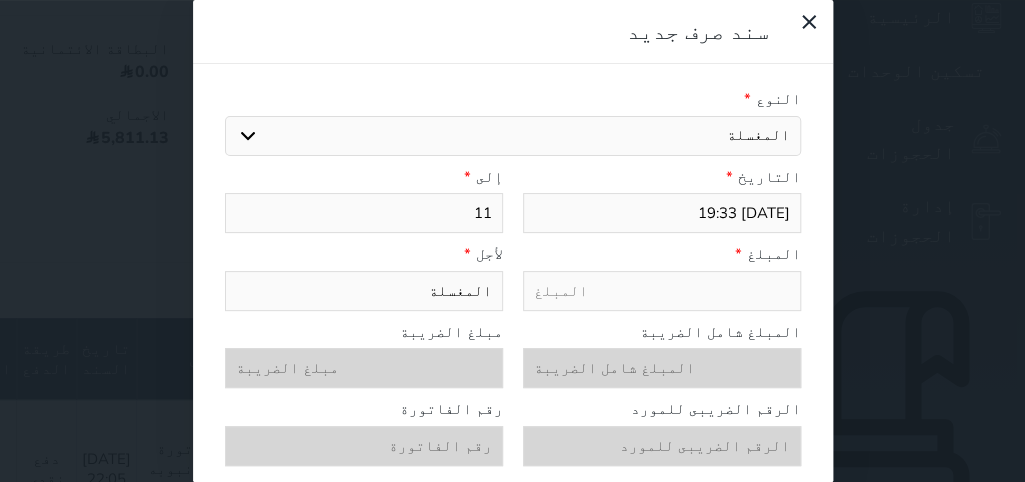 type on "1" 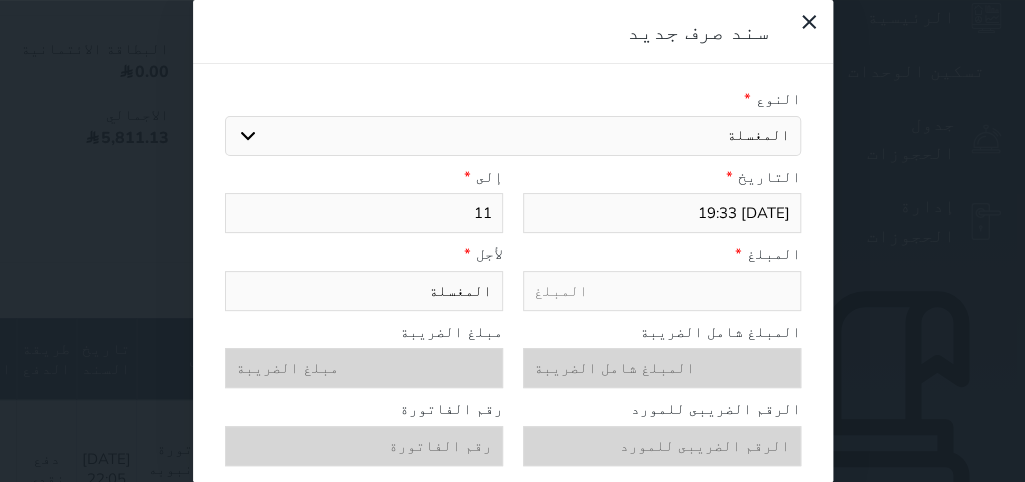 select 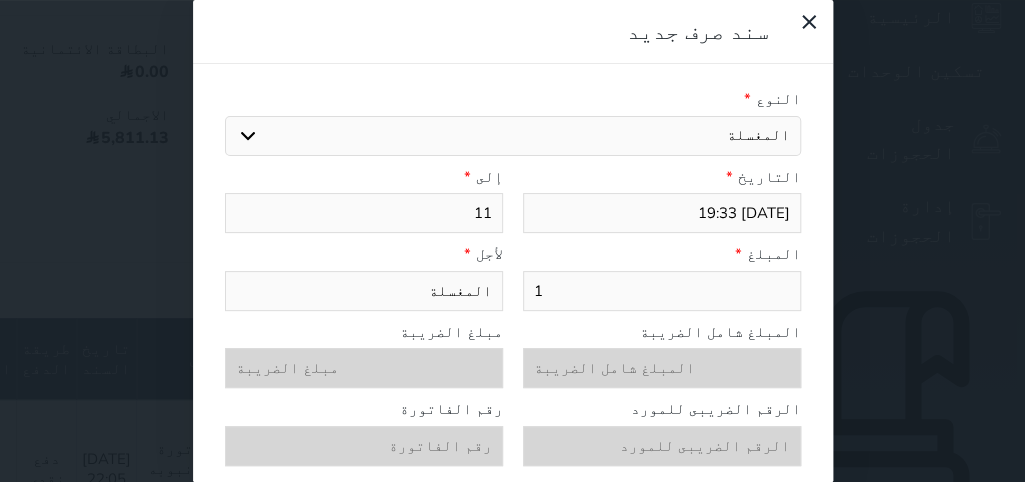 type on "12" 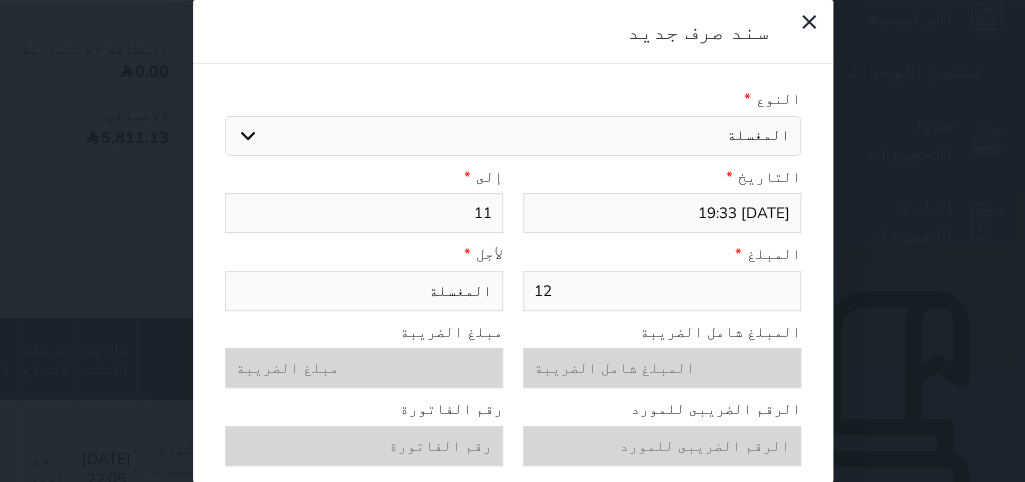 type on "123" 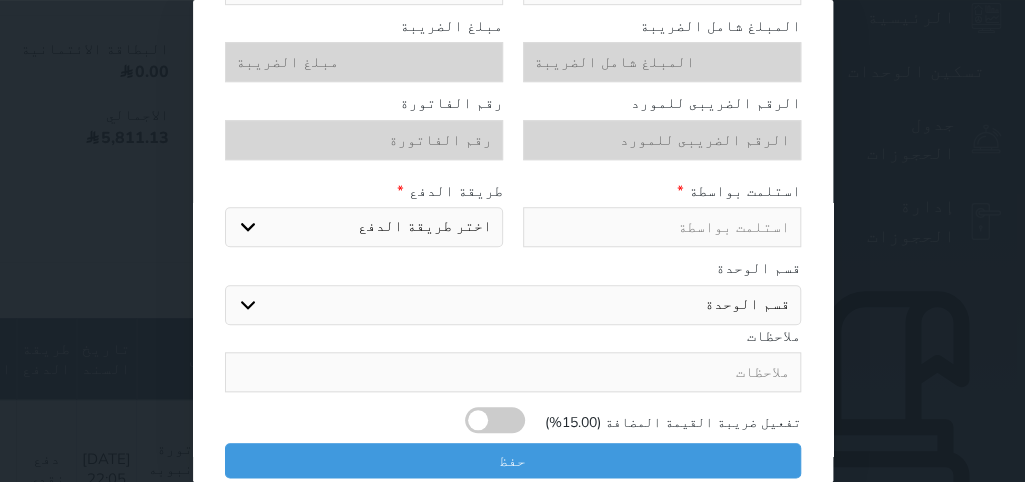 scroll, scrollTop: 308, scrollLeft: 0, axis: vertical 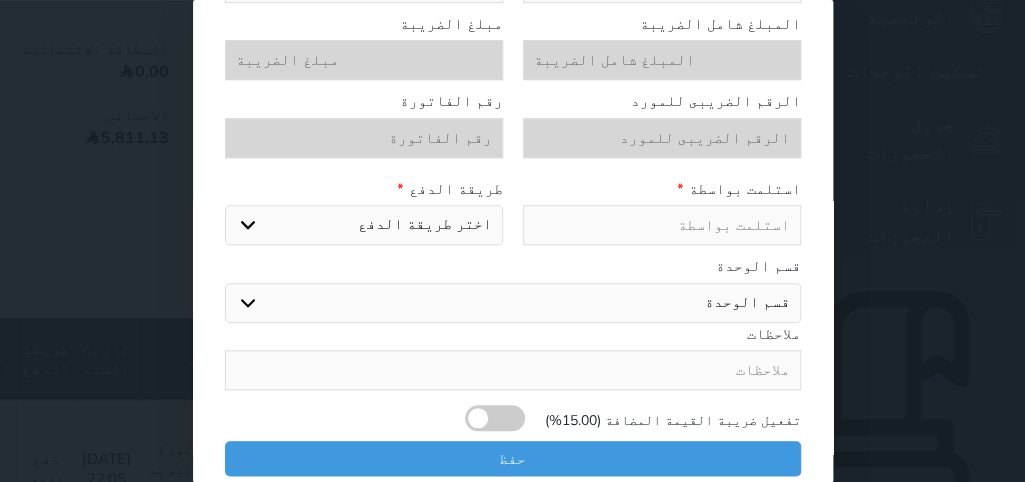 type on "123" 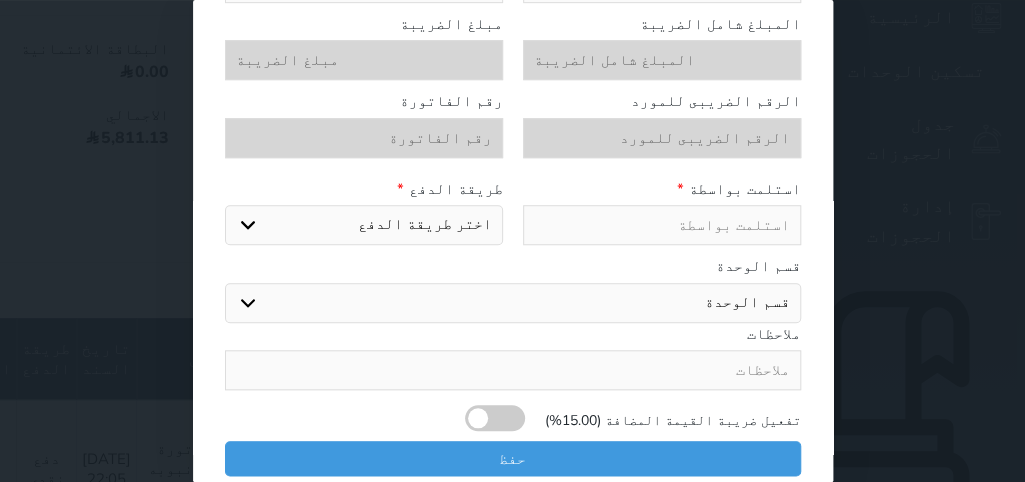 click on "اختر طريقة الدفع   دفع نقدى   تحويل بنكى   مدى   بطاقة ائتمان" at bounding box center [364, 225] 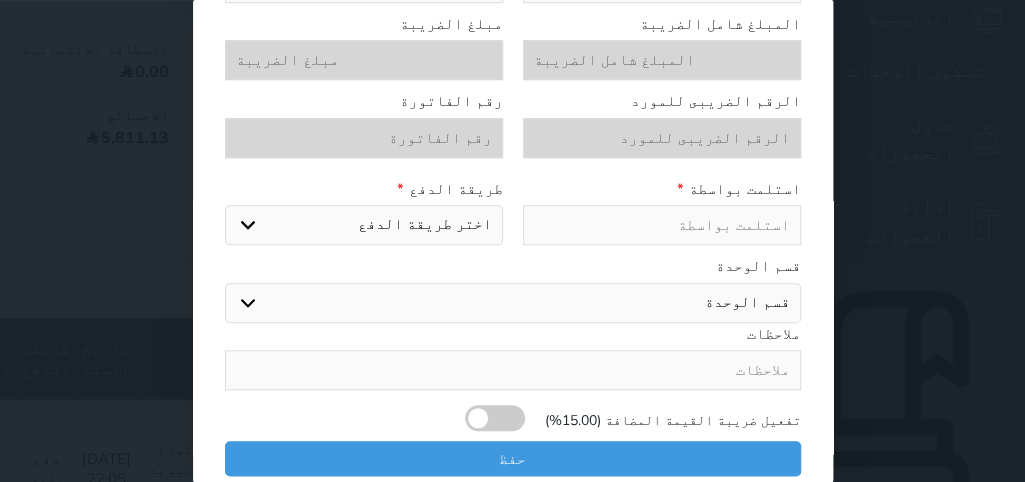 select on "cash" 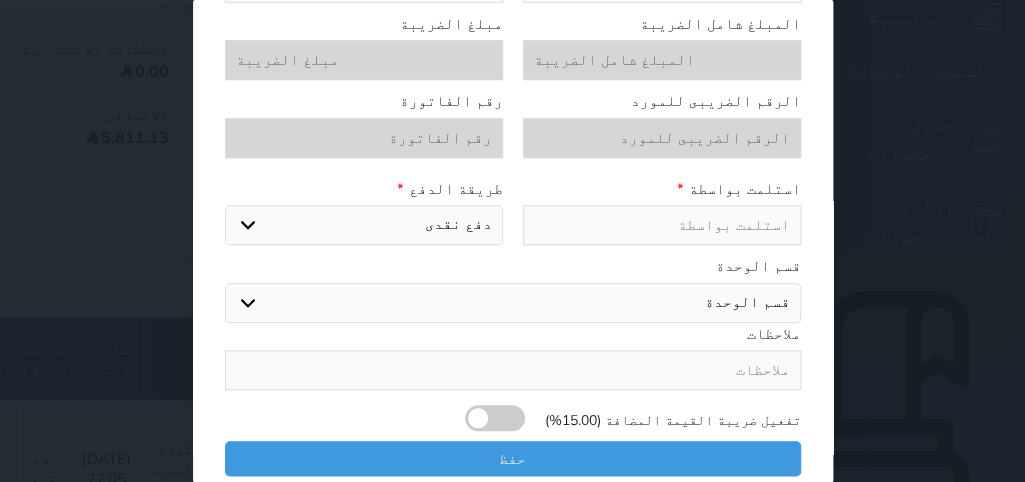 click at bounding box center (662, 225) 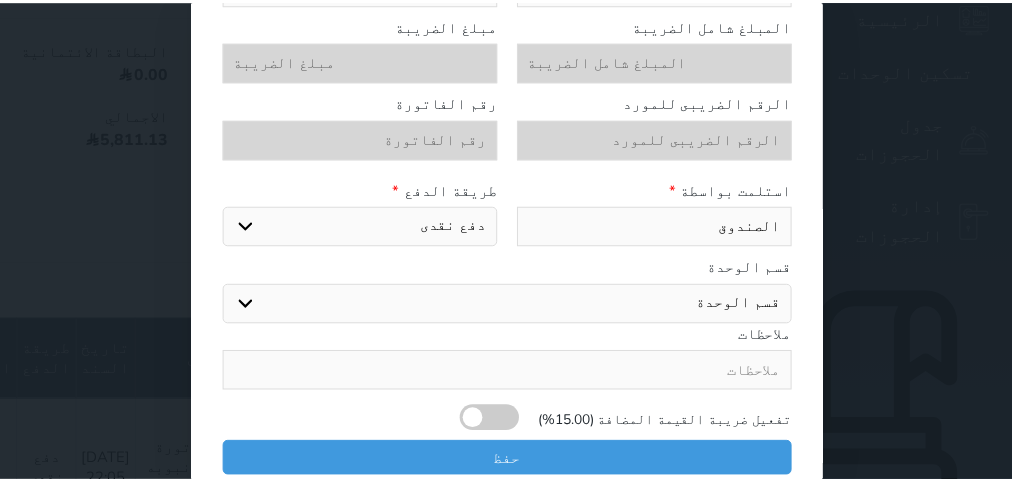 scroll, scrollTop: 308, scrollLeft: 0, axis: vertical 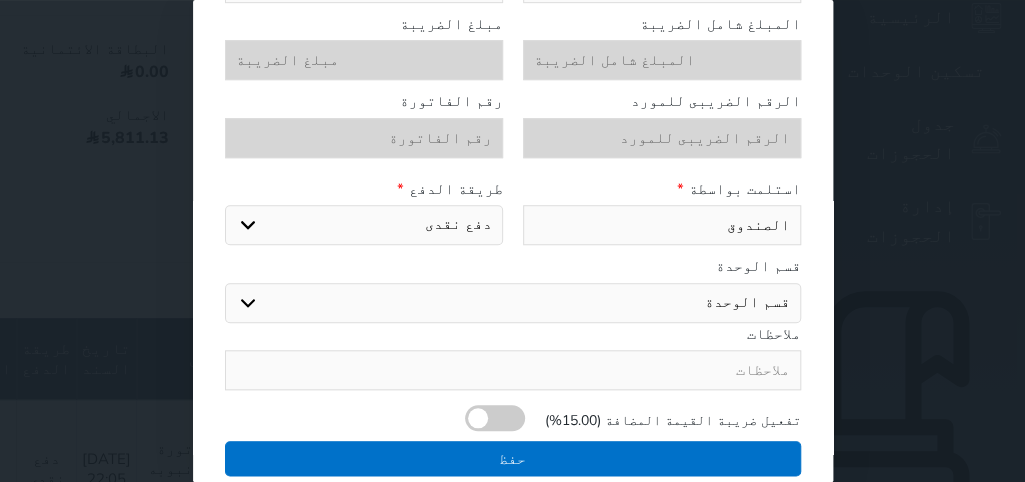 type on "الصندوق" 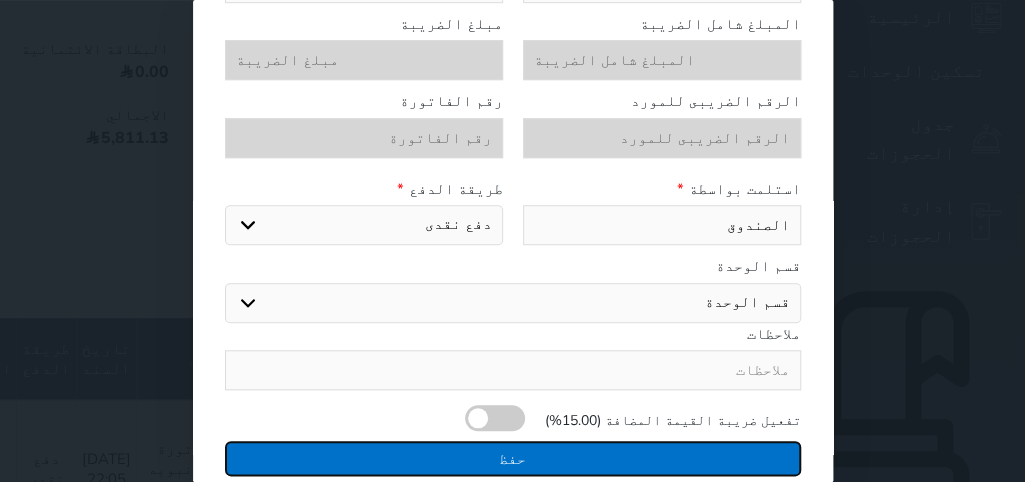 click on "حفظ" at bounding box center [513, 458] 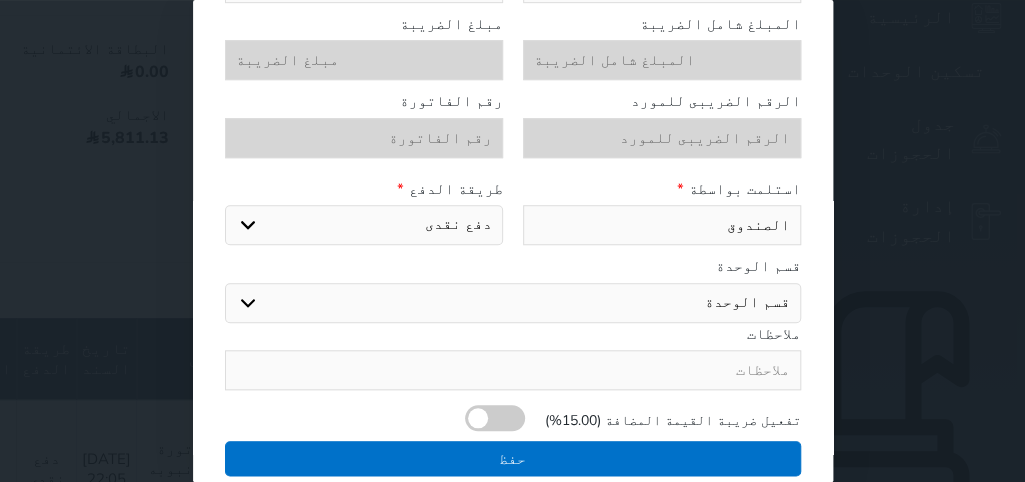 select 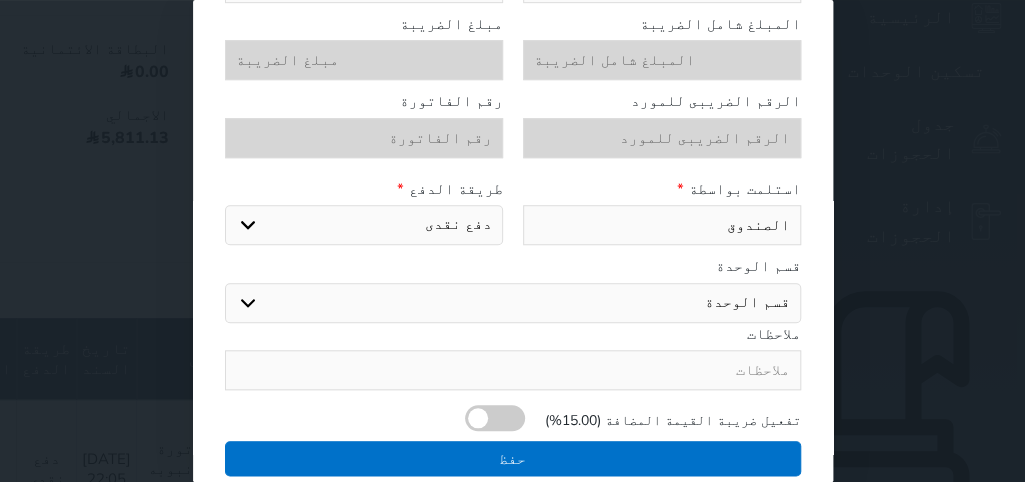 type 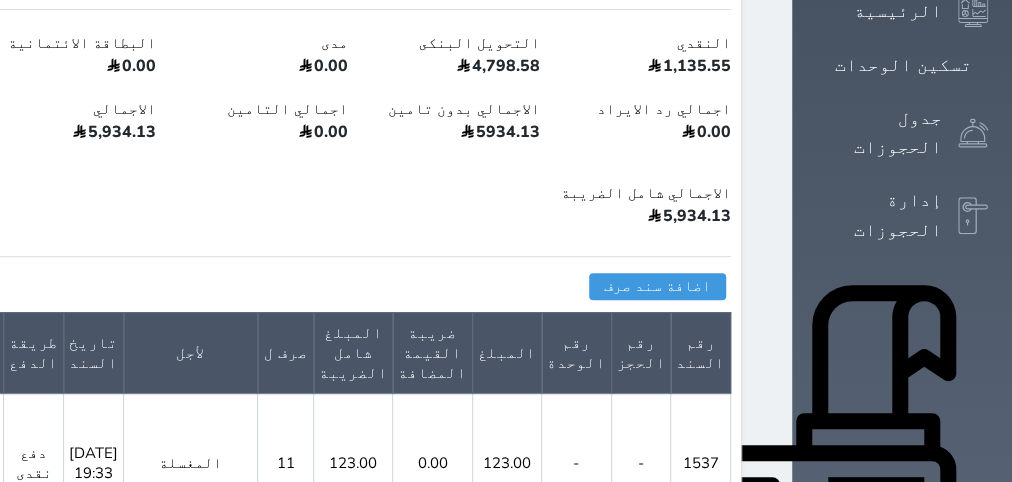scroll, scrollTop: 378, scrollLeft: 0, axis: vertical 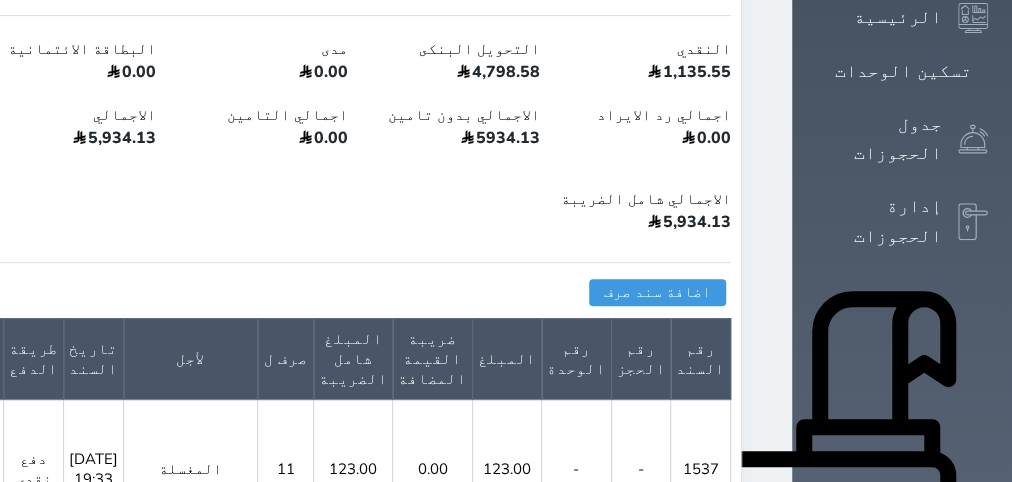 click on "الإدارة المالية" at bounding box center (902, 840) 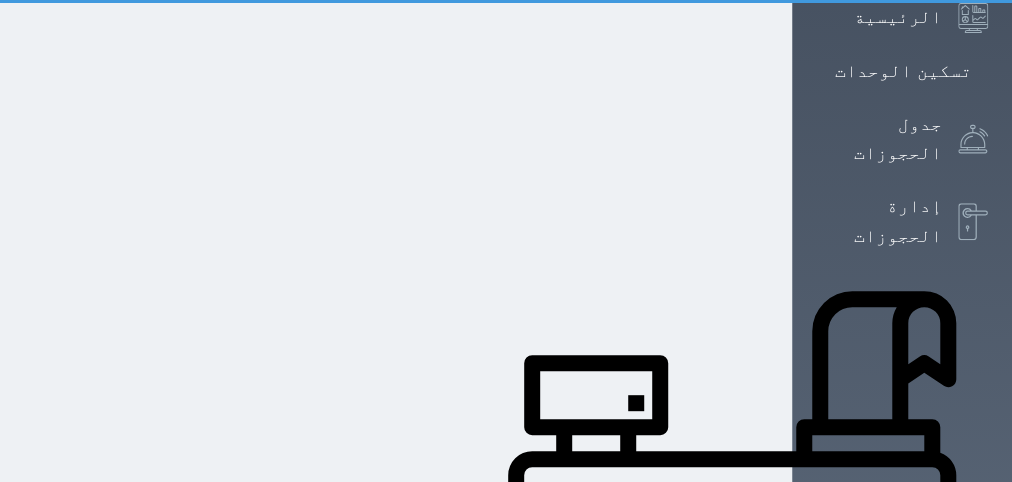 scroll, scrollTop: 0, scrollLeft: 0, axis: both 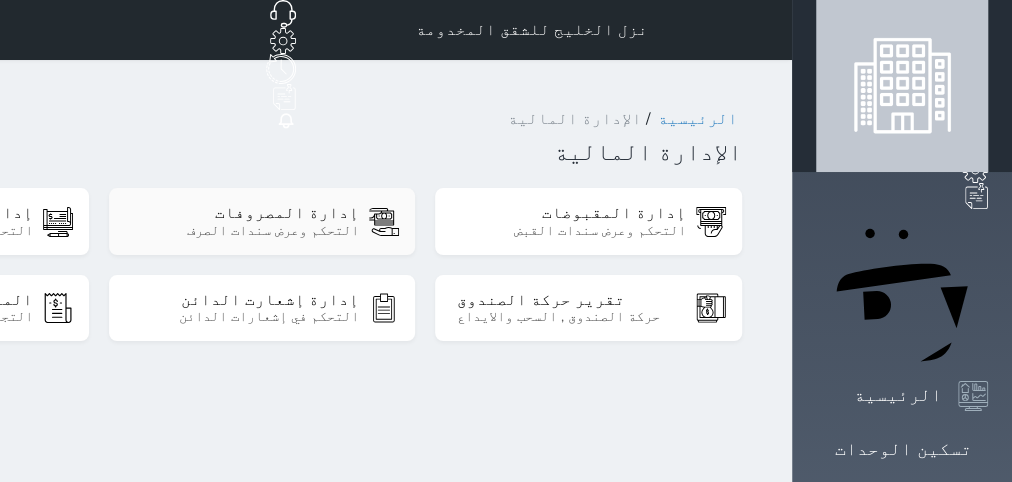 click on "إدارة المصروفات" at bounding box center [244, 213] 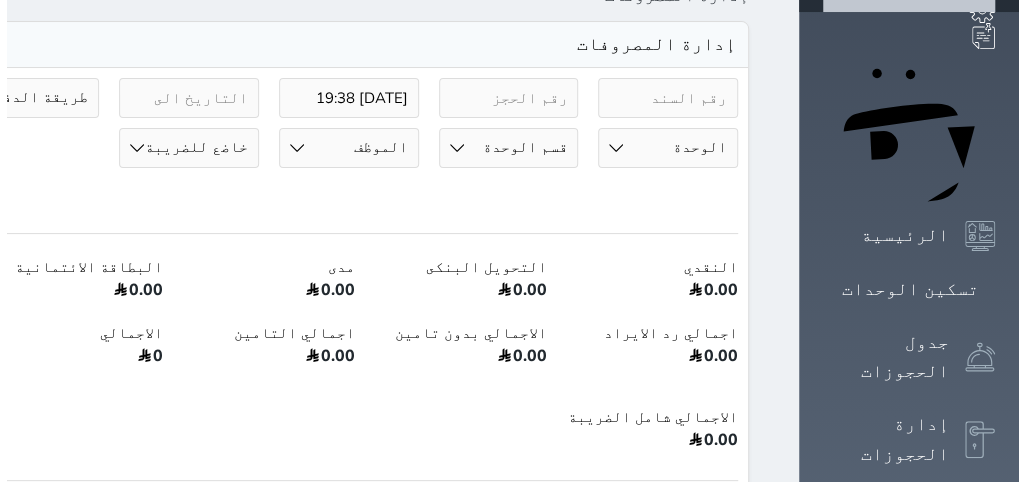 scroll, scrollTop: 378, scrollLeft: 0, axis: vertical 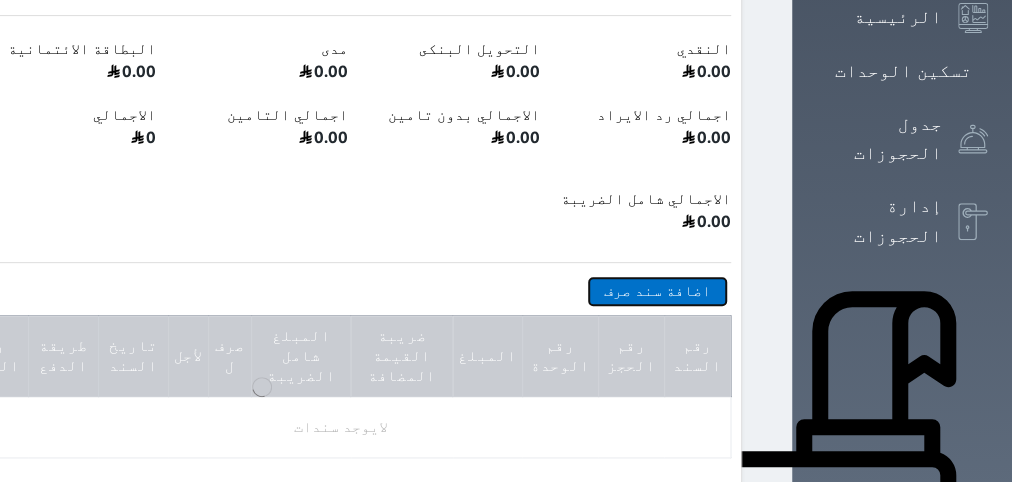 click on "اضافة سند صرف" at bounding box center (657, 291) 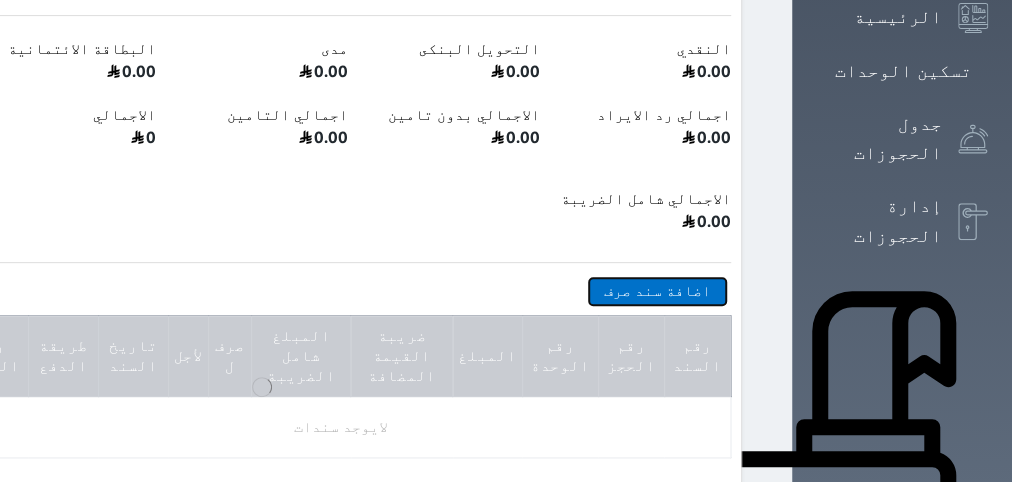 select 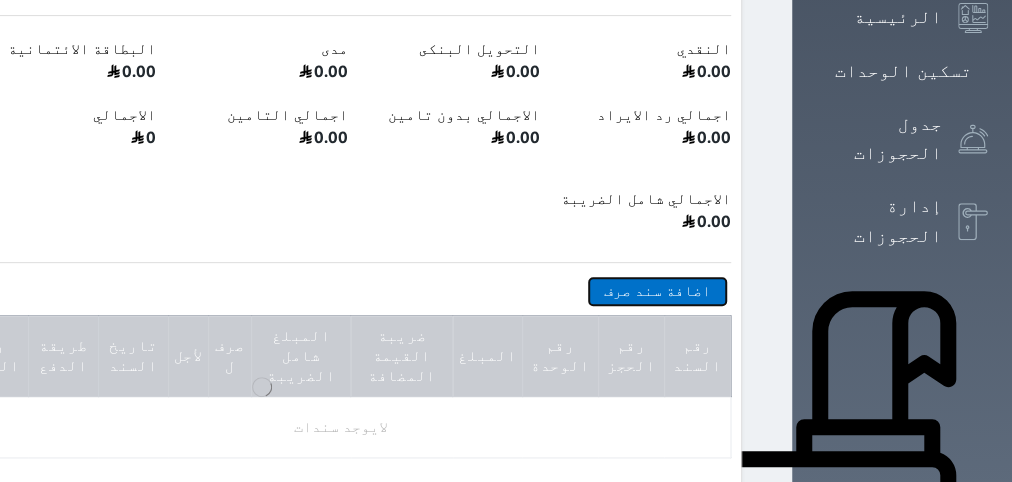 select 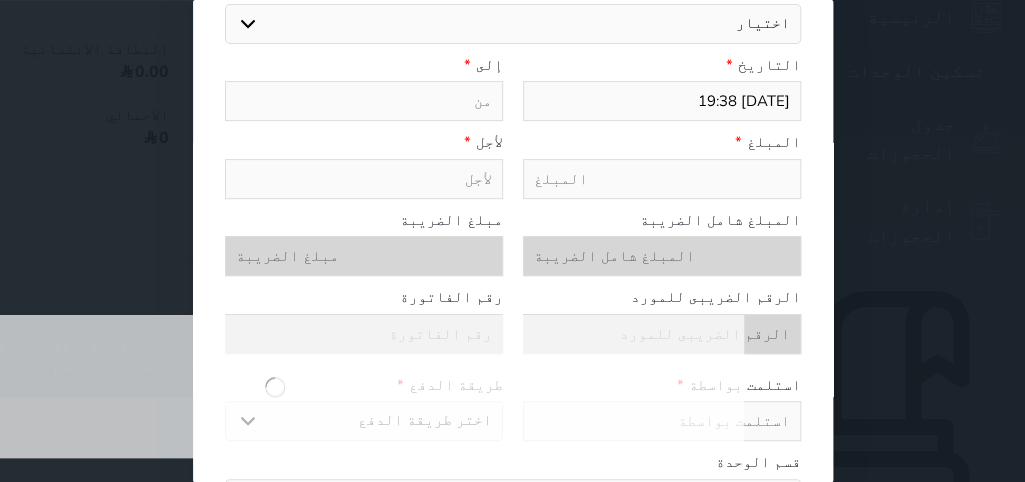 scroll, scrollTop: 0, scrollLeft: 0, axis: both 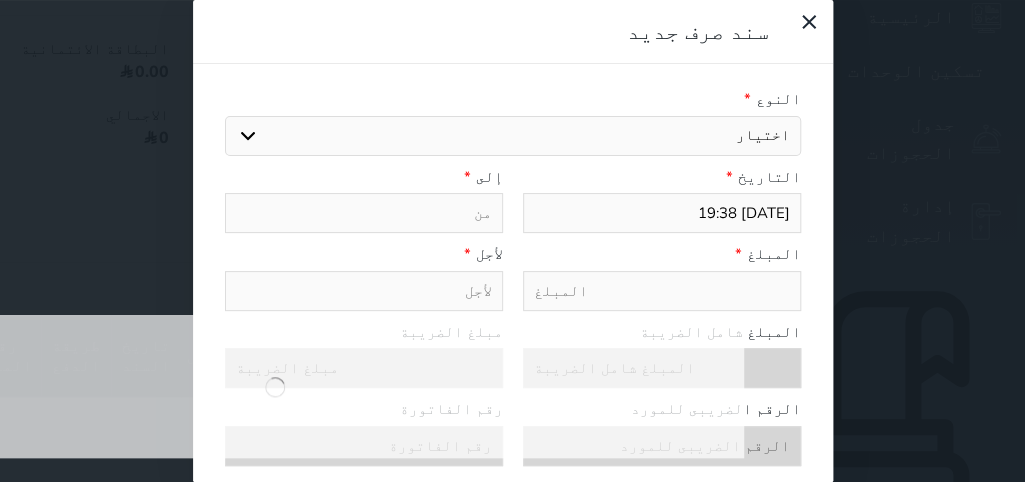 click on "اختيار   مرتجع إيجار رواتب صيانة مصروفات عامة تحويل من الصندوق الى الادارة استرجاع تامين استرجاع العربون سداد بلدي سداد تلفون سداد ماء سداد كهرباء رسوم المشغل السياحي بوكنج المغسلة لوازم نظافه ومناديل ورقيه لوازمطابخ واواني رسوم محاسبيه وقانونيه رسوم انظمه وبرامج رسوم نقل نفايات سداد فاتورة وقود (غاز -بنزين) سداد ايجار مبنى مبلغ اهلاك اصول اجور عمال اضافيه رواتب موظفين [DEMOGRAPHIC_DATA] رواتب موظفين اجانب تامينات اجتماعيه تامينات صحيه رسوم تجديد اقامات ضريبة قيمه مضافه مدفرعات زكاه ودخل مدفوعات غرامات حكوميه مشتريات" at bounding box center [513, 136] 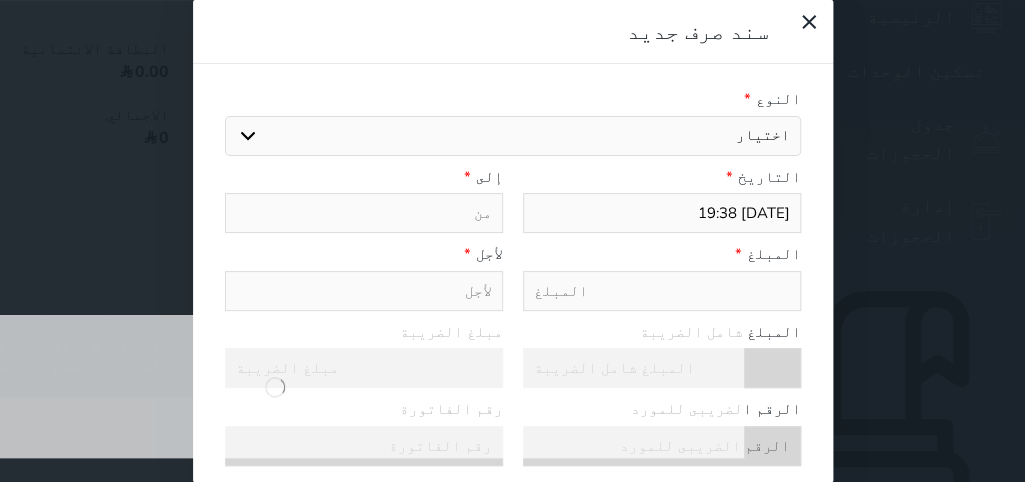 select on "15298" 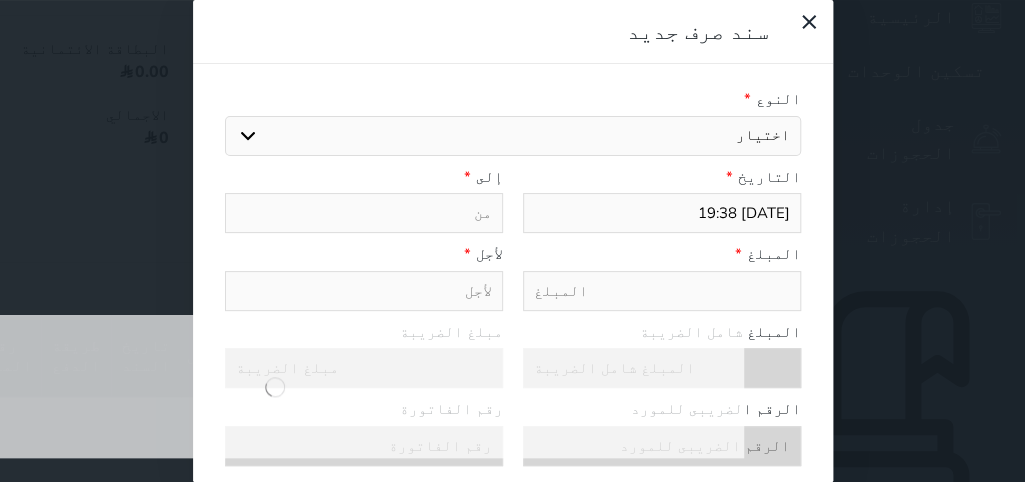 click on "سداد ماء" at bounding box center [0, 0] 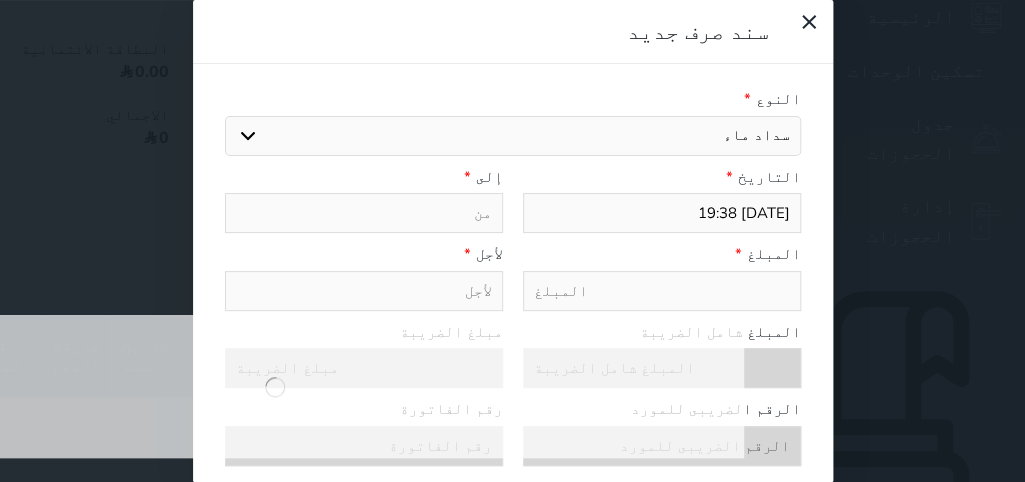 type on "سداد ماء" 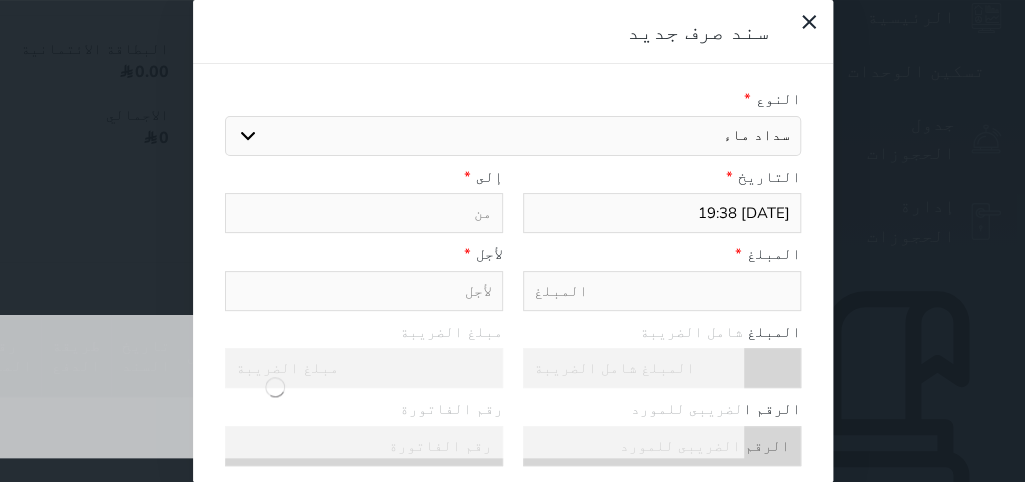 select 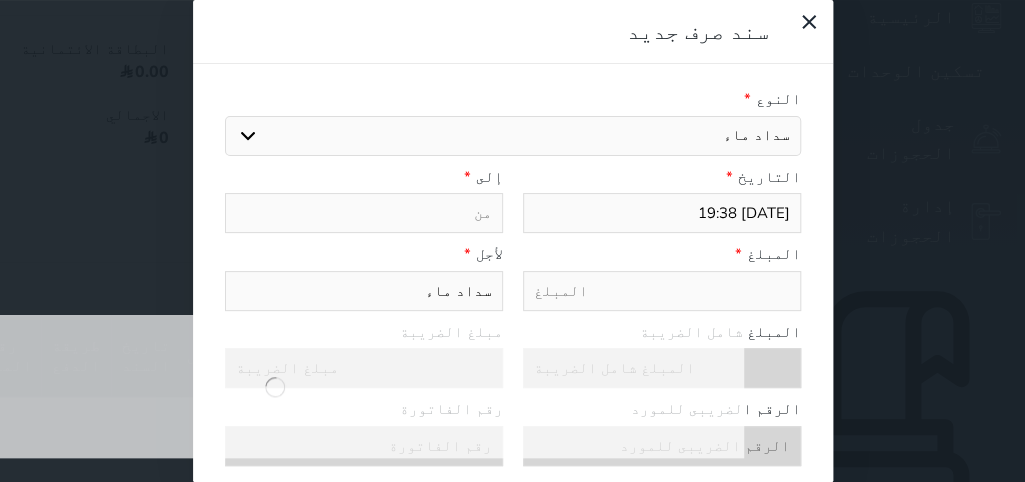 click on "اختيار   مرتجع إيجار رواتب صيانة مصروفات عامة تحويل من الصندوق الى الادارة استرجاع تامين استرجاع العربون سداد بلدي سداد تلفون سداد ماء سداد كهرباء رسوم المشغل السياحي بوكنج المغسلة لوازم نظافه ومناديل ورقيه لوازمطابخ واواني رسوم محاسبيه وقانونيه رسوم انظمه وبرامج رسوم نقل نفايات سداد فاتورة وقود (غاز -بنزين) سداد ايجار مبنى مبلغ اهلاك اصول اجور عمال اضافيه رواتب موظفين [DEMOGRAPHIC_DATA] رواتب موظفين اجانب تامينات اجتماعيه تامينات صحيه رسوم تجديد اقامات ضريبة قيمه مضافه مدفرعات زكاه ودخل مدفوعات غرامات حكوميه مشتريات" at bounding box center [513, 136] 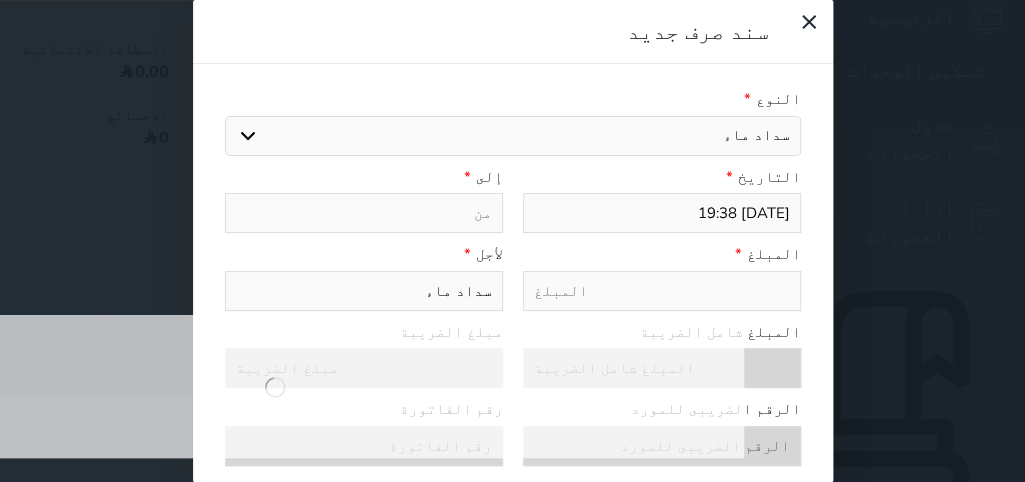 select on "156399" 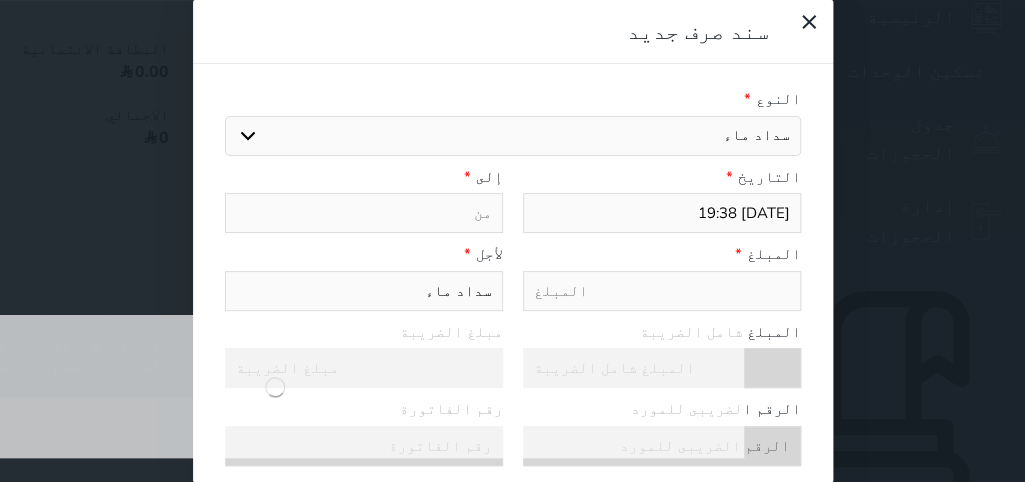 click on "سداد فاتورة وقود (غاز -بنزين)" at bounding box center (0, 0) 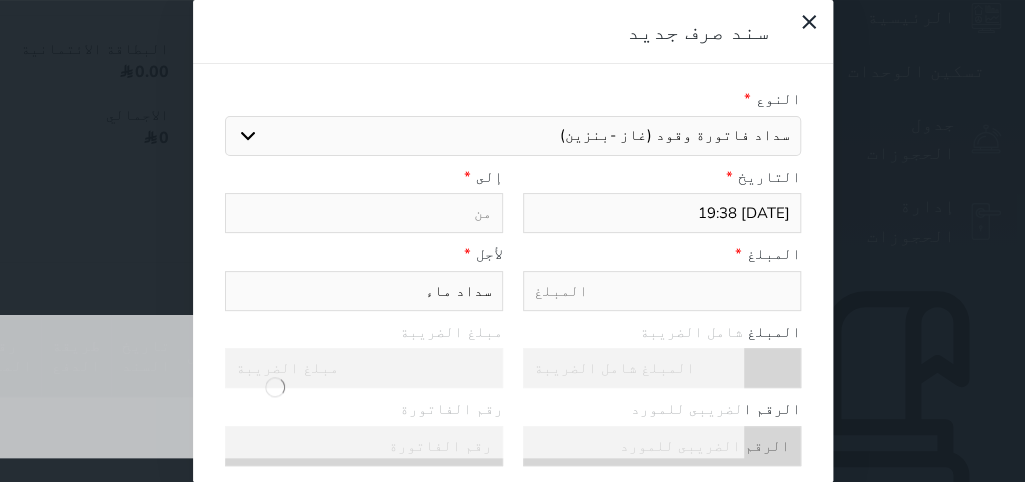 type on "سداد فاتورة وقود (غاز -بنزين)" 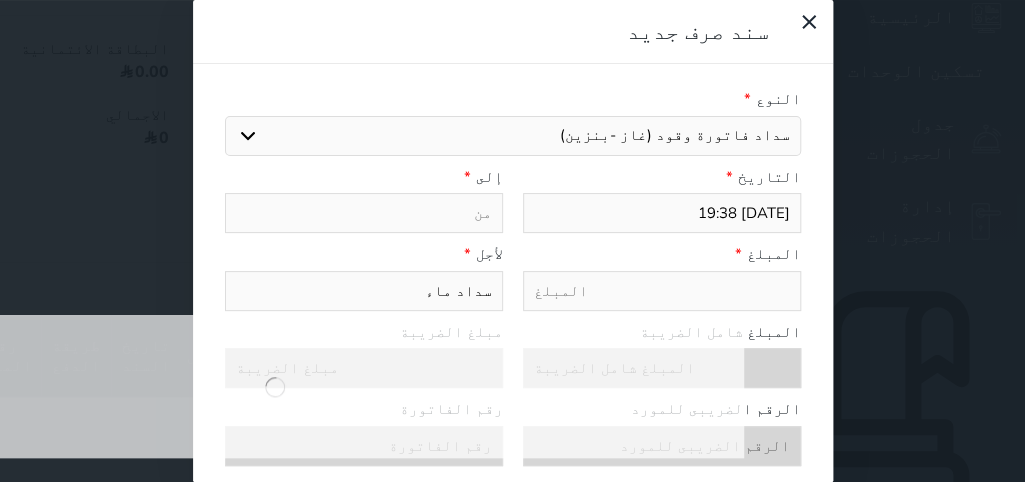 select 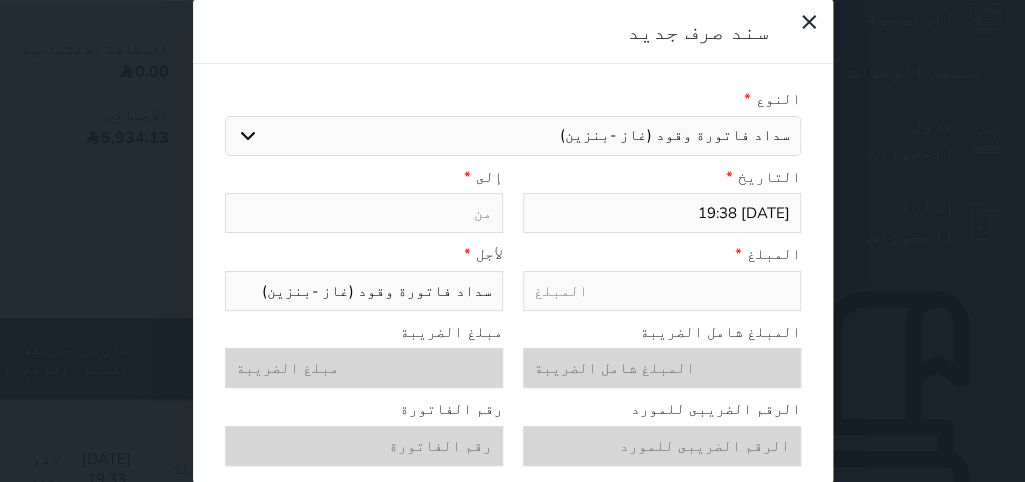 drag, startPoint x: 342, startPoint y: 296, endPoint x: 377, endPoint y: 299, distance: 35.128338 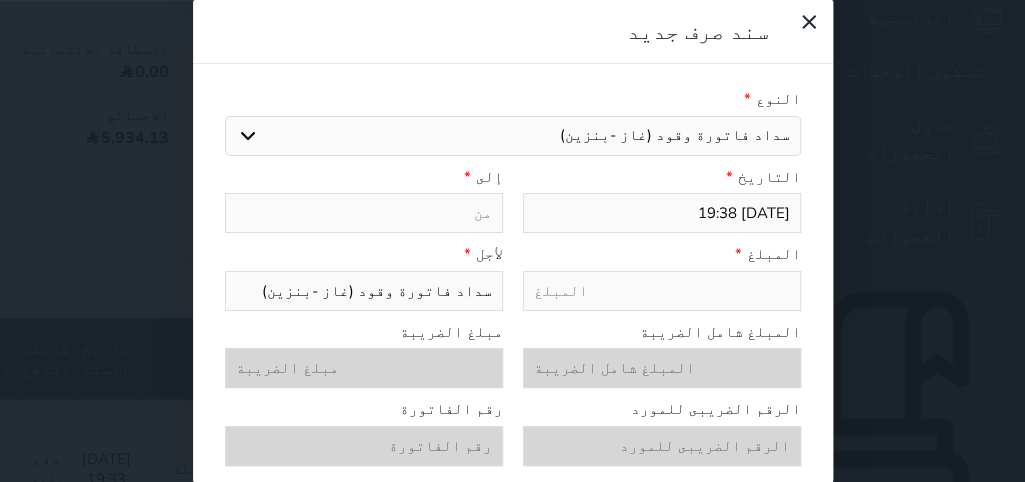 click on "سداد فاتورة وقود (غاز -بنزين)" at bounding box center (364, 291) 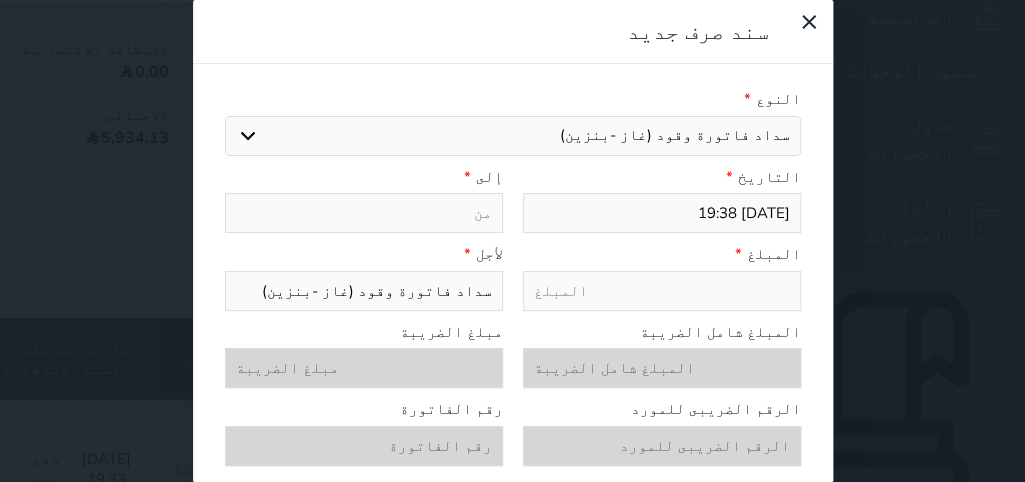 type on "سداد فاتورة وقود (غاز )" 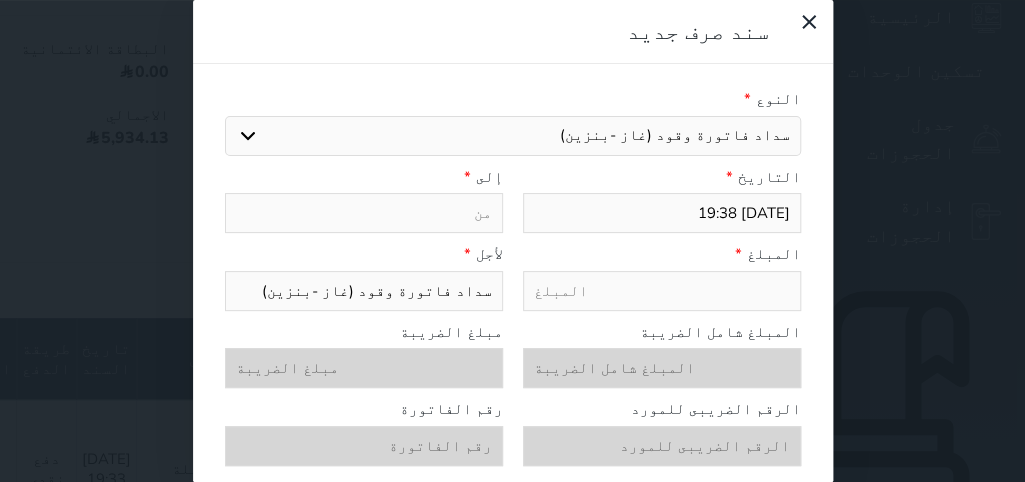 select 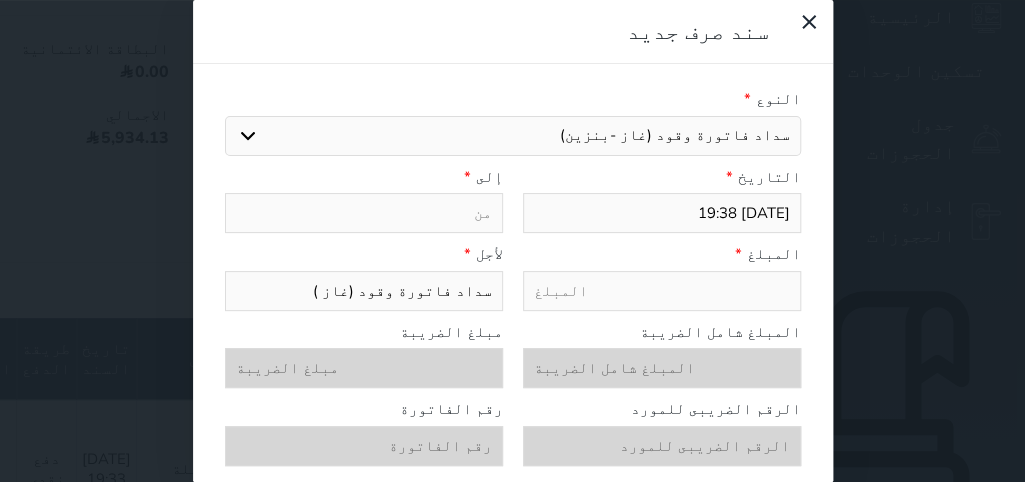 click on "سداد فاتورة وقود (غاز )" at bounding box center [364, 291] 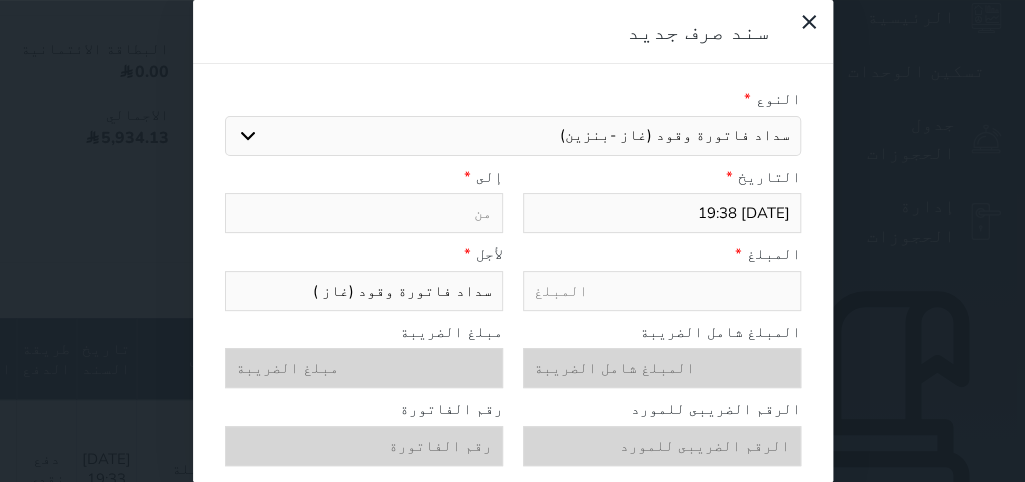 type on "سداد فاتورة وقود (3غاز )" 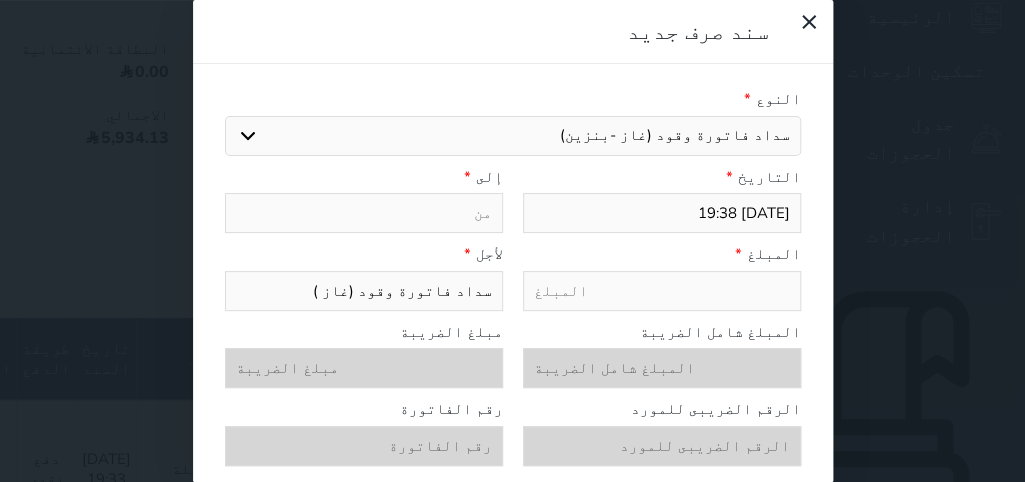 select 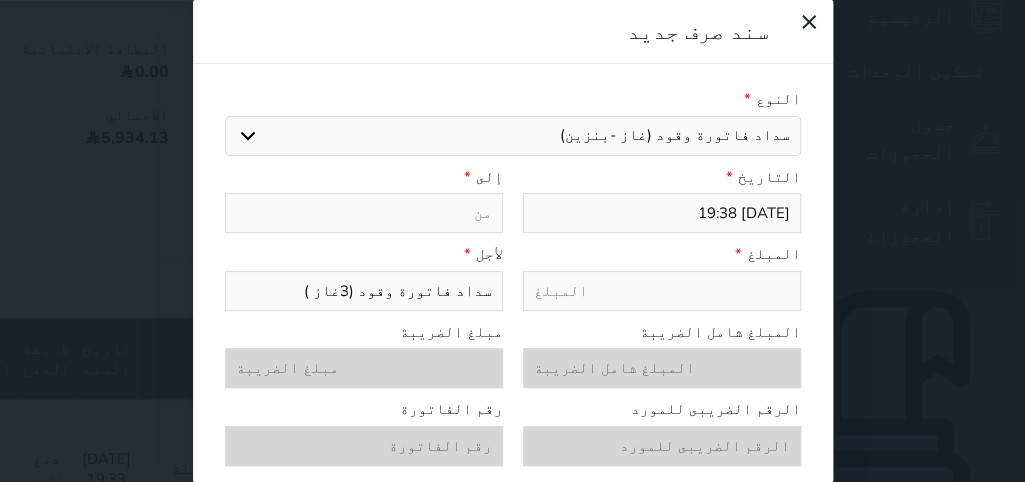 type on "سداد فاتورة وقود (3 غاز )" 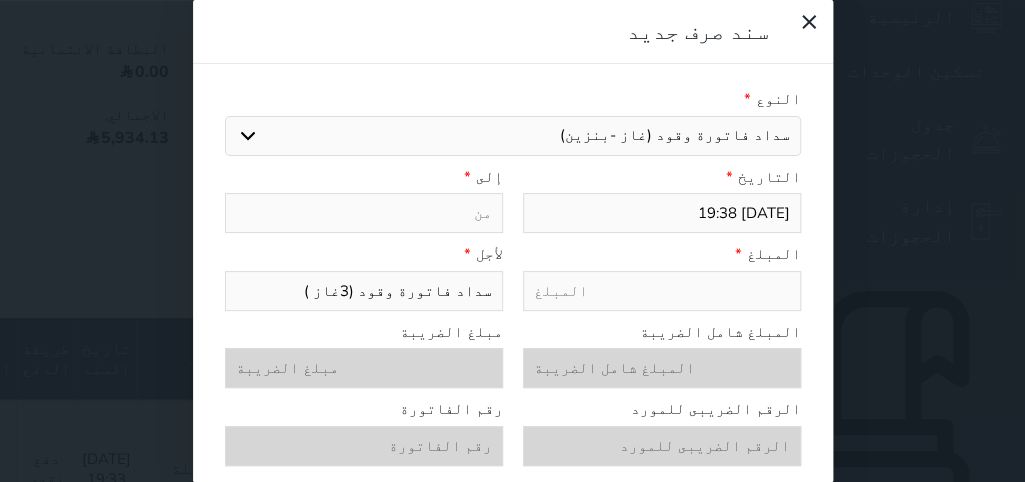 select 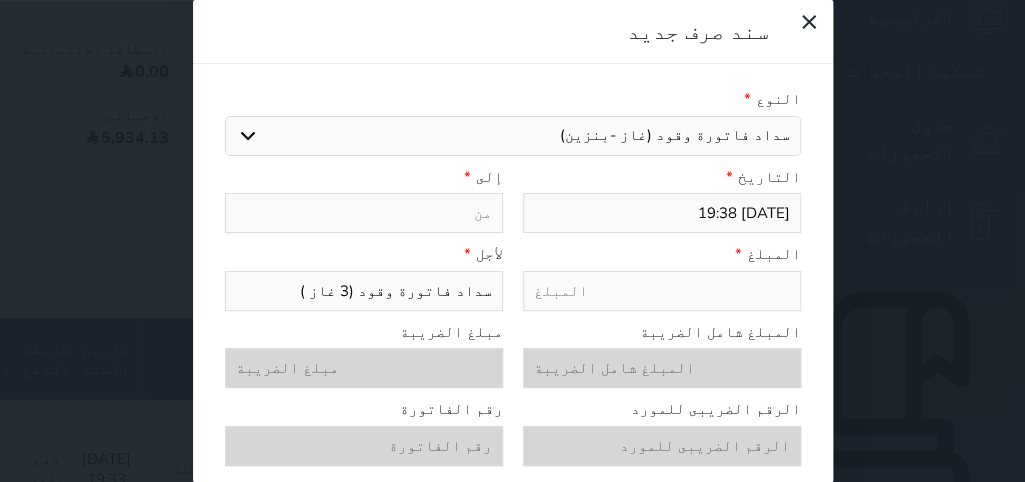 type on "سداد فاتورة وقود (3 اغاز )" 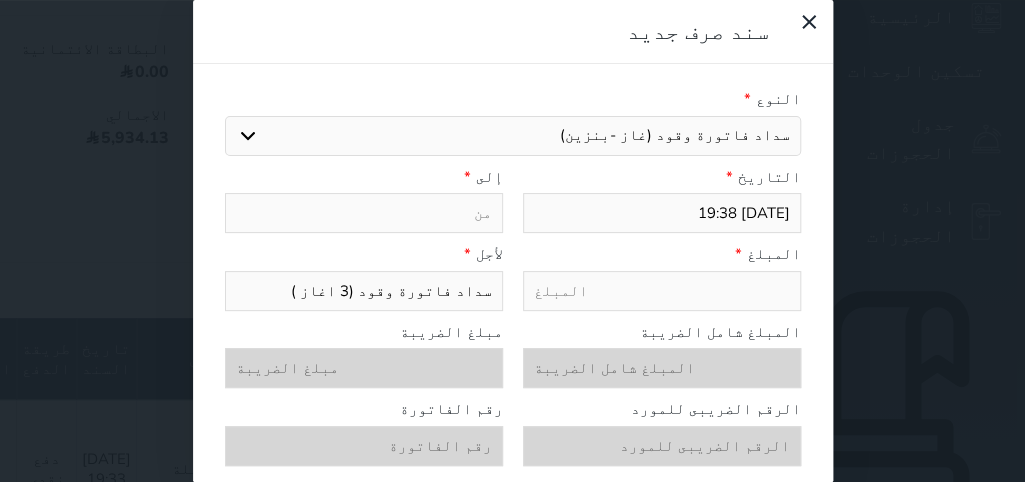type on "سداد فاتورة وقود (3 انغاز )" 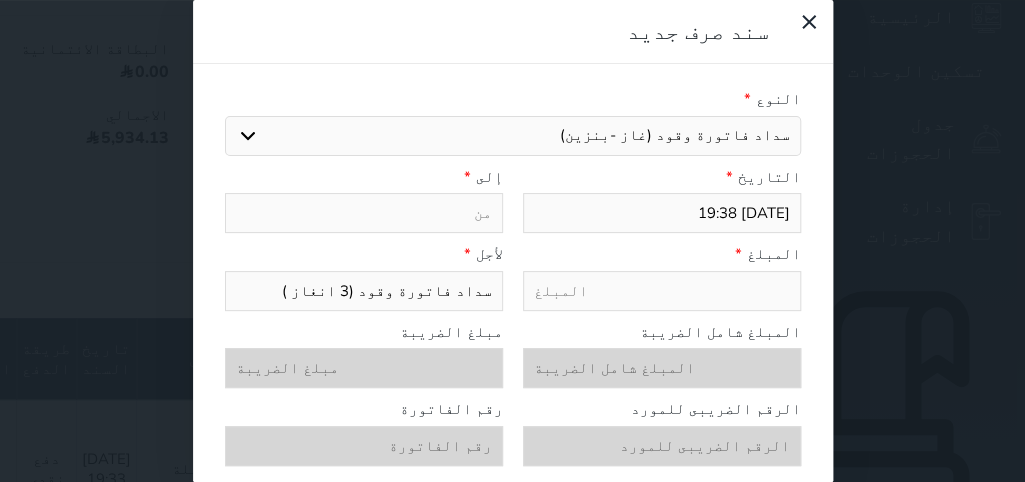 select 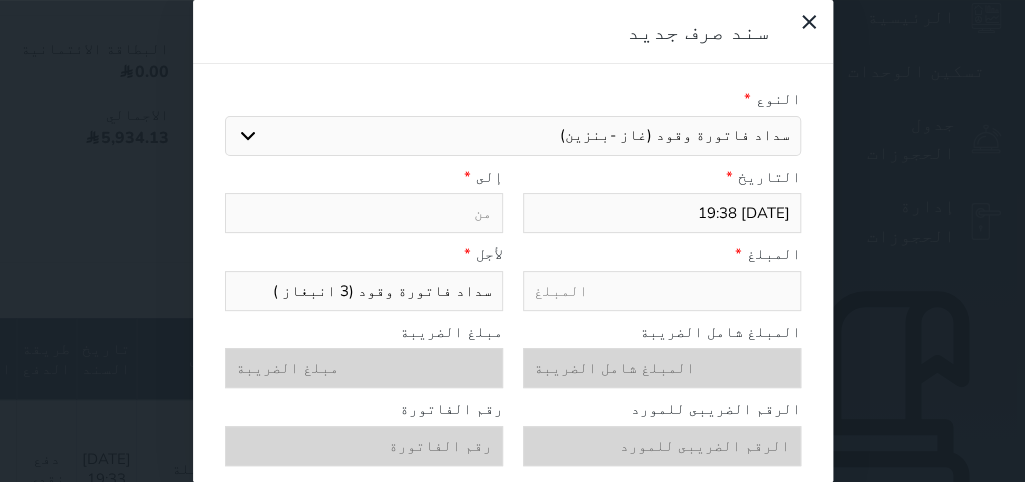 type on "سداد فاتورة وقود (3 انبوغاز )" 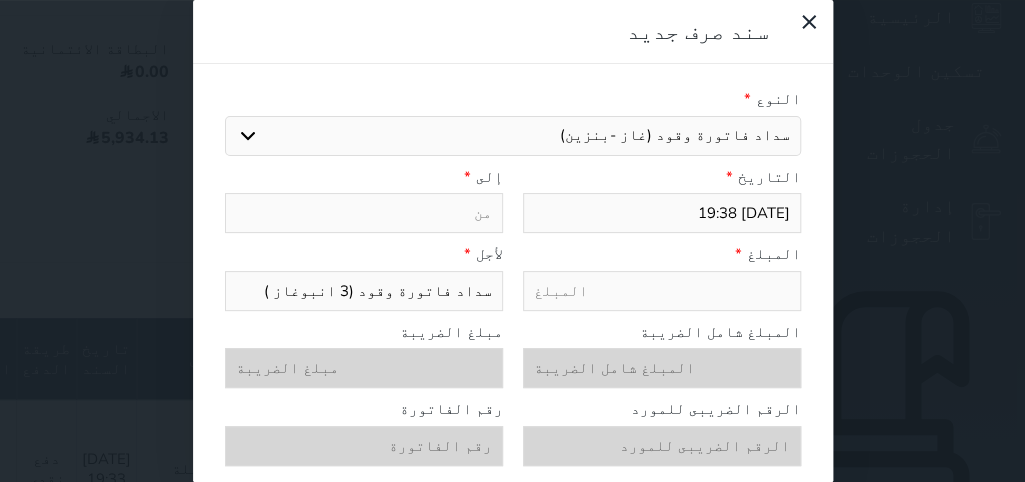 type on "سداد فاتورة وقود (3 انبوبغاز )" 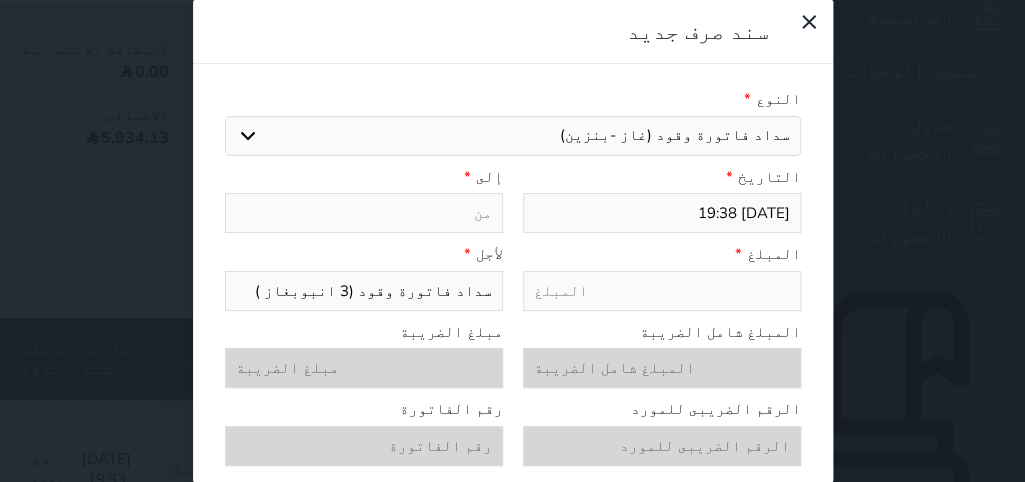 type on "سداد فاتورة وقود (3 انبوبهغاز )" 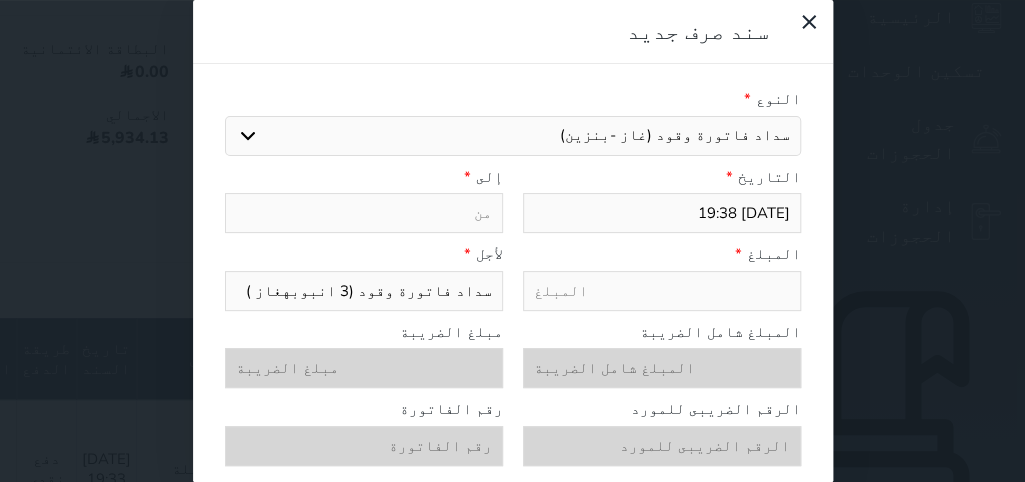 type on "سداد فاتورة وقود (3 انبوبه غاز )" 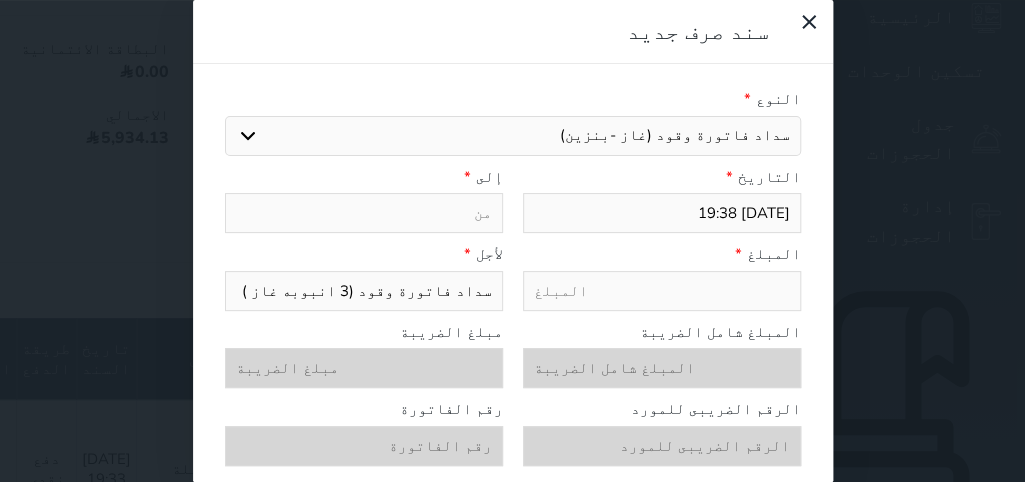 type on "سداد فاتورة وقود (3 انبوبه غاز )" 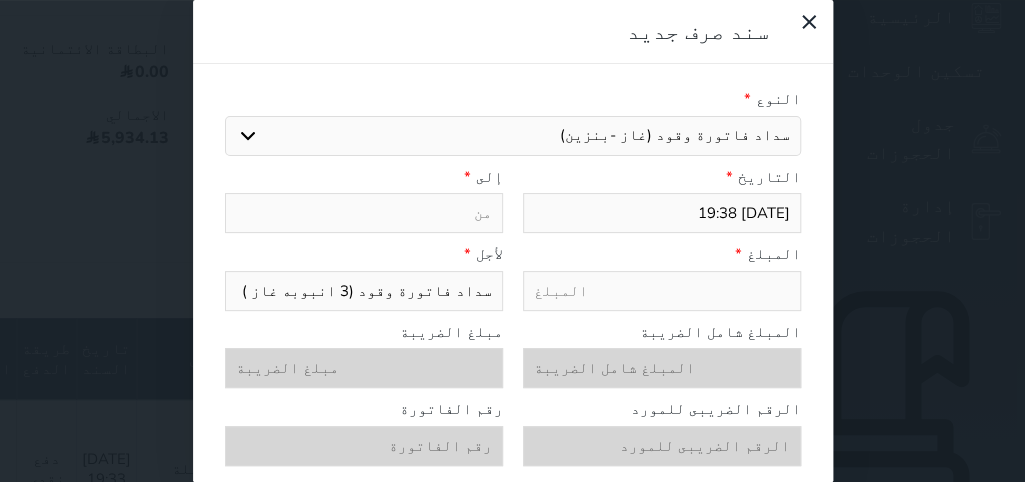 type on "1" 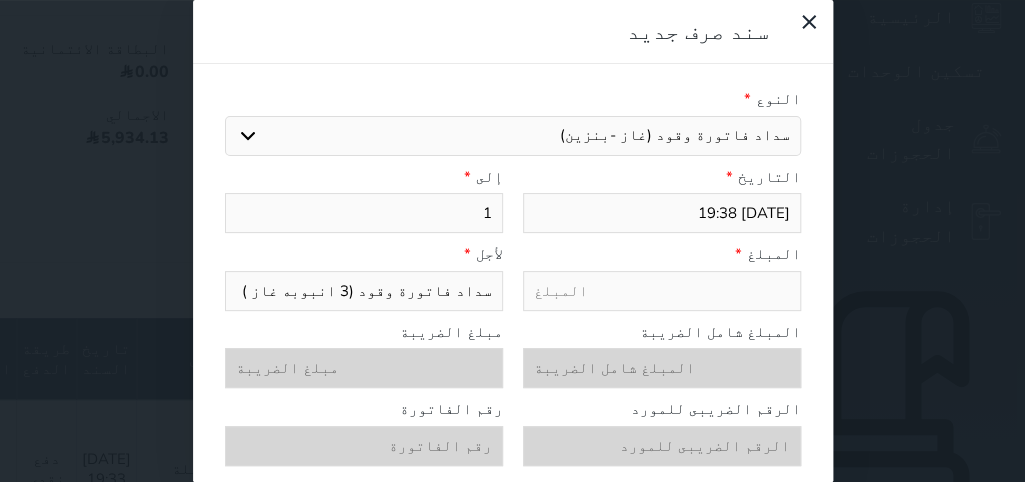 select 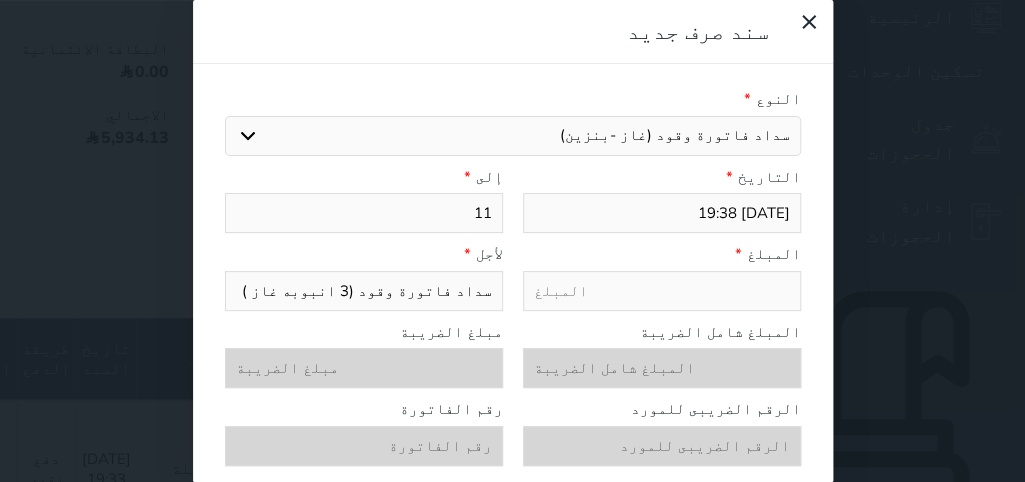 type on "11" 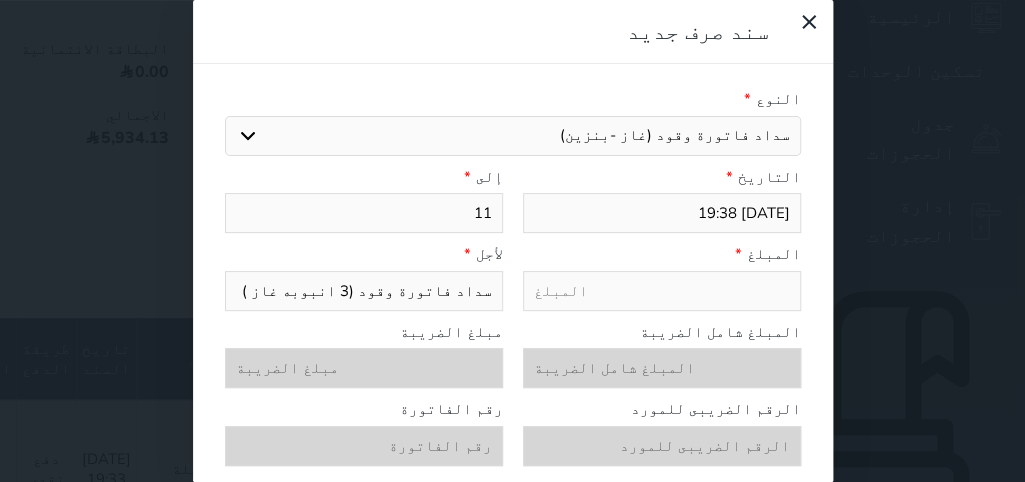 type on "7" 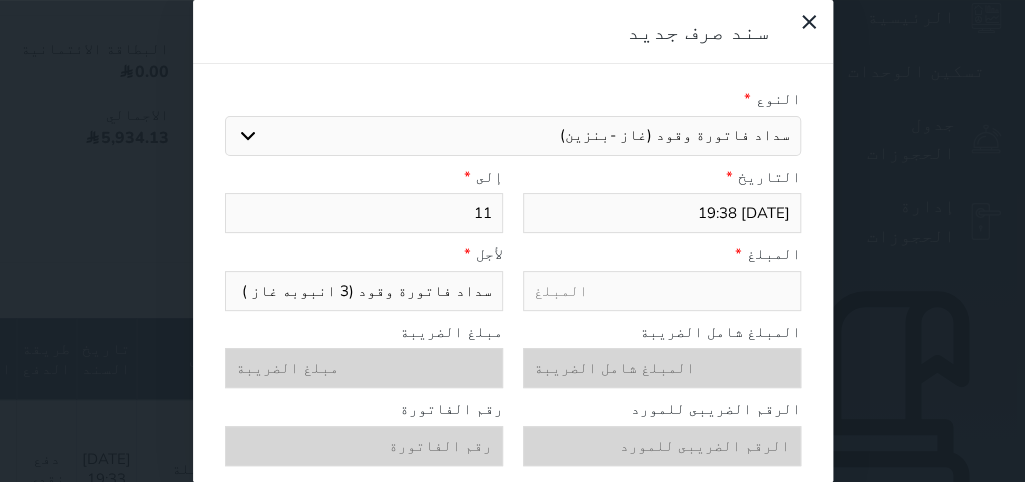 select 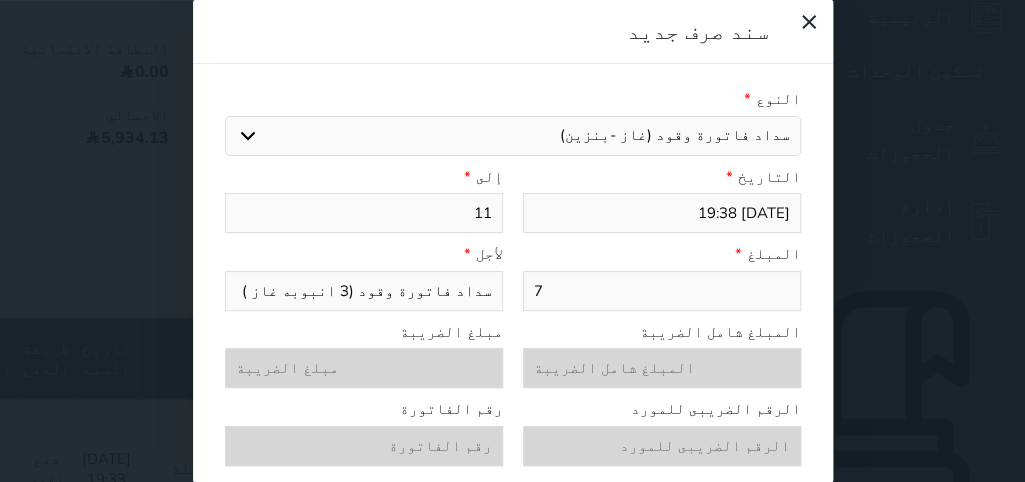 type on "74" 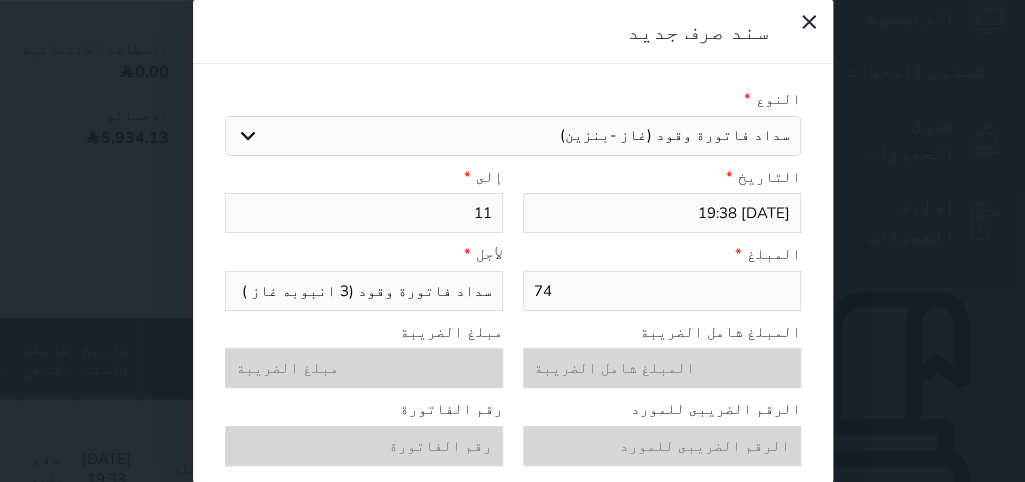 type on "74." 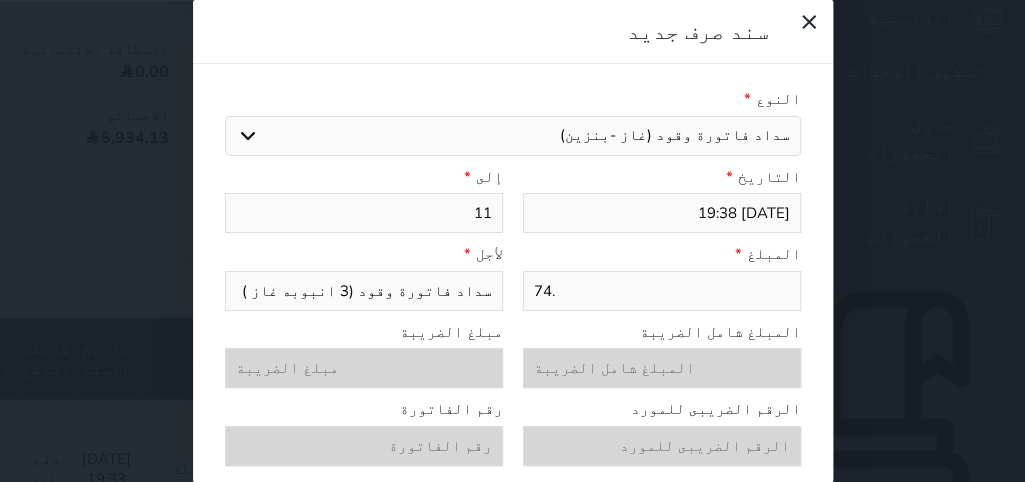 type on "74.5" 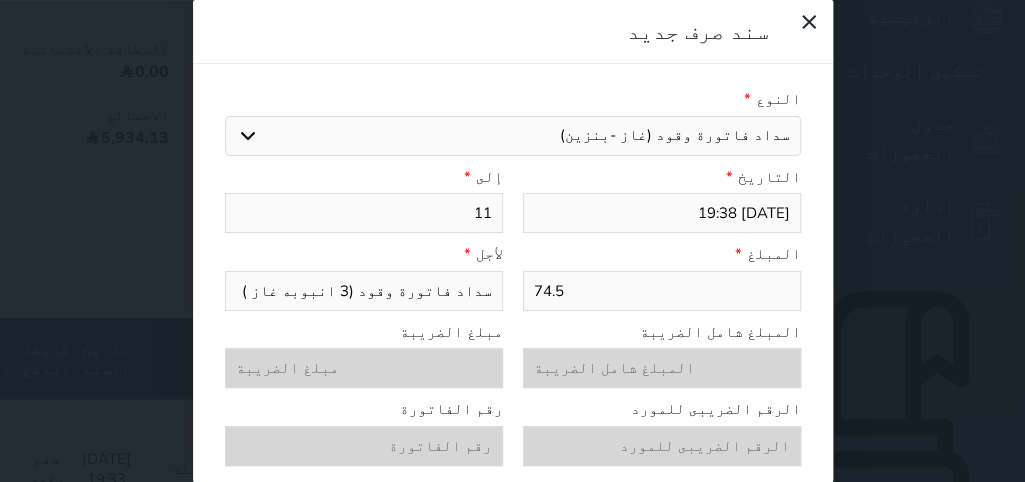 type on "74.55" 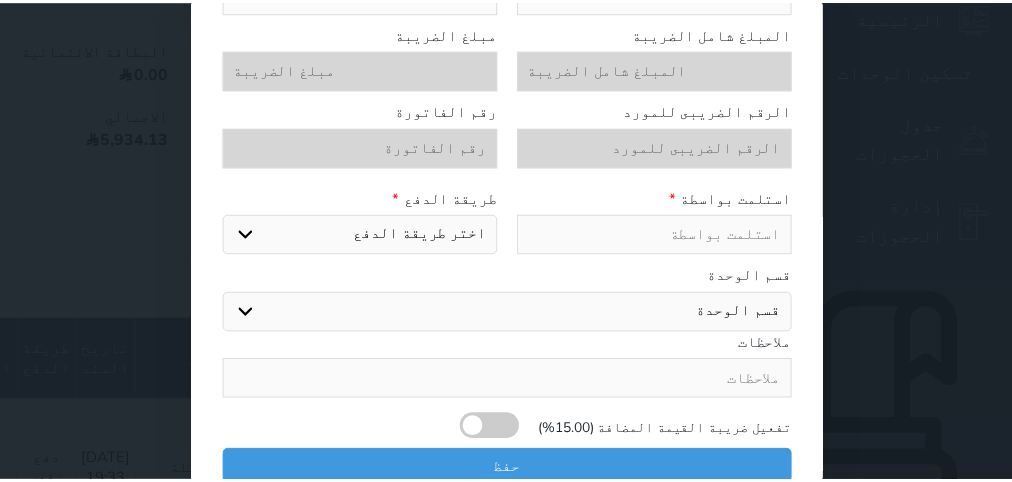 scroll, scrollTop: 308, scrollLeft: 0, axis: vertical 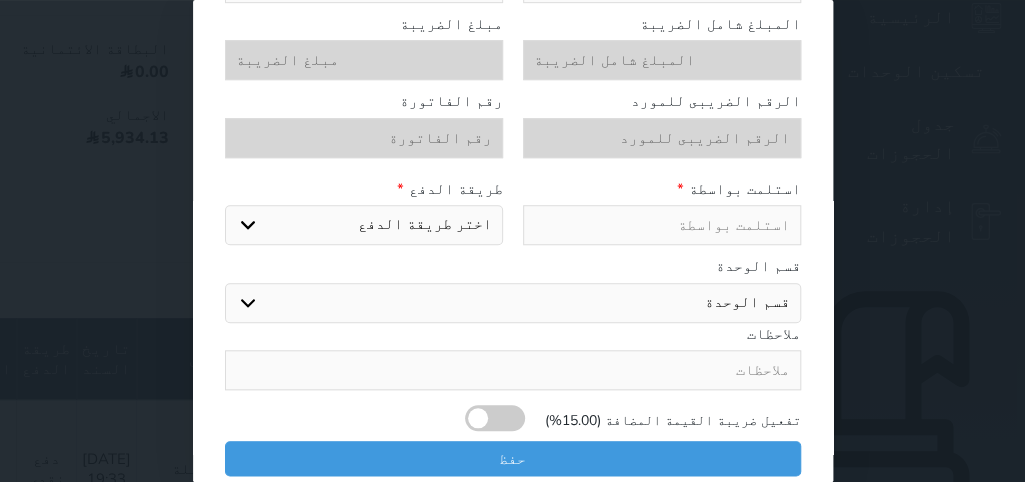 type on "74.55" 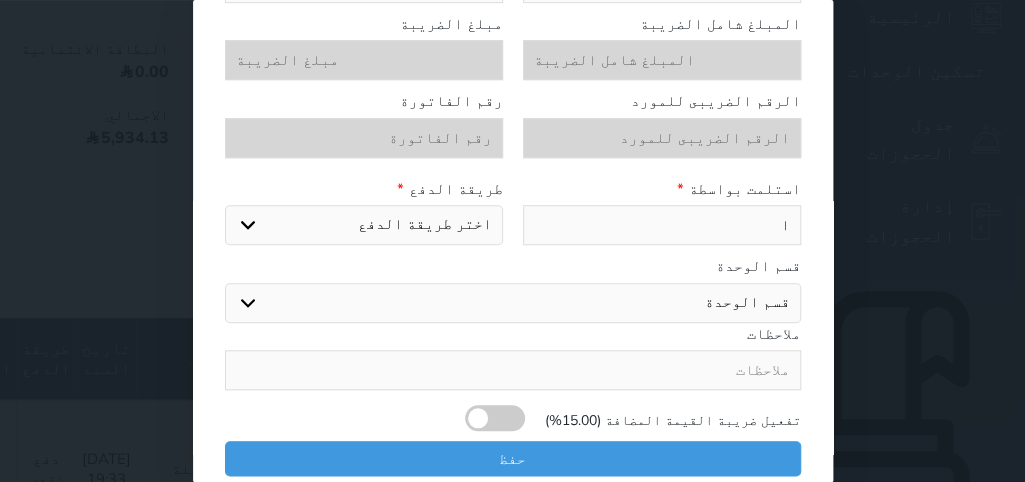 type on "ال" 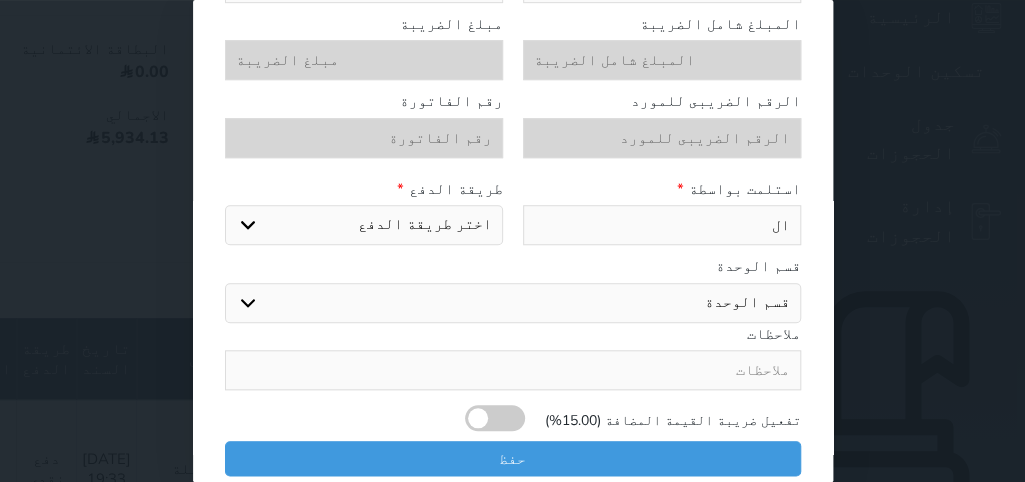 type on "الص" 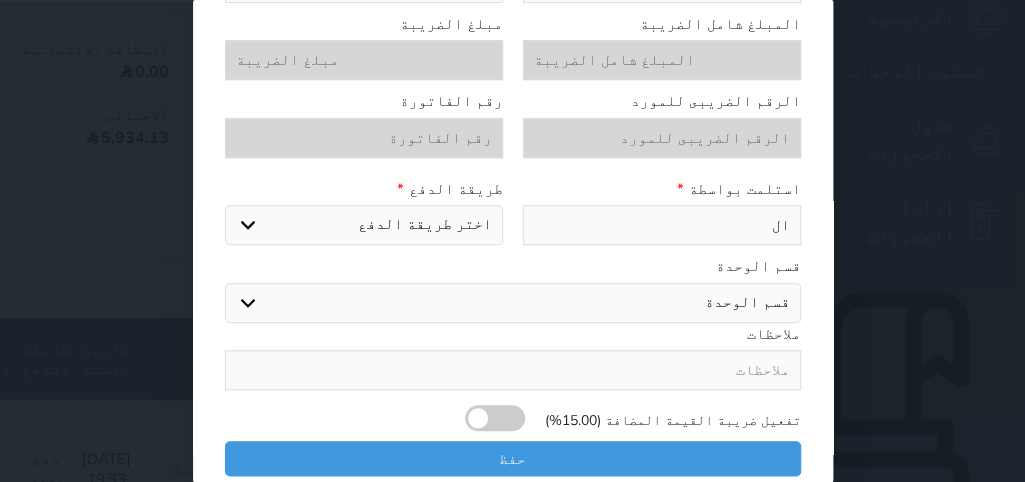 select 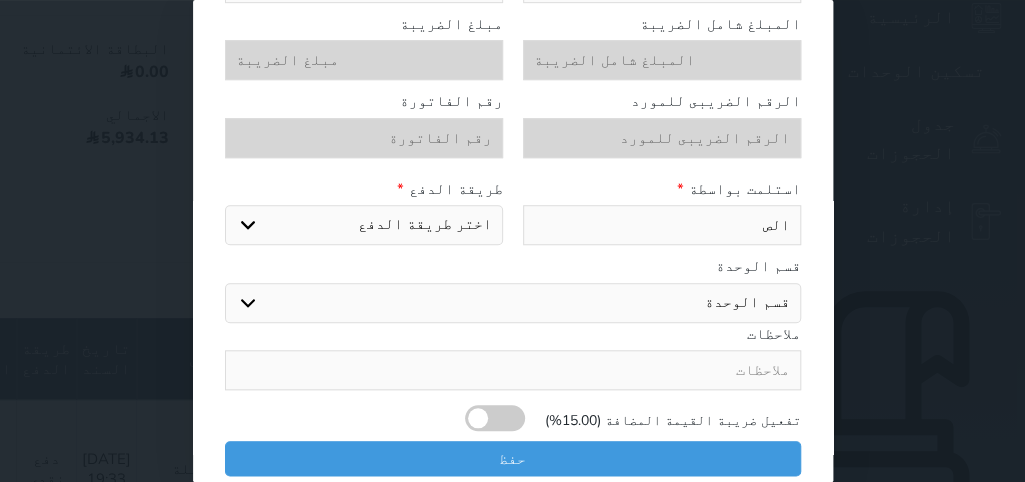type on "الصن" 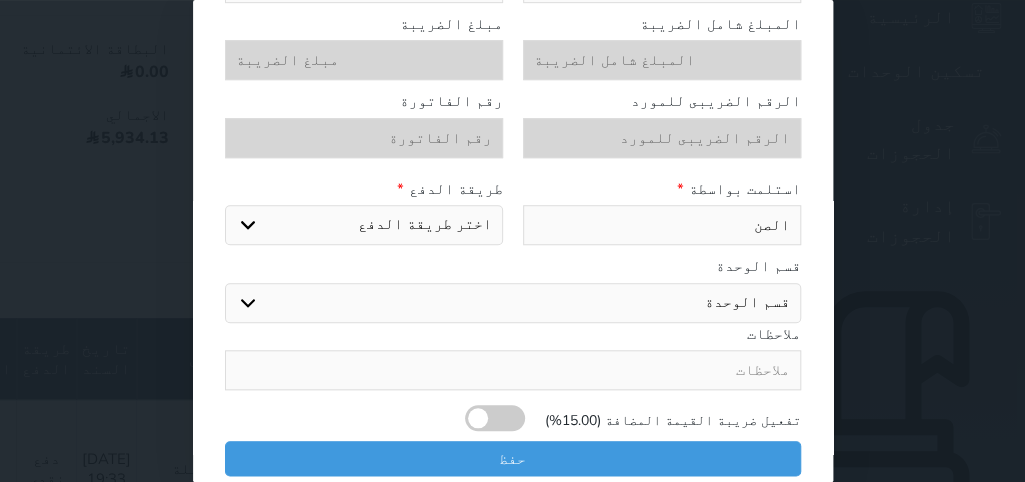 type on "الصند" 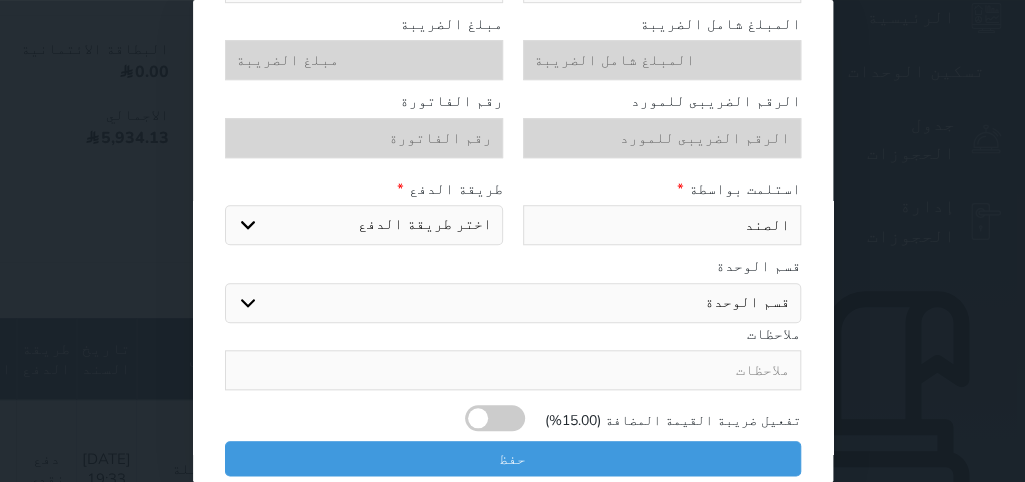type on "الصندو" 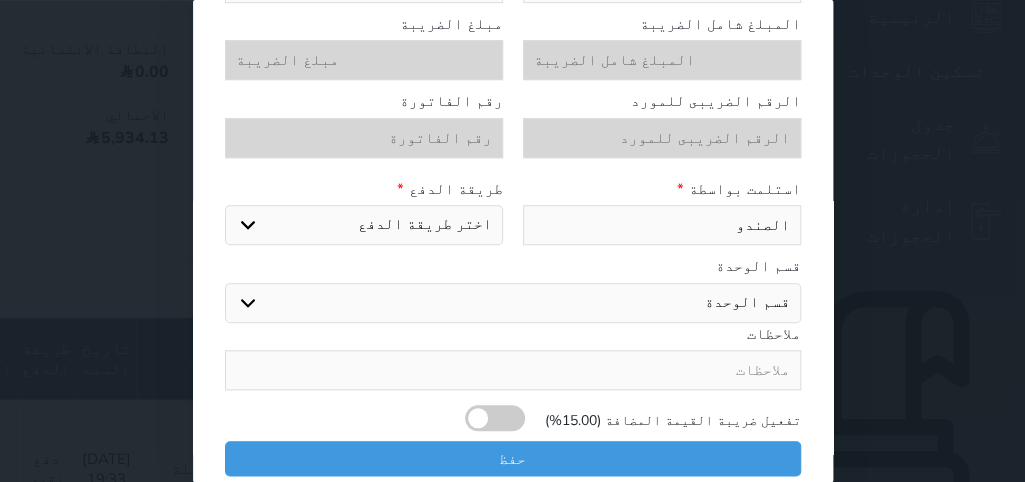 type on "الصندوق" 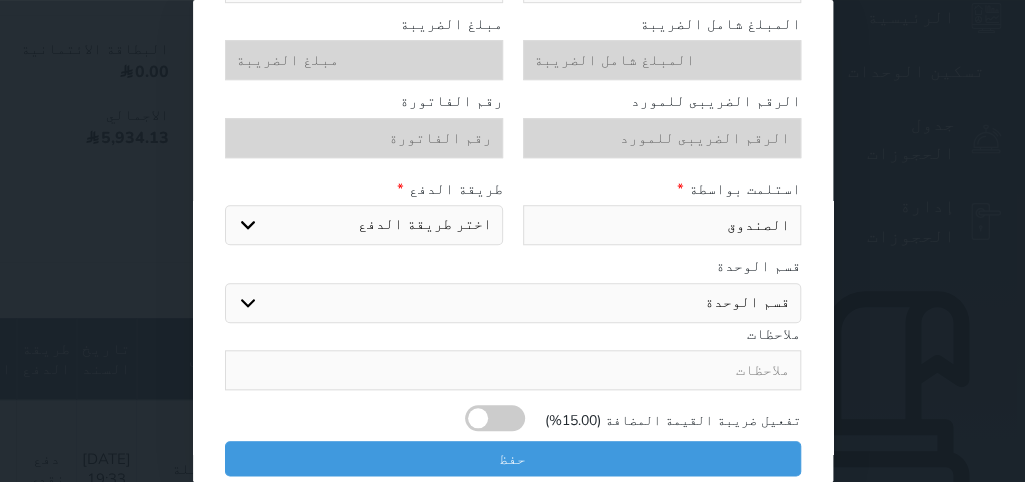 type on "الصندوق" 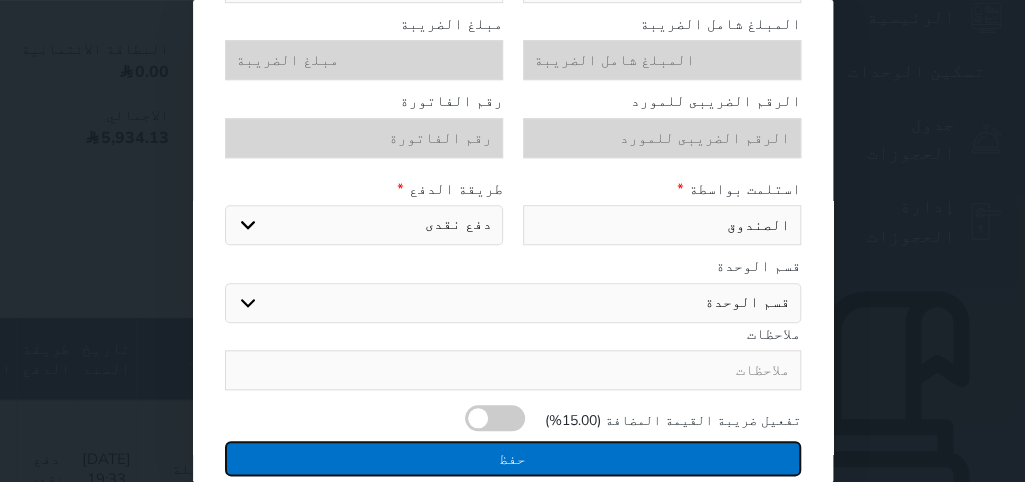 click on "حفظ" at bounding box center [513, 458] 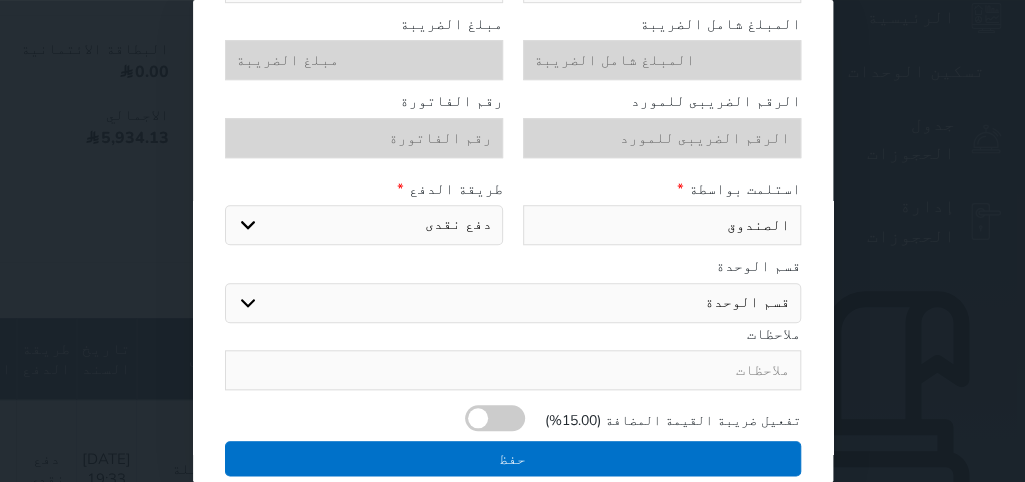 select 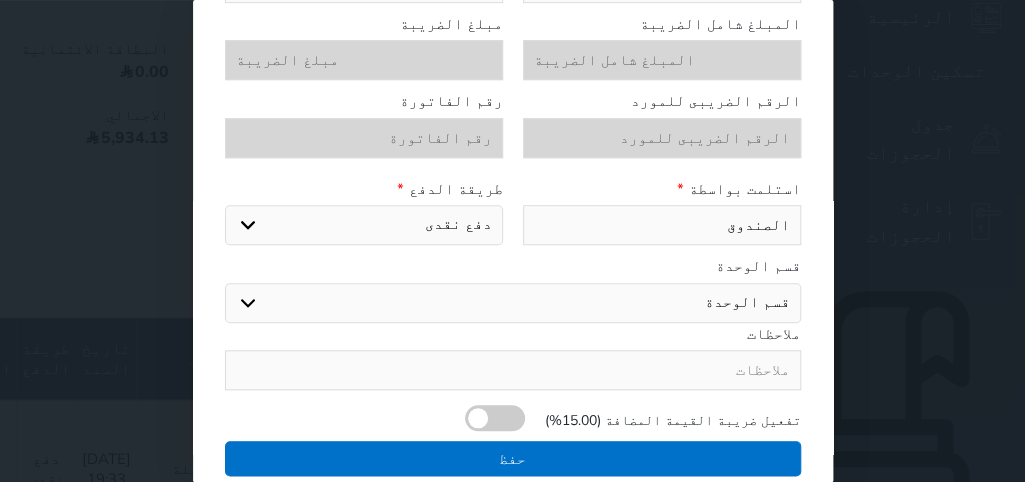 type 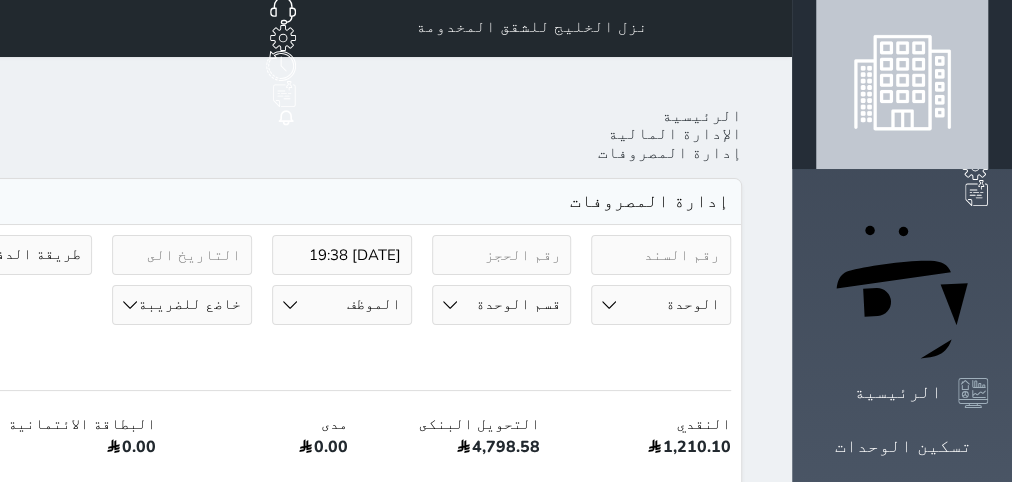 scroll, scrollTop: 0, scrollLeft: 0, axis: both 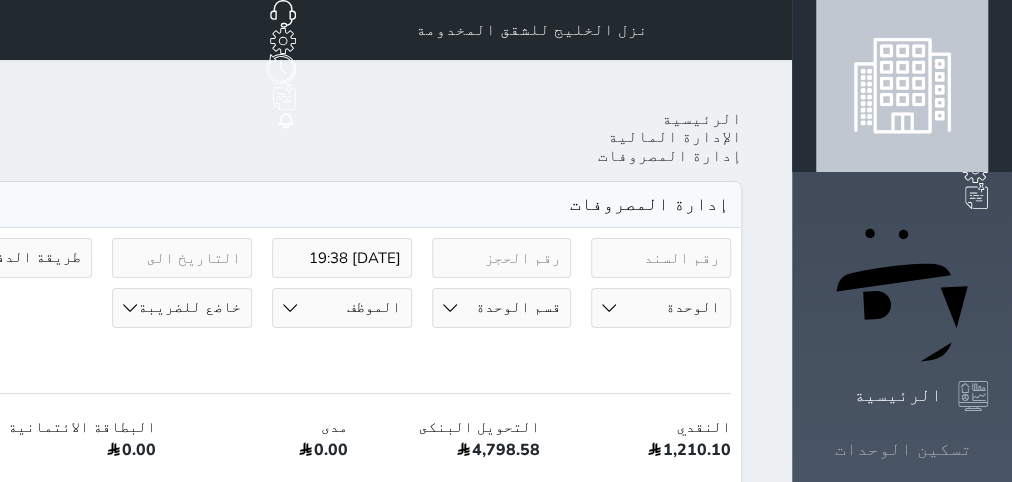 click on "تسكين الوحدات" at bounding box center (902, 449) 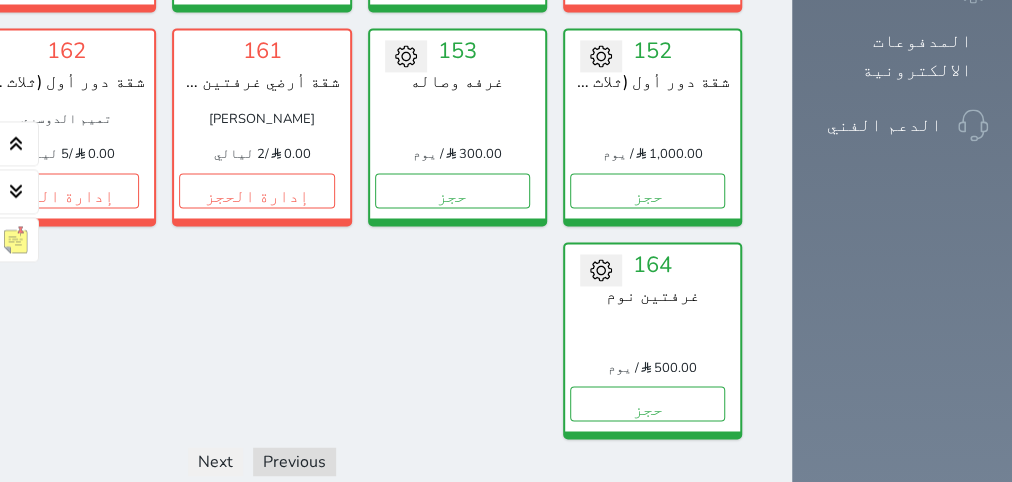 scroll, scrollTop: 1716, scrollLeft: 0, axis: vertical 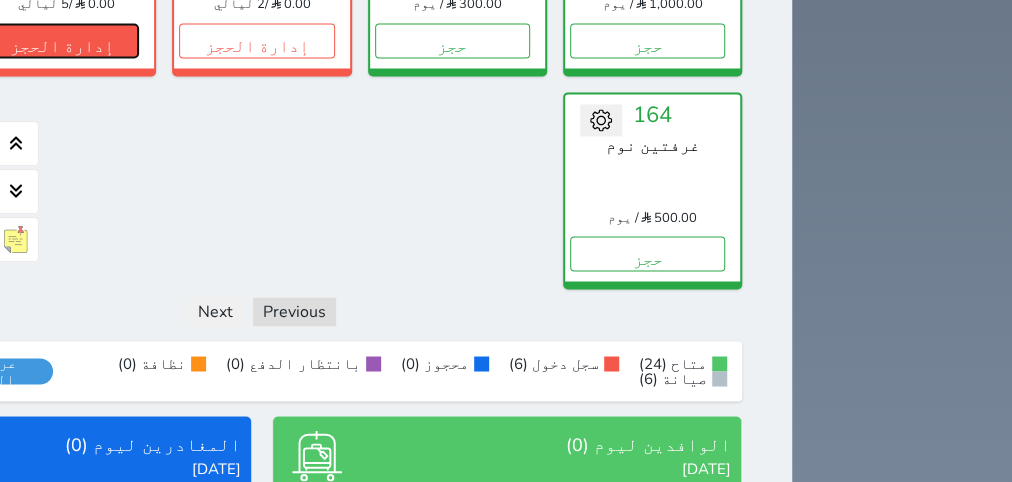 click on "إدارة الحجز" at bounding box center (61, 40) 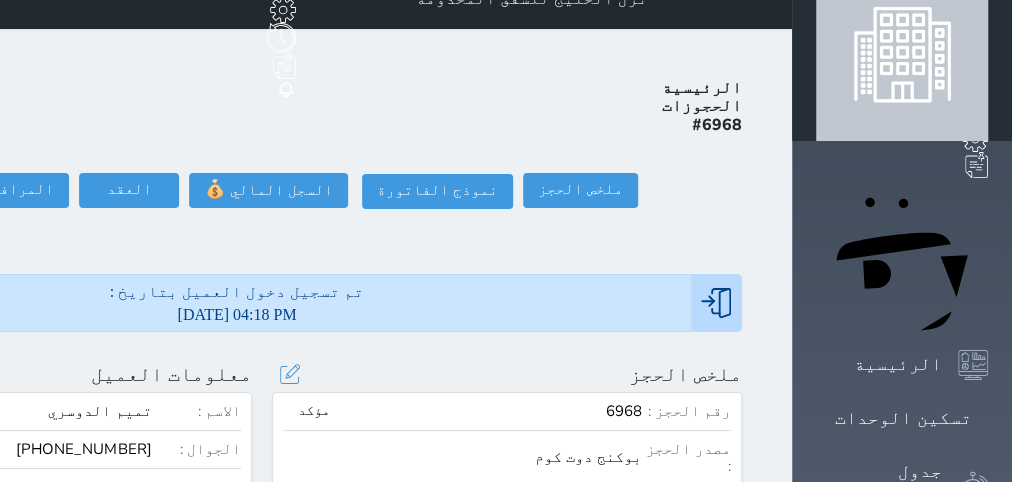 scroll, scrollTop: 0, scrollLeft: 0, axis: both 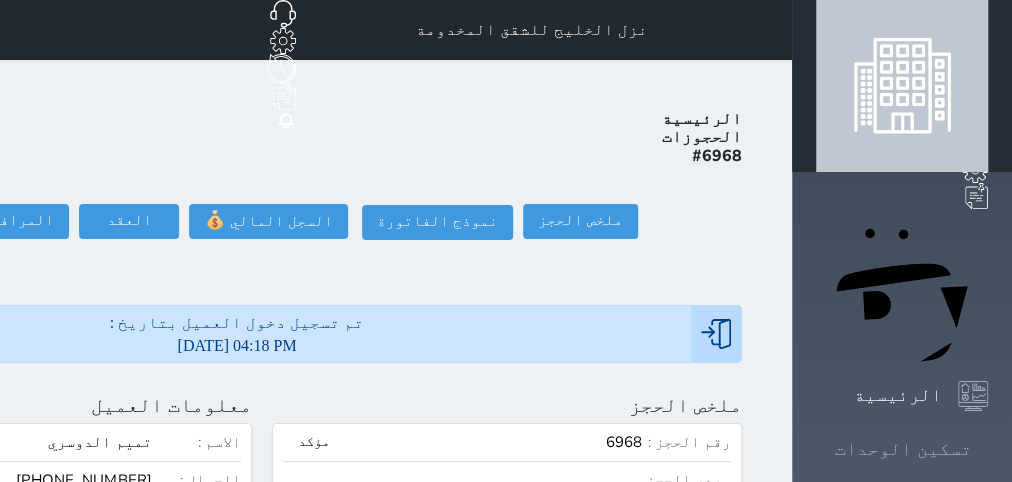 click 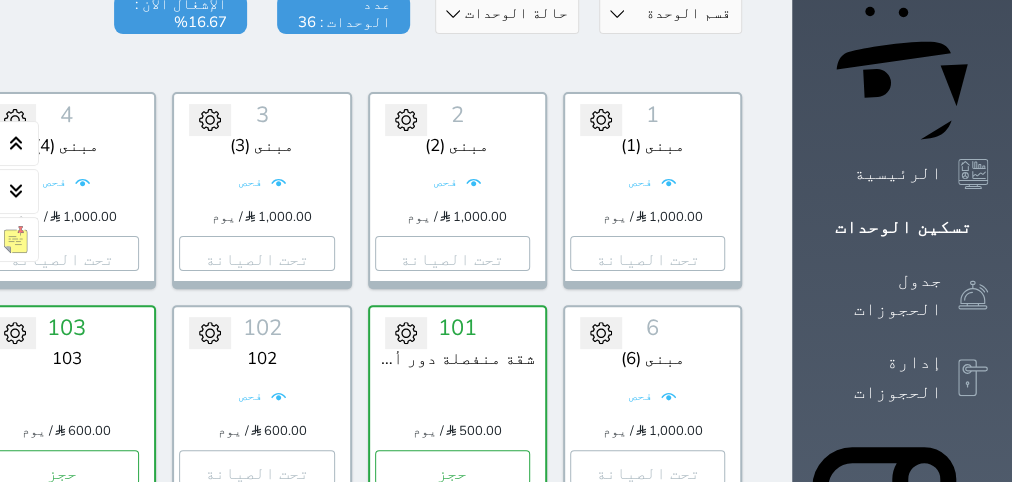 scroll, scrollTop: 78, scrollLeft: 0, axis: vertical 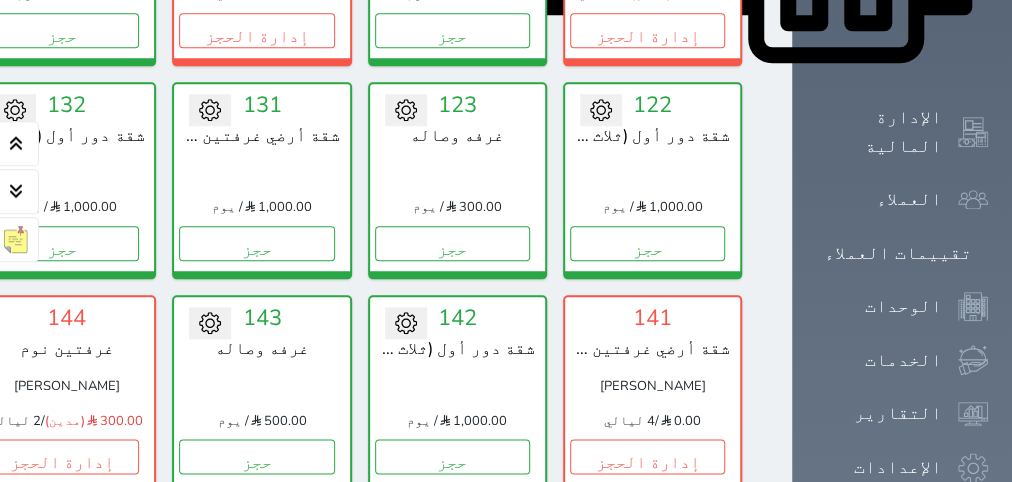click on "حجز" at bounding box center [-134, 30] 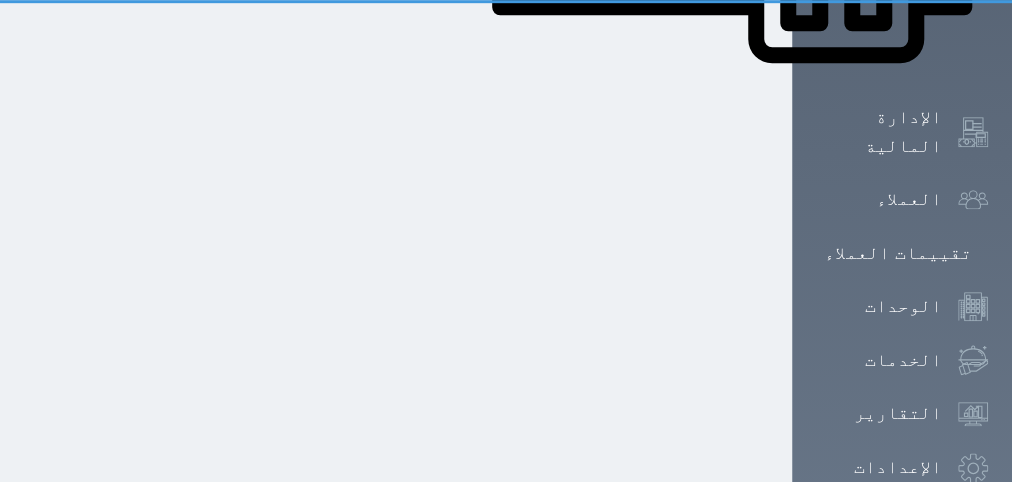 scroll, scrollTop: 630, scrollLeft: 0, axis: vertical 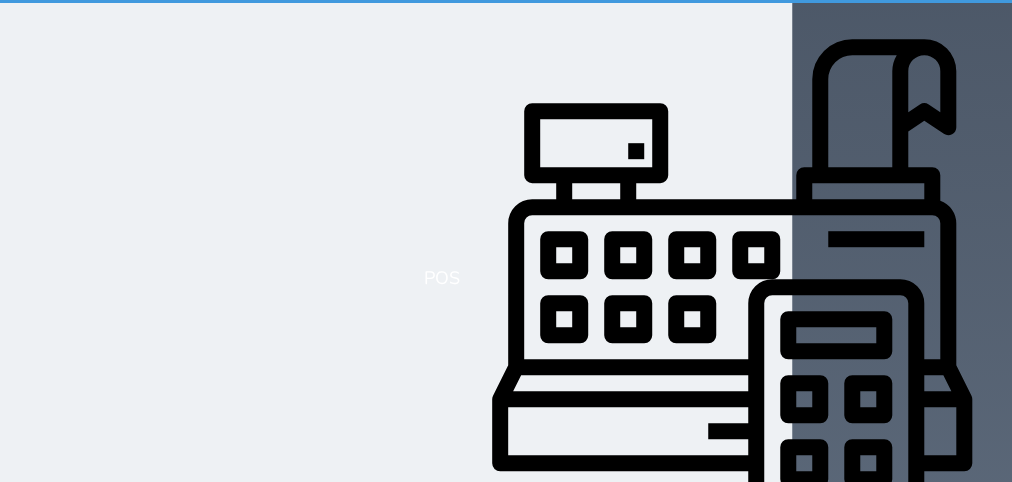 select on "1" 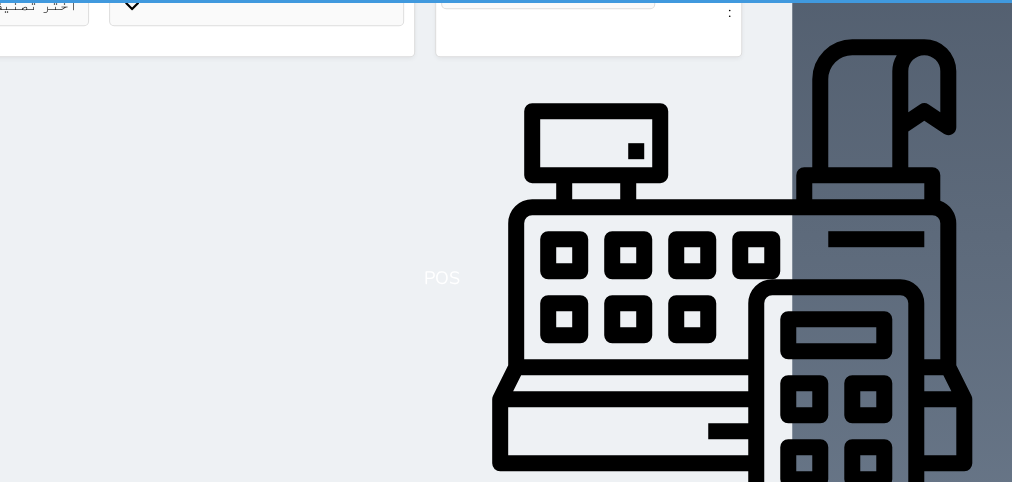 scroll, scrollTop: 0, scrollLeft: 0, axis: both 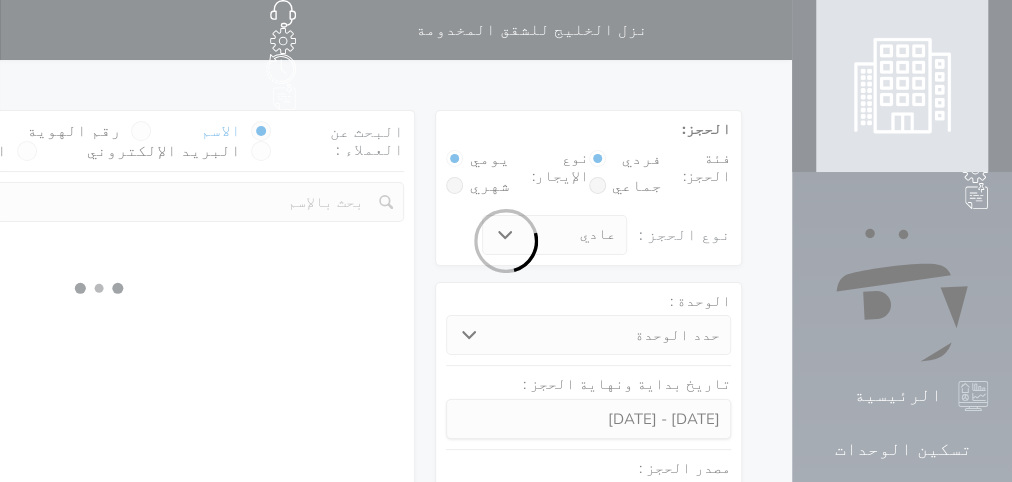 select 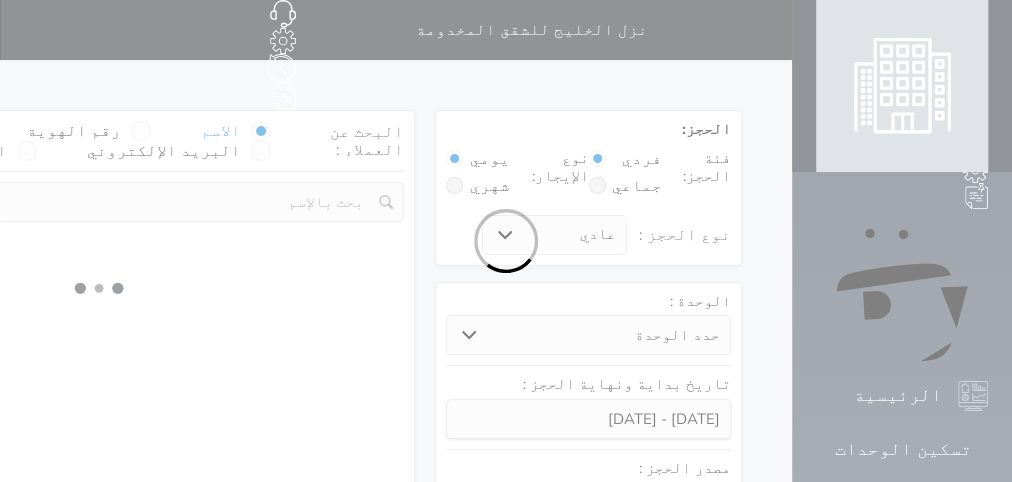 select on "1" 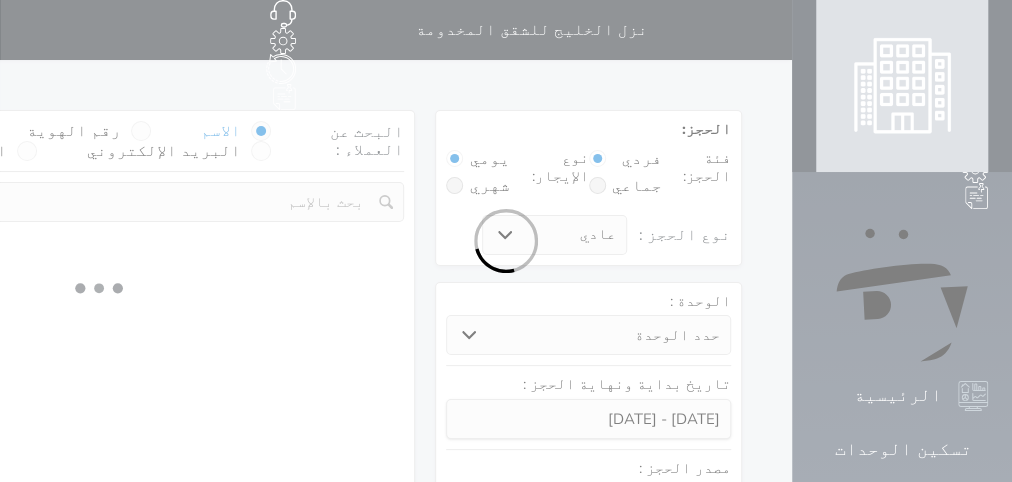 select on "113" 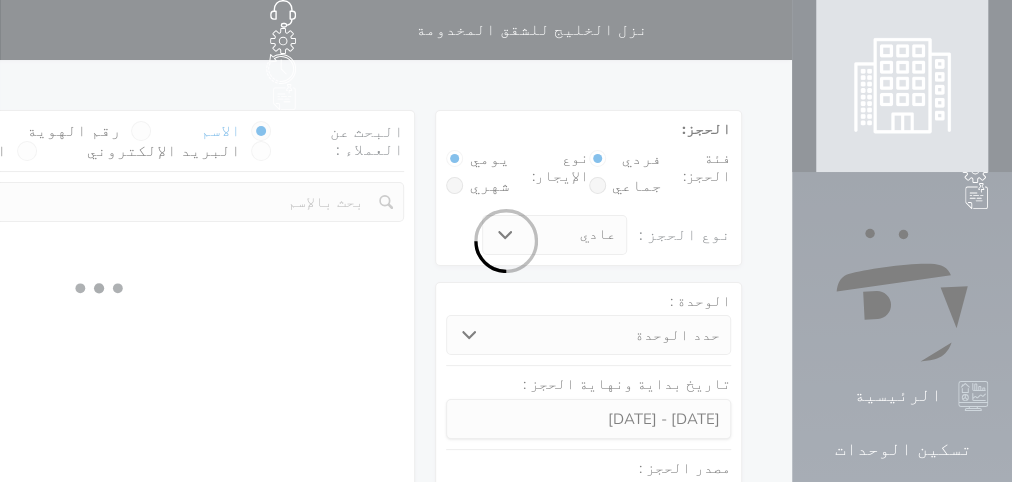 select on "1" 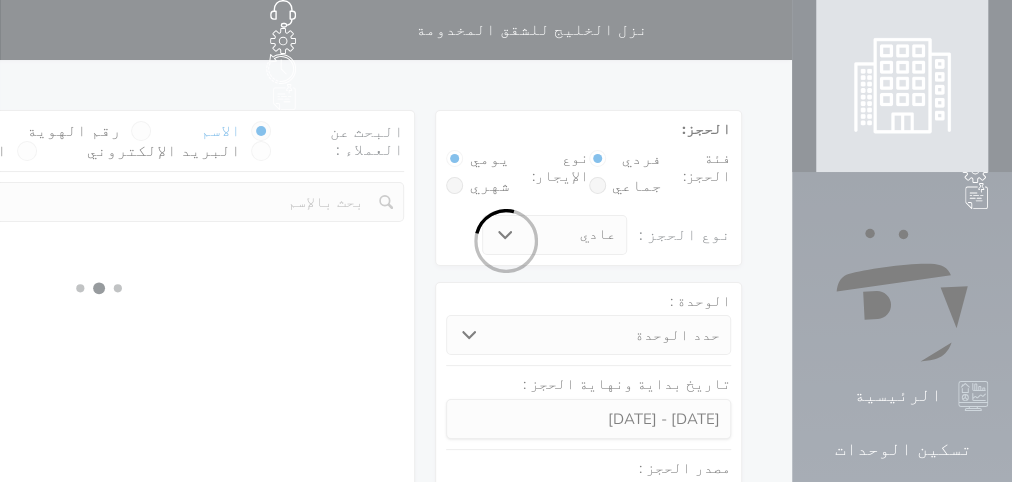 select 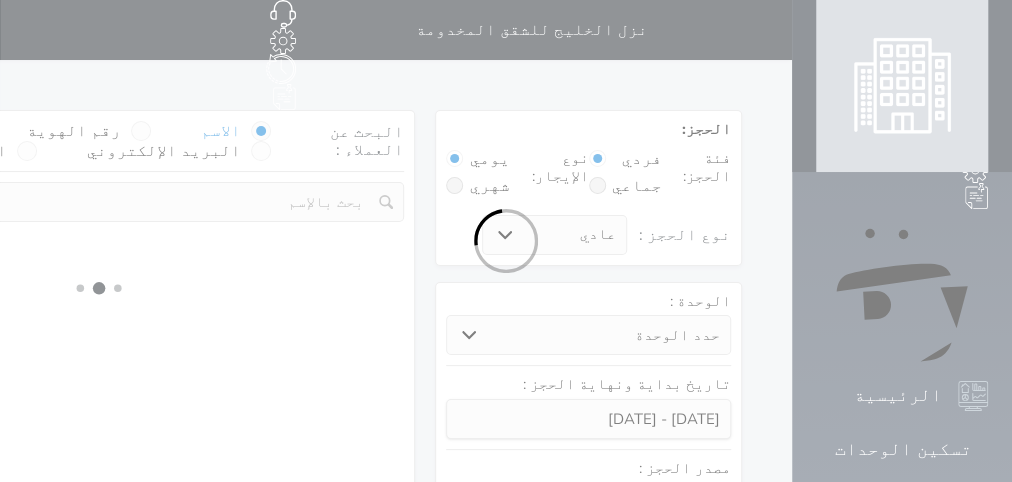 select on "7" 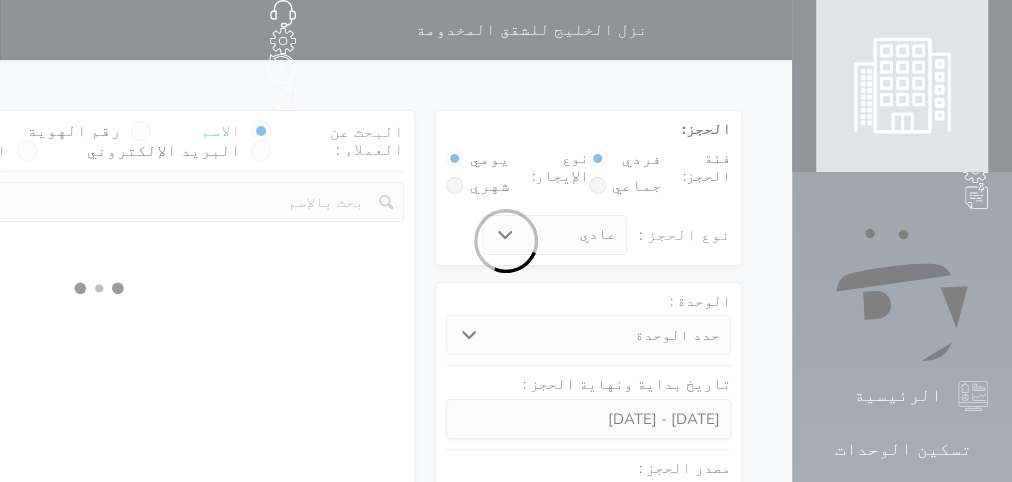 select 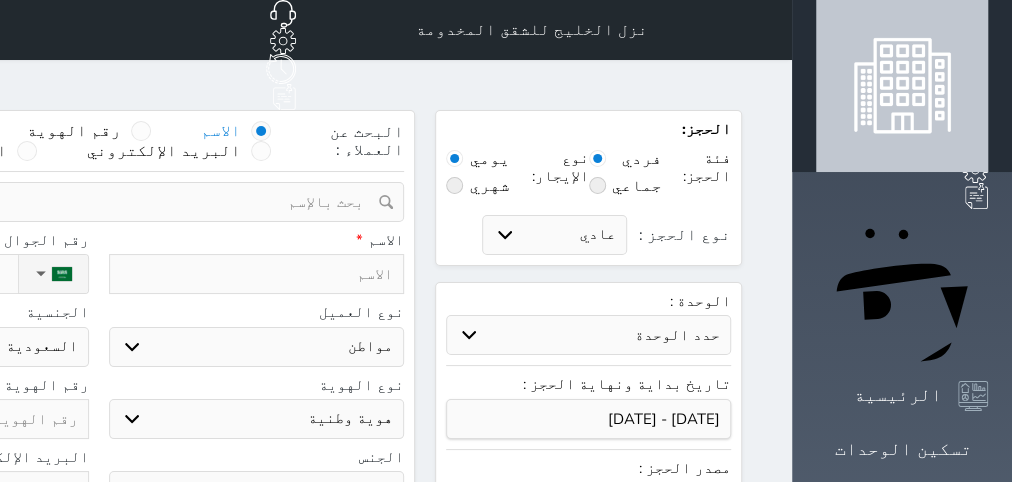 select 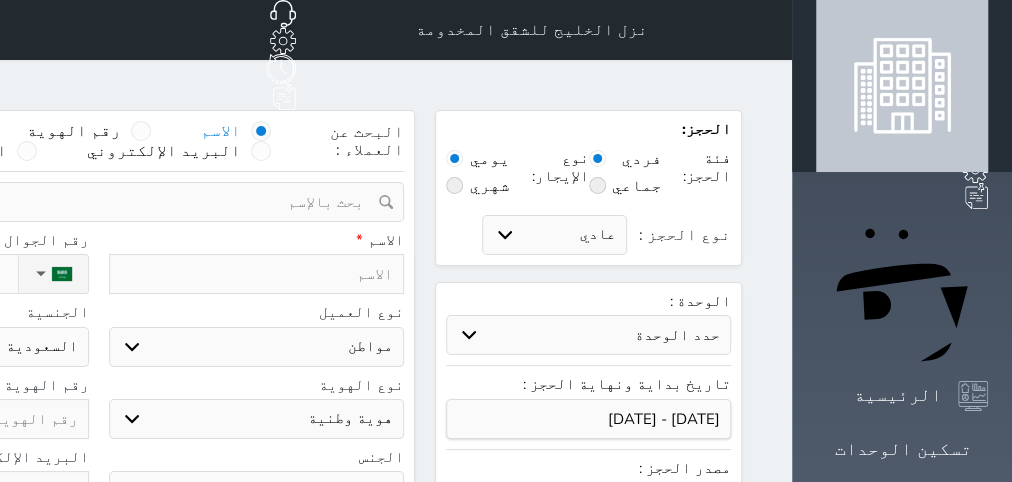 select 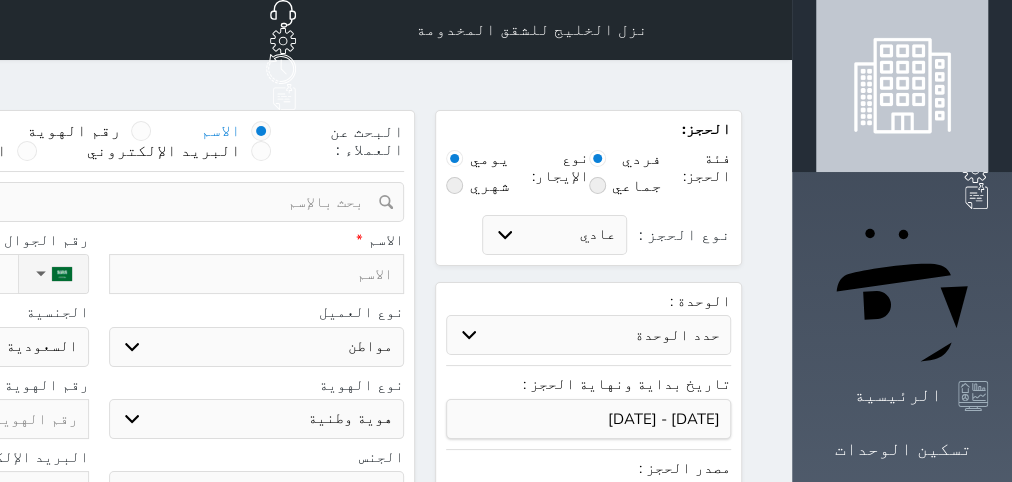 select 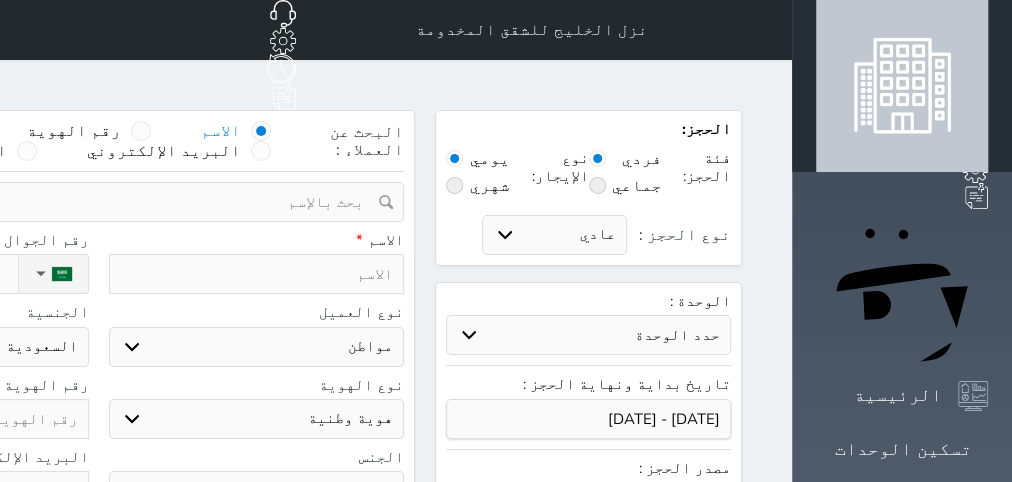 select 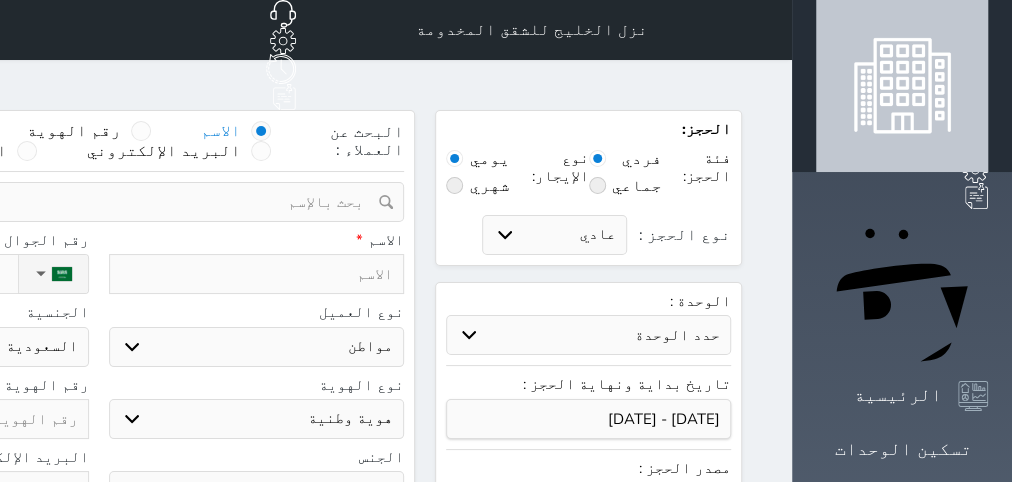 select 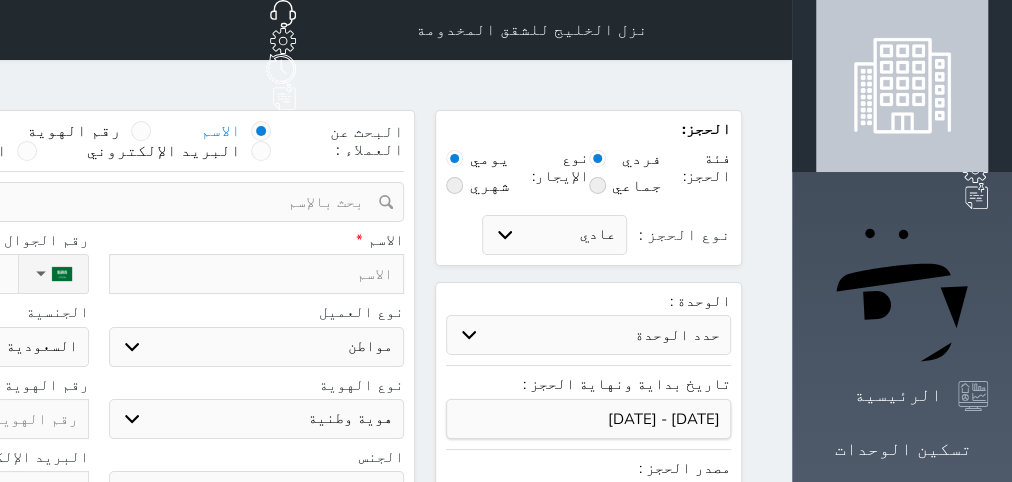 select 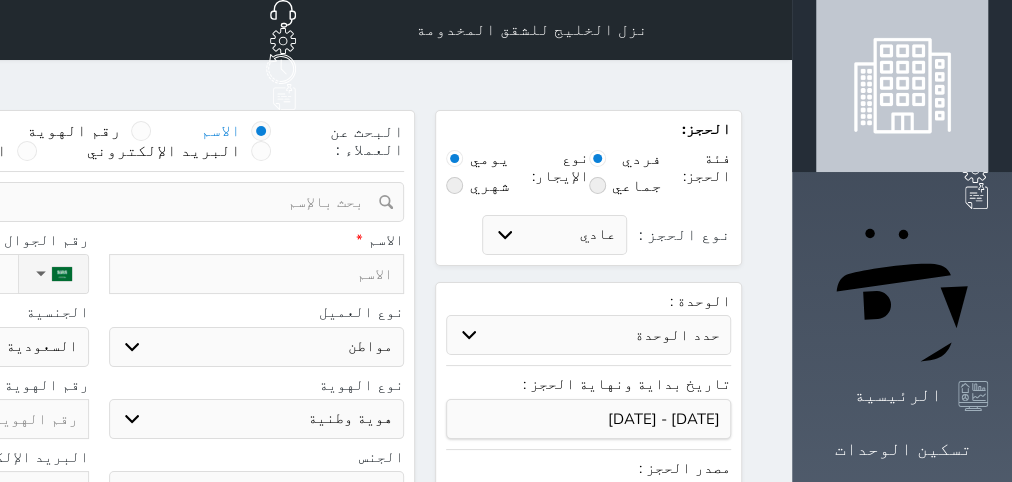 click at bounding box center [91, 202] 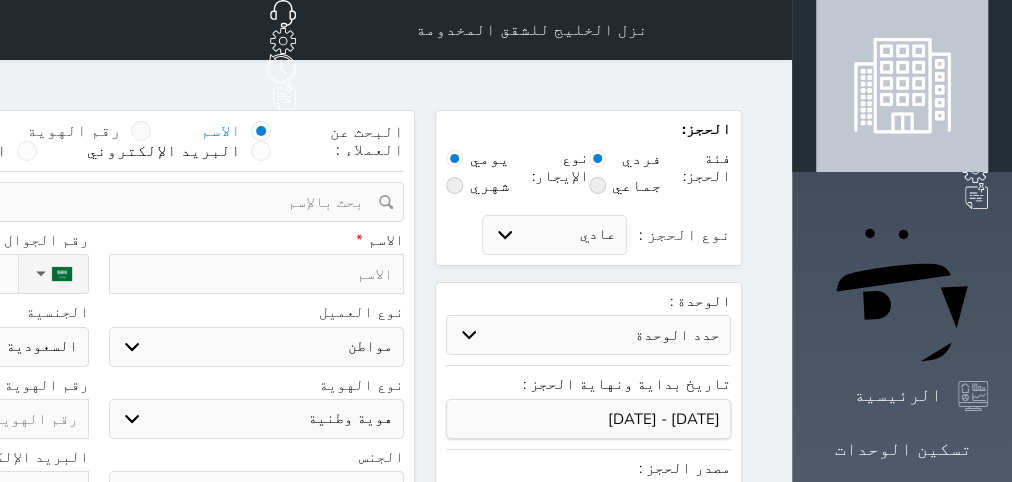 click on "رقم الهوية" at bounding box center (74, 131) 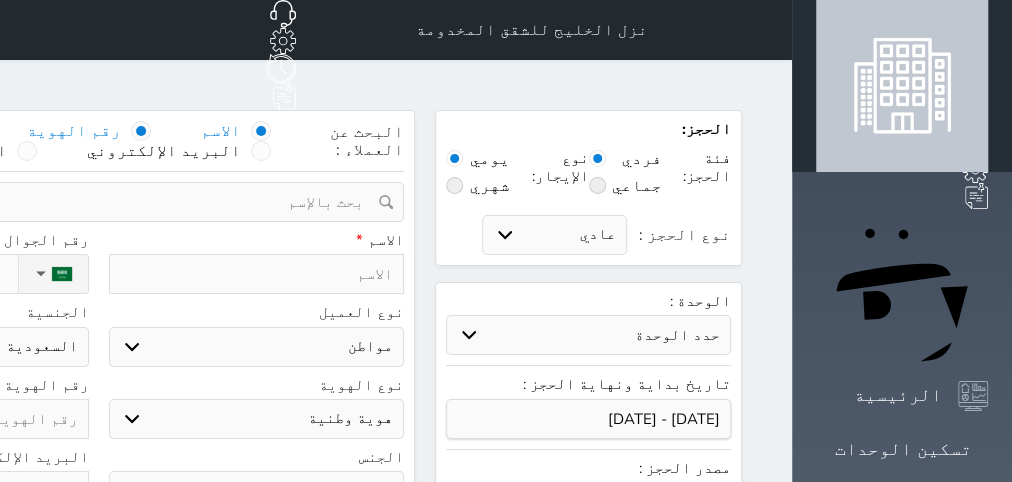 select 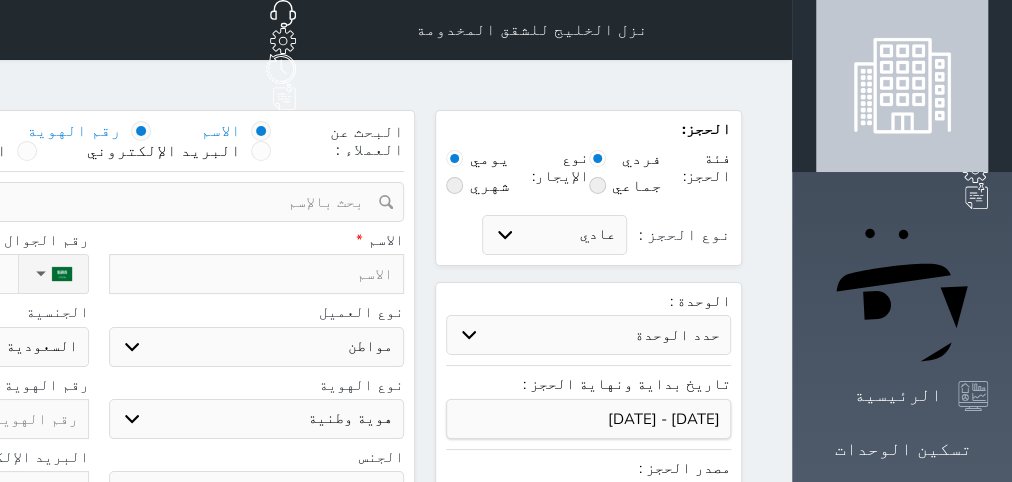 select 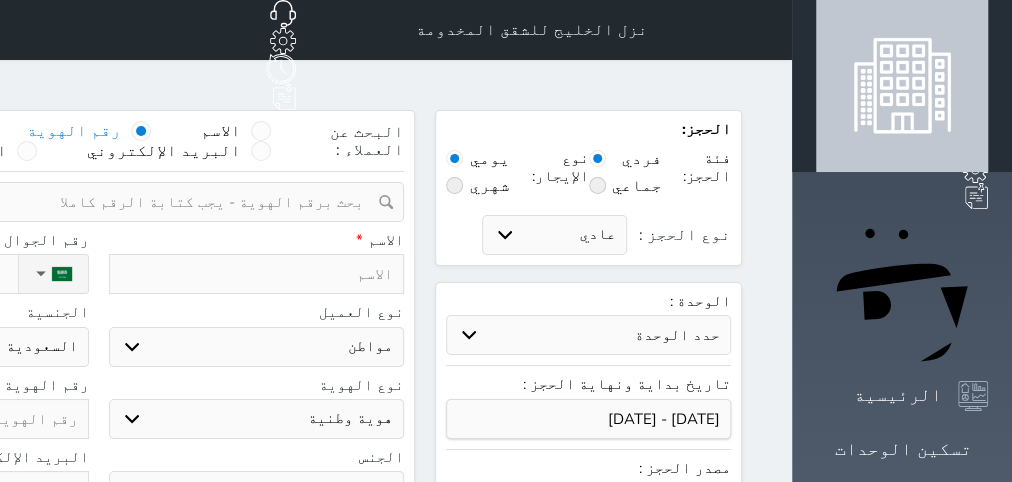 click at bounding box center [257, 274] 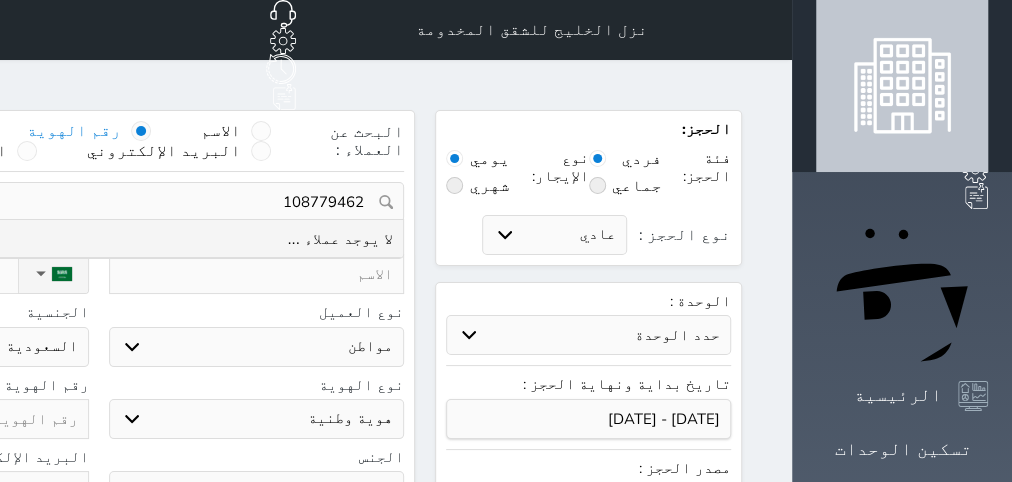click on "108779462" at bounding box center [98, 202] 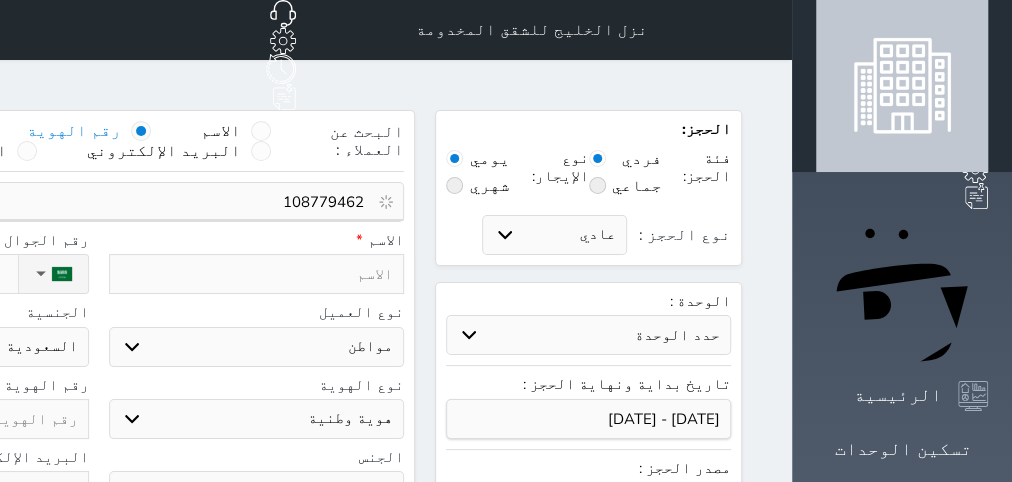 type on "1008779462" 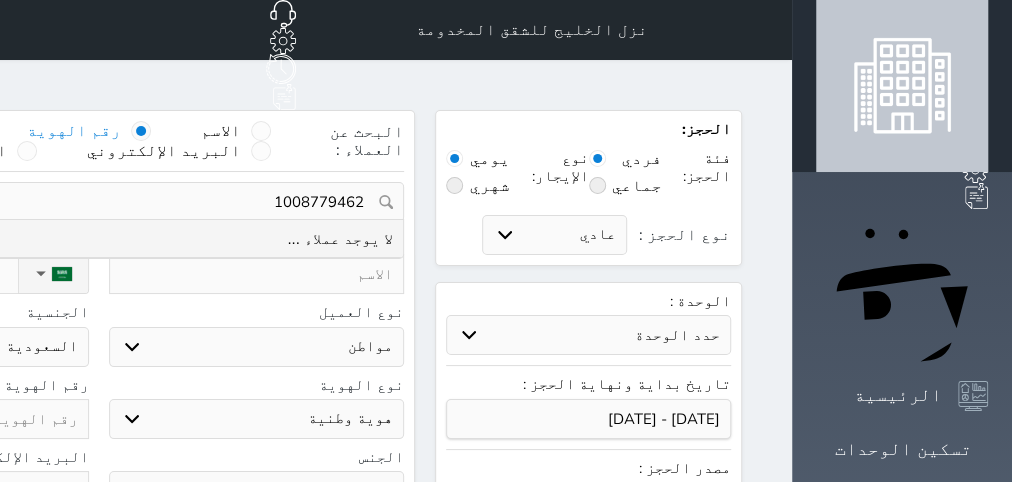 click on "1008779462" at bounding box center [98, 202] 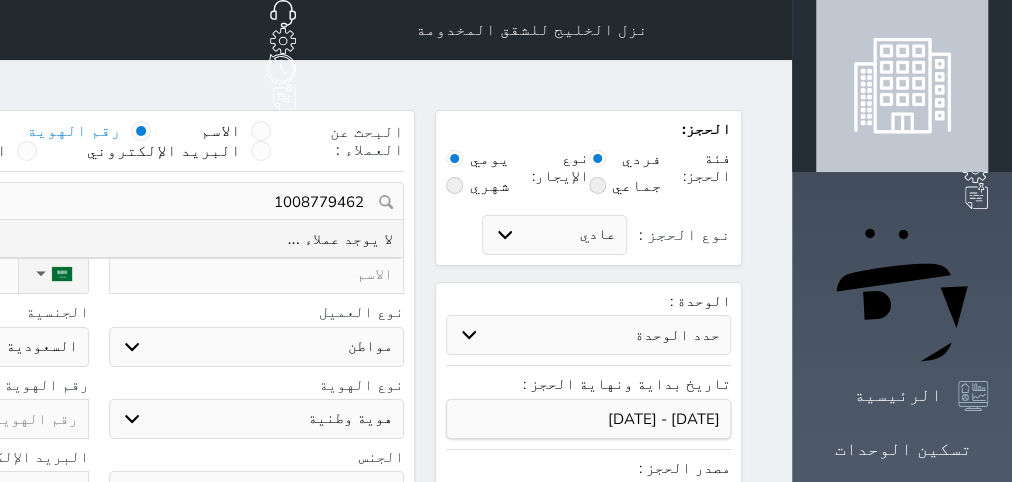 type 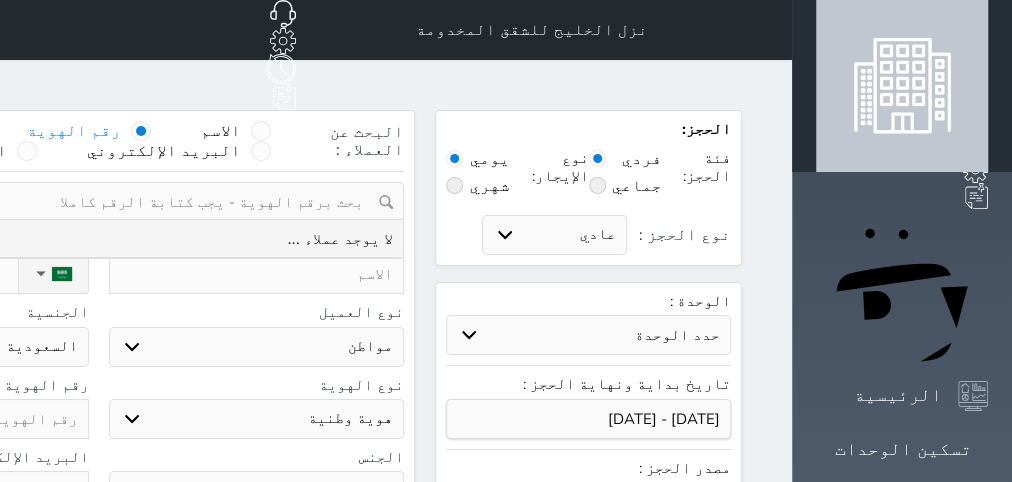 click at bounding box center [257, 274] 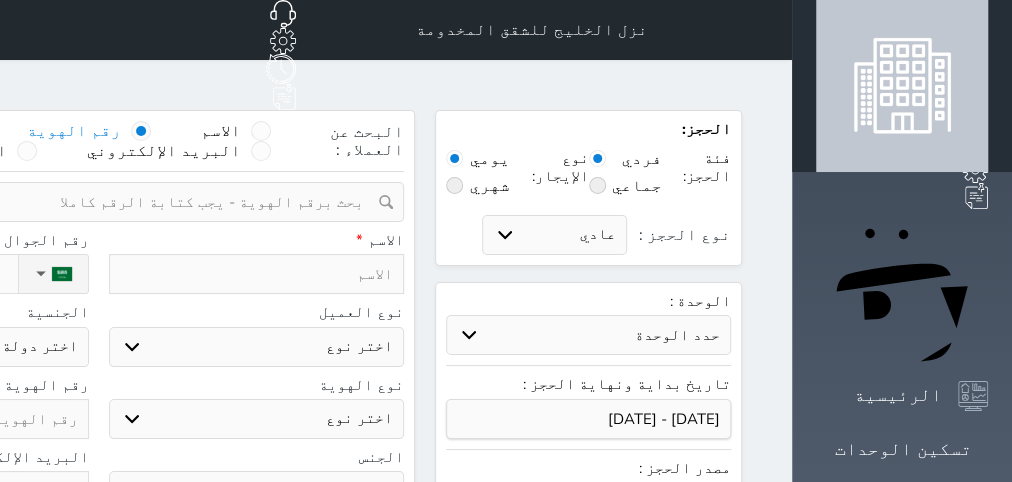type on "ح" 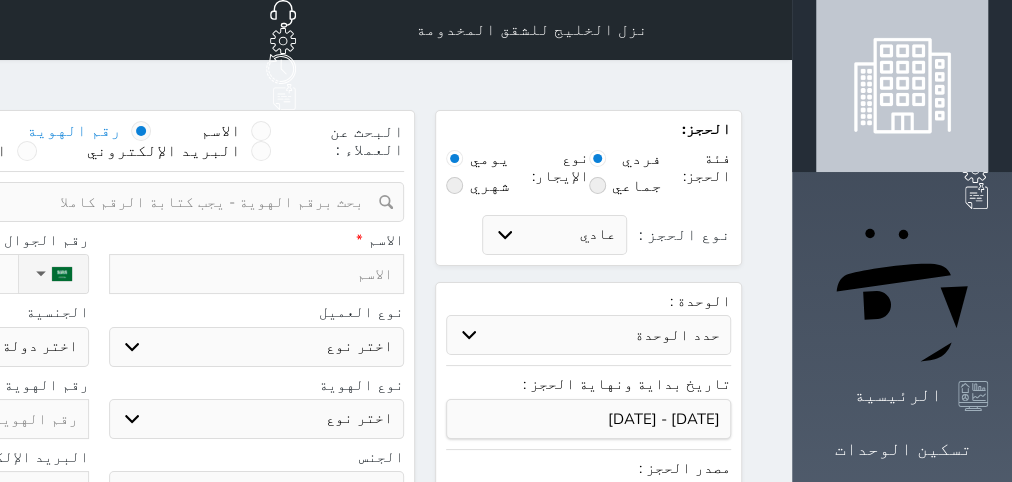 select 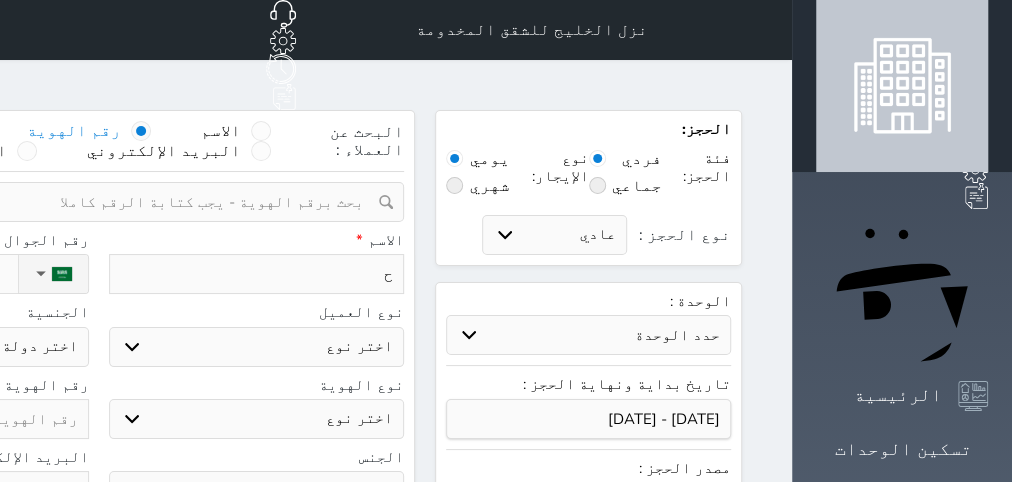 type 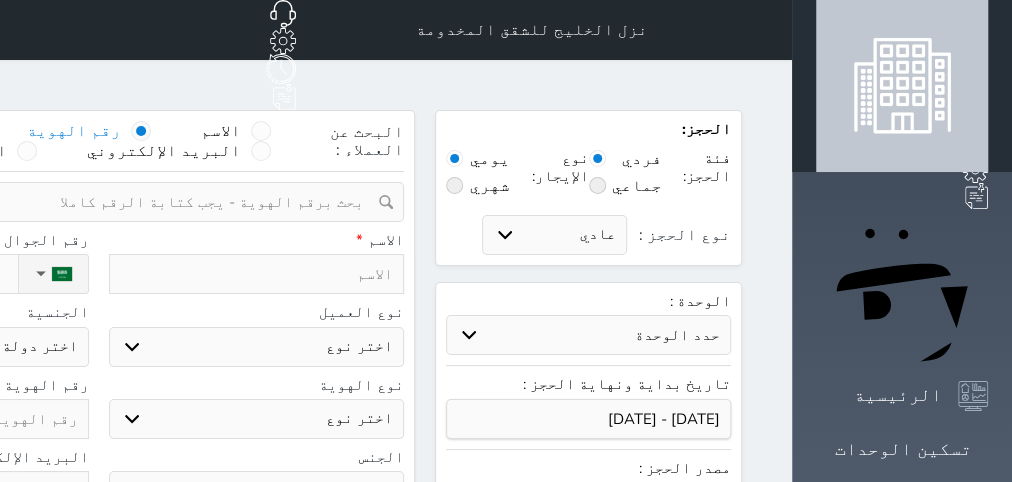 type on "خ" 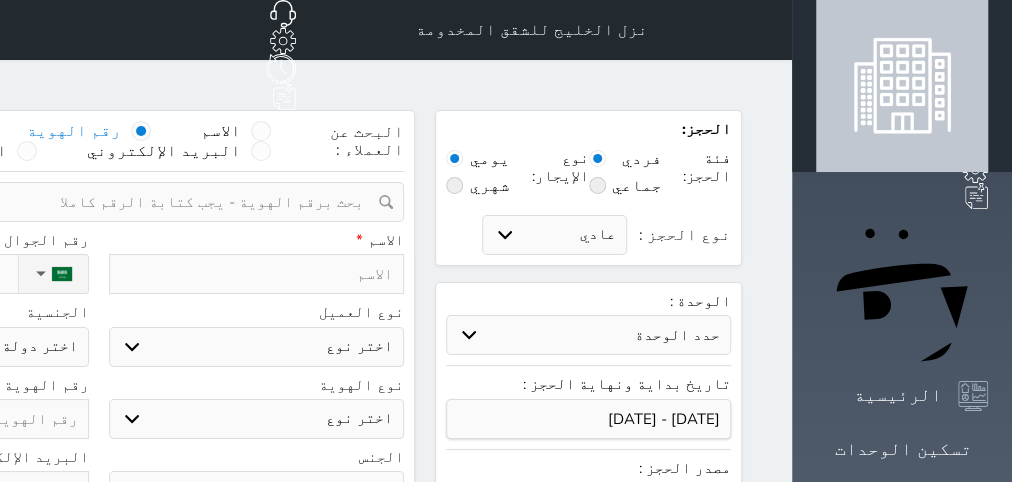 select 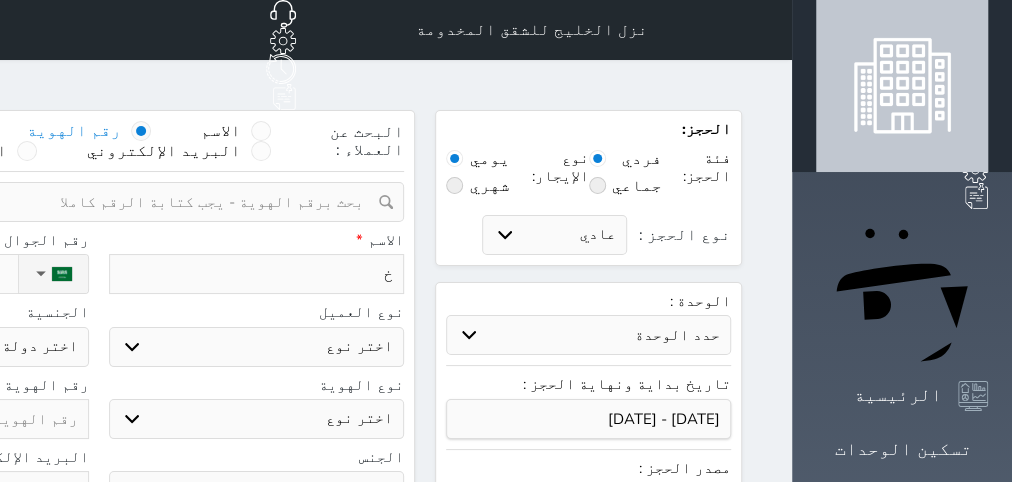 type on "خا" 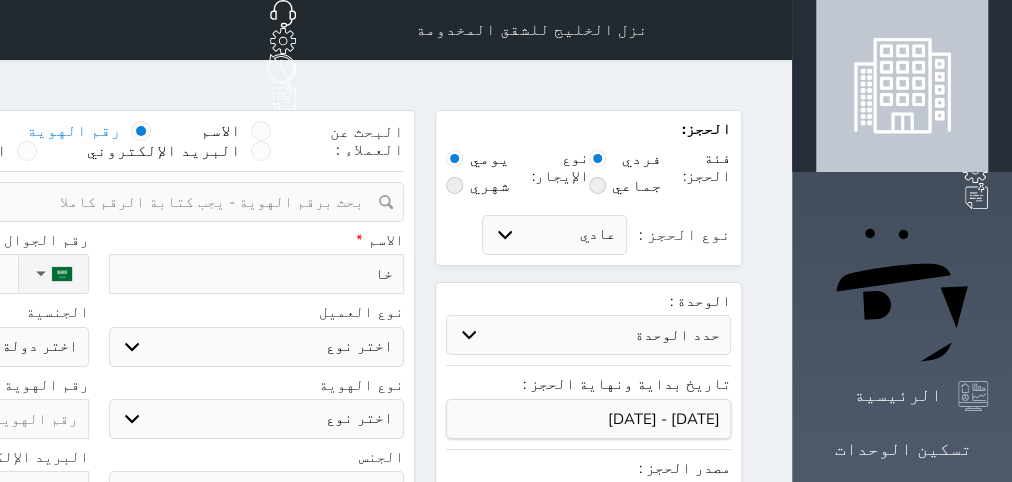 type on "خال" 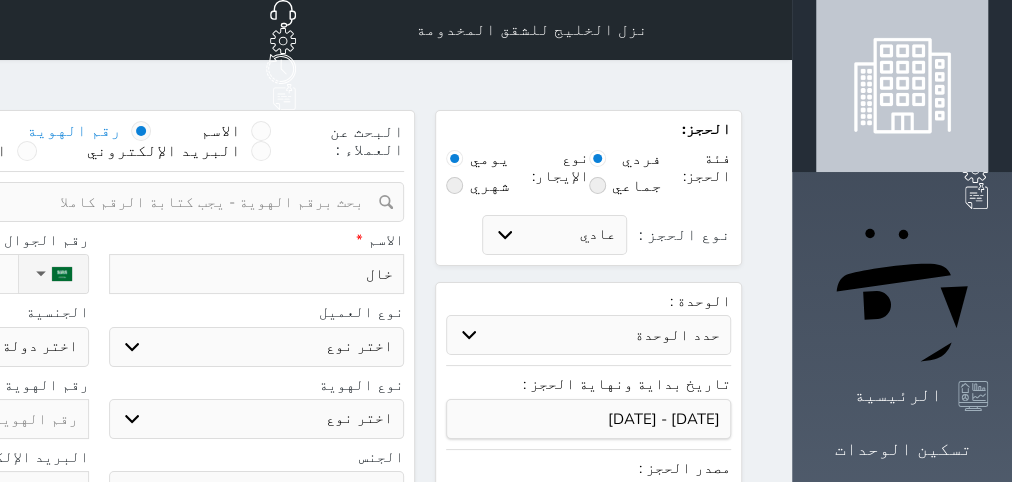 select 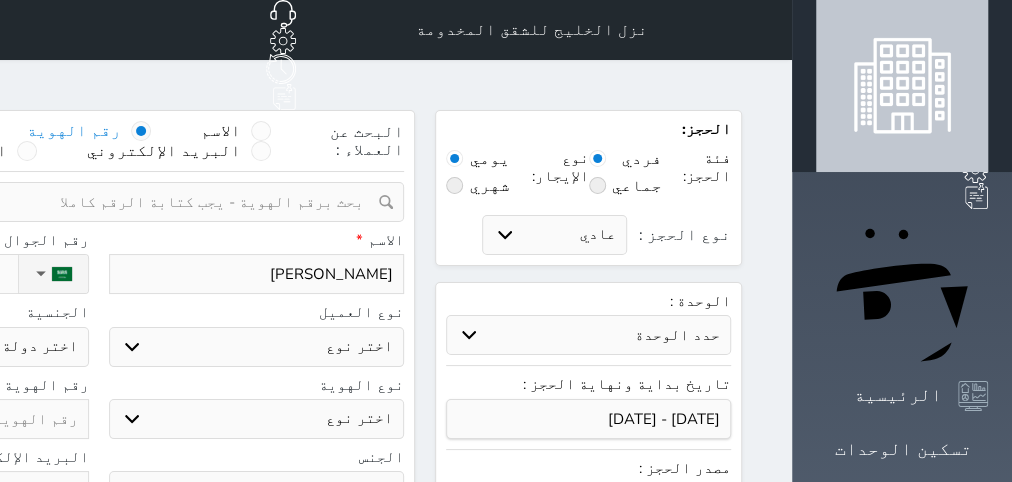 type on "[PERSON_NAME]" 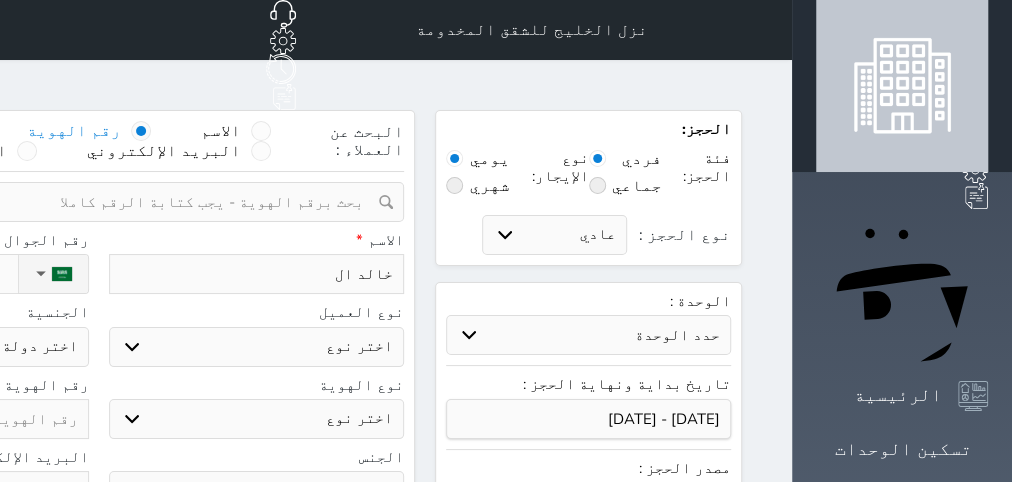 type on "[PERSON_NAME]" 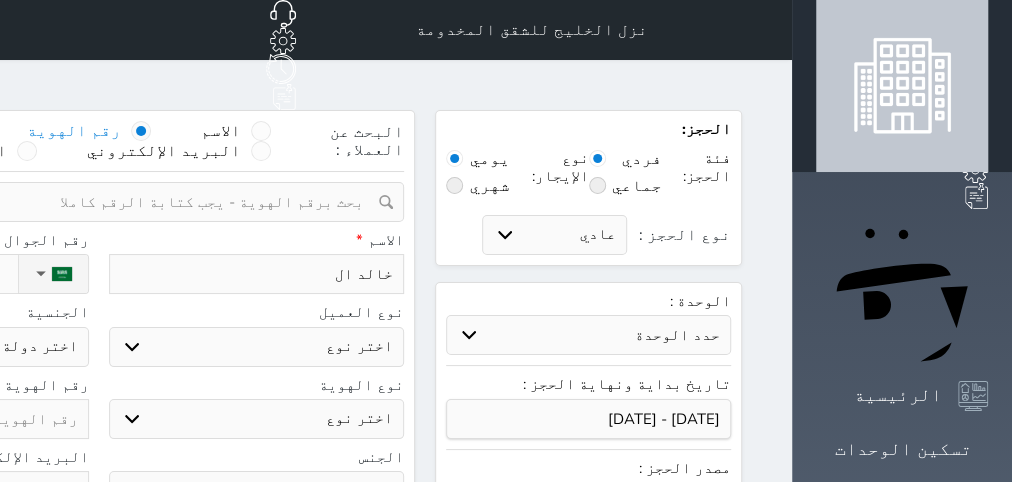 select 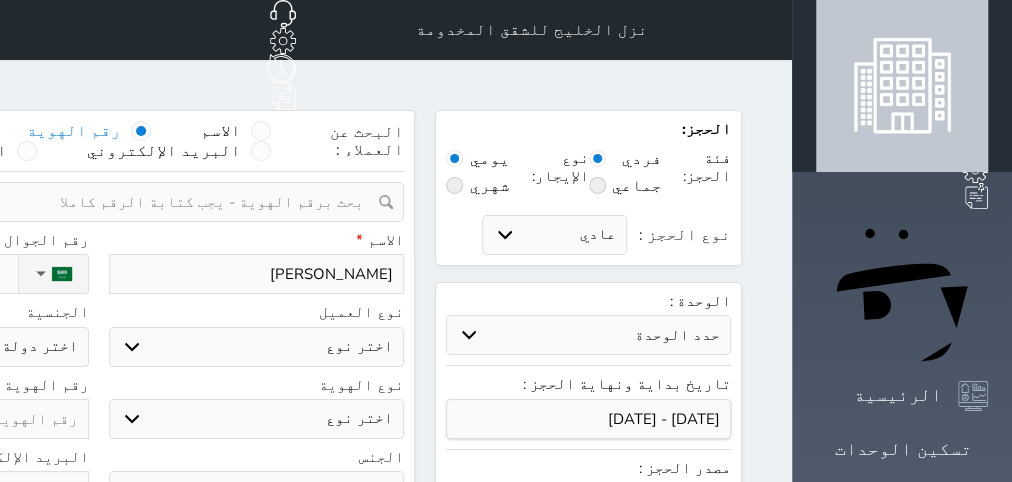 type on "[PERSON_NAME]" 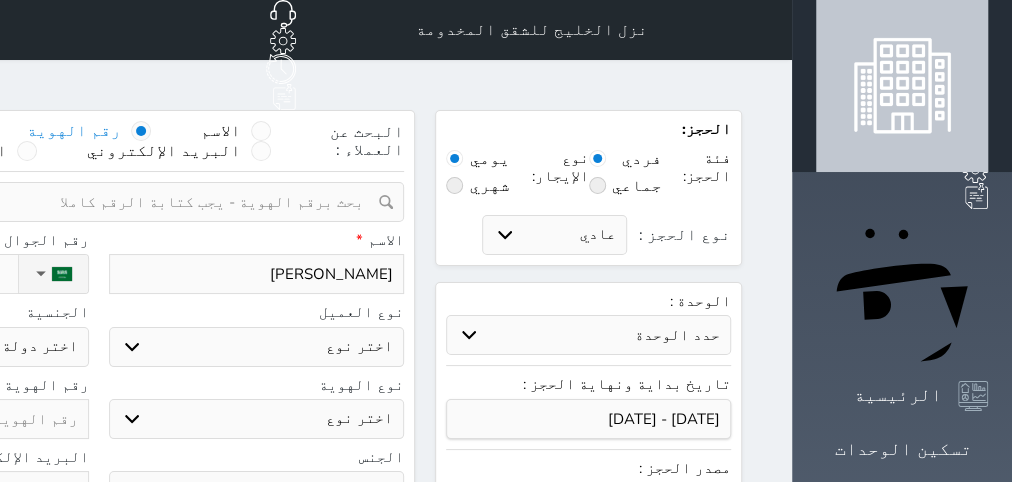 click on "اختر نوع   مواطن مواطن خليجي زائر مقيم" at bounding box center [257, 347] 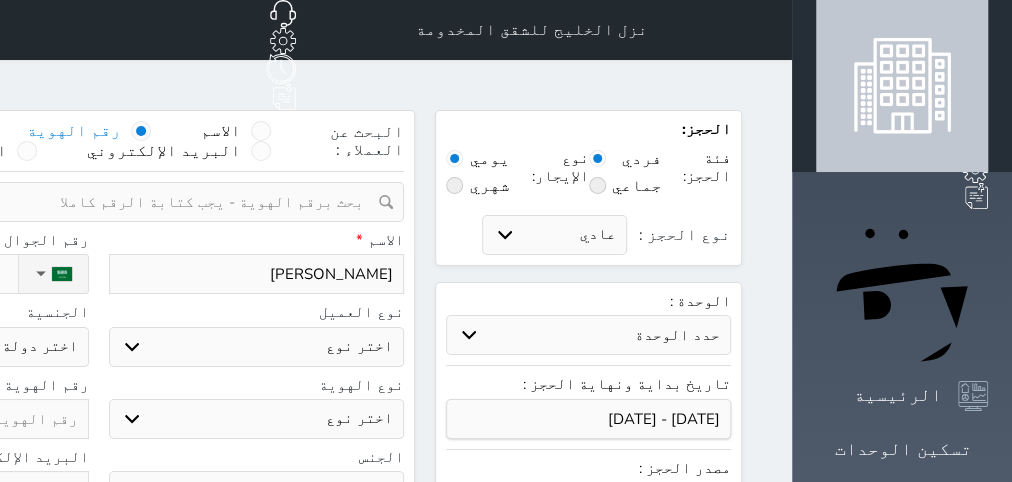 click on "مواطن" at bounding box center [0, 0] 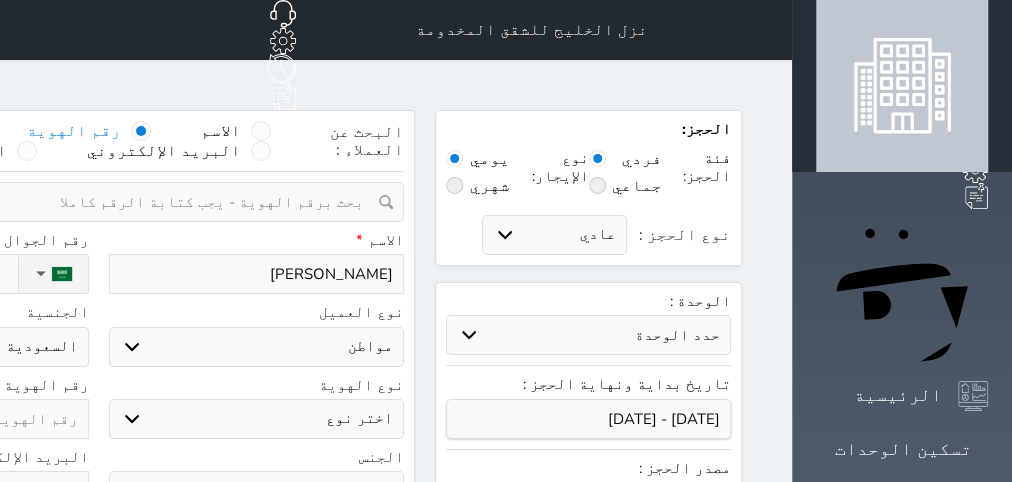 click on "اختر نوع   هوية وطنية هوية عائلية جواز السفر" at bounding box center (257, 419) 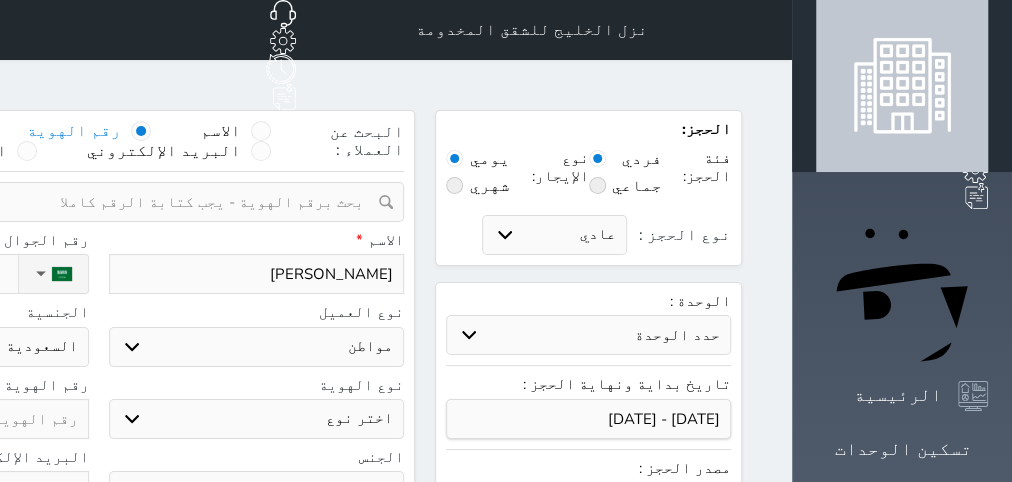 click on "هوية وطنية" at bounding box center (0, 0) 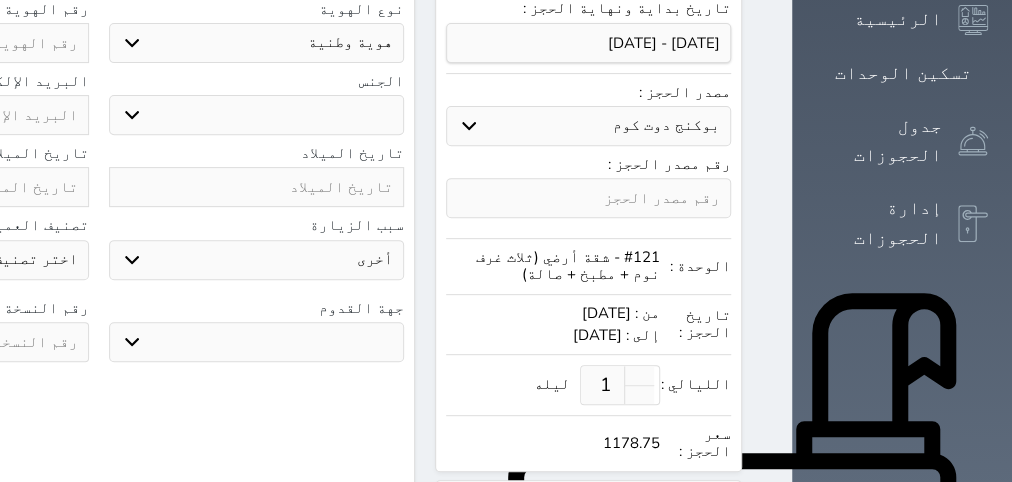 scroll, scrollTop: 378, scrollLeft: 0, axis: vertical 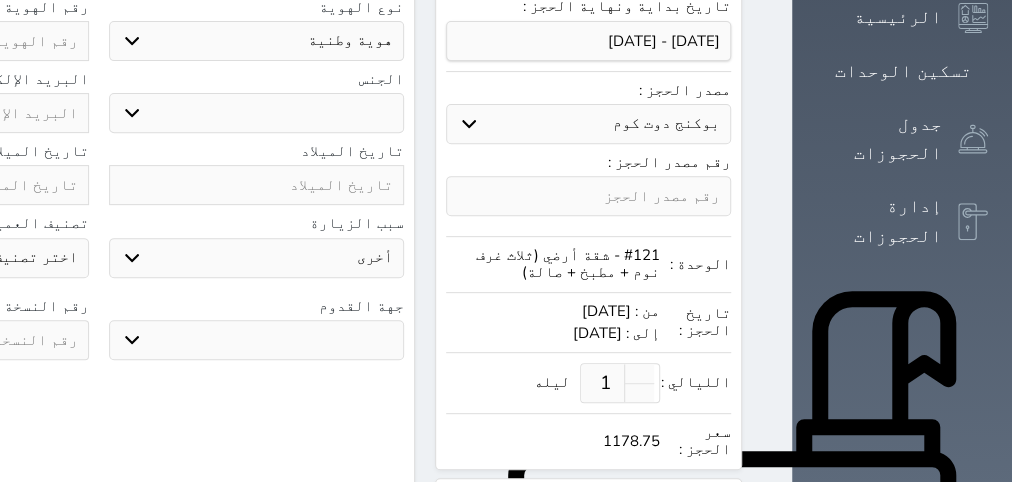 click on "ذكر   انثى" at bounding box center (257, 113) 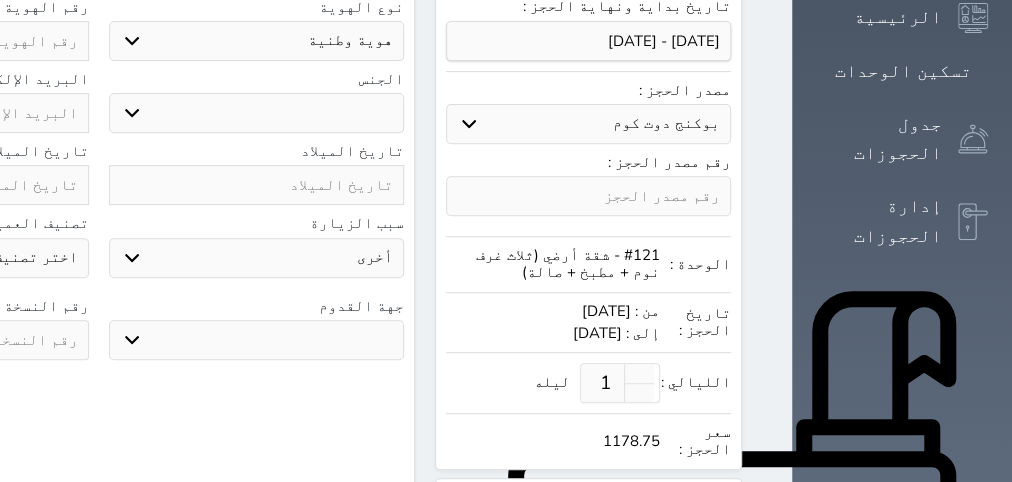 click on "ذكر" at bounding box center [0, 0] 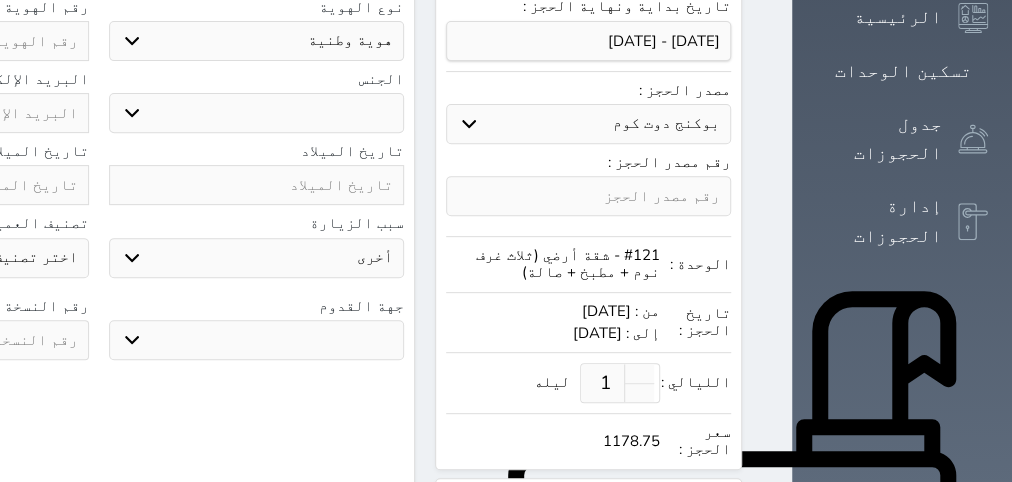 click on "بوكنج دوت كوم استقبال الموقع الإلكتروني بوكينج المسافر اكسبيديا مواقع التواصل الإجتماعي اويو اخرى" at bounding box center (588, 124) 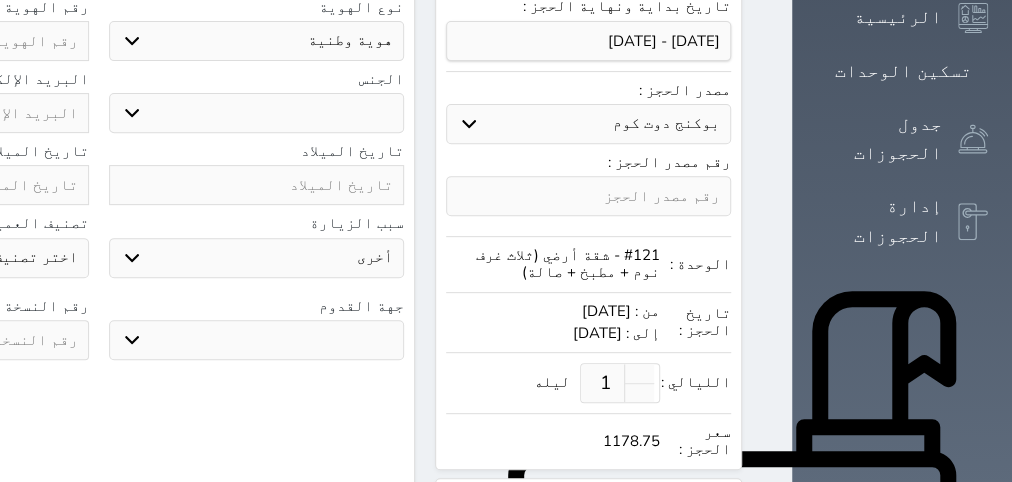click on "استقبال" at bounding box center [0, 0] 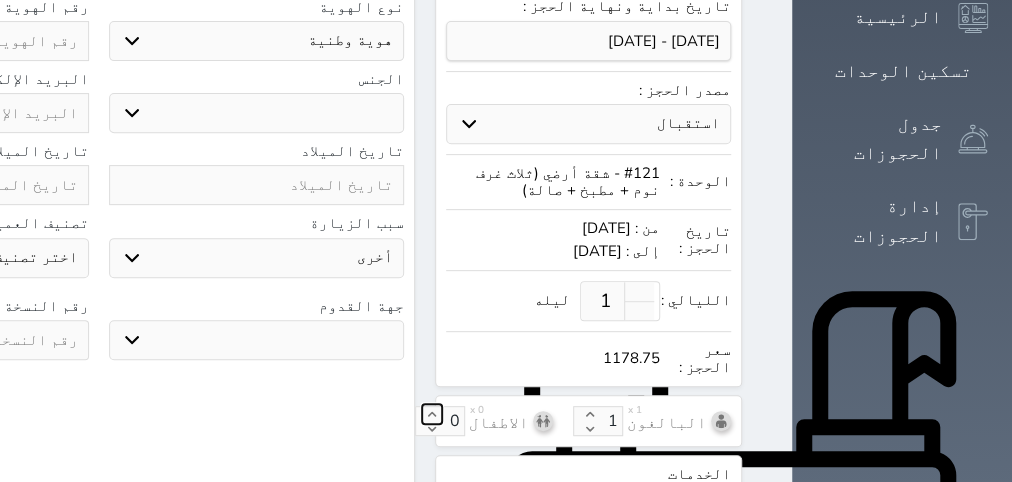 click 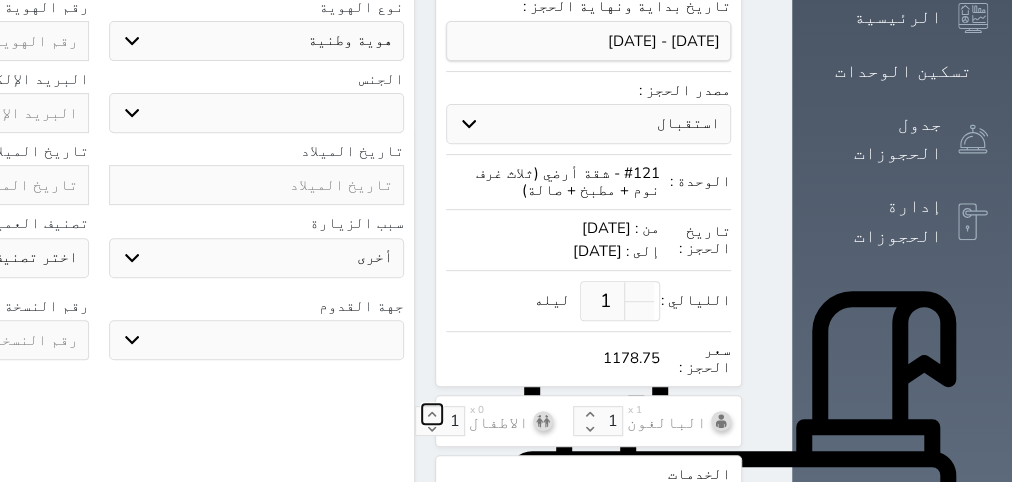 click 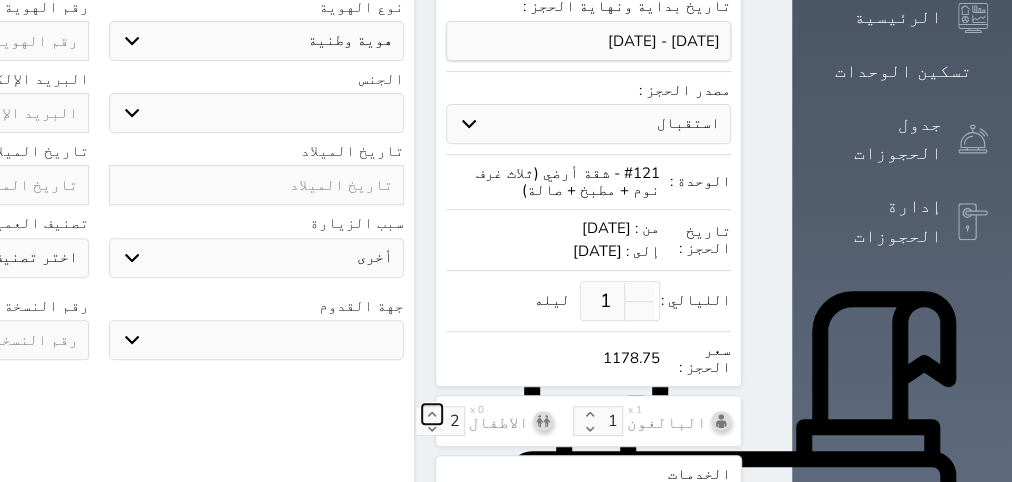 click 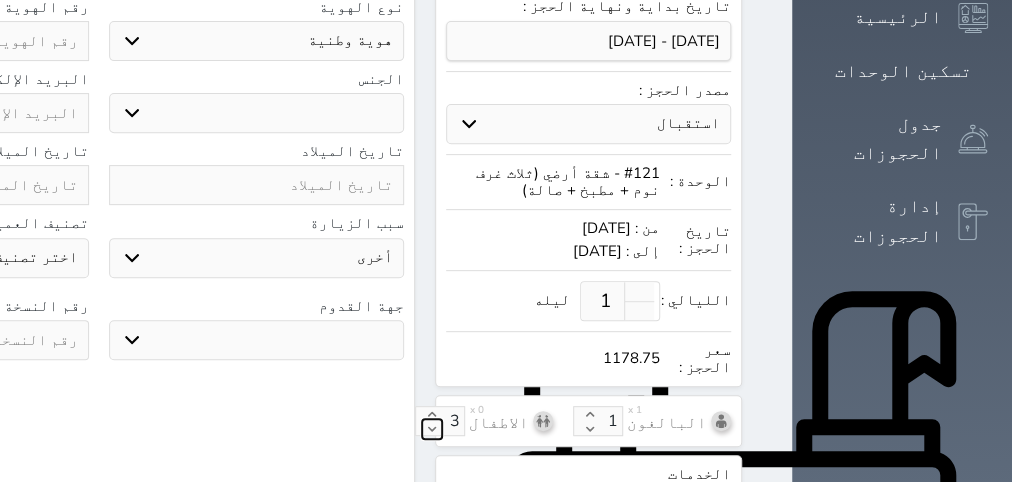 click 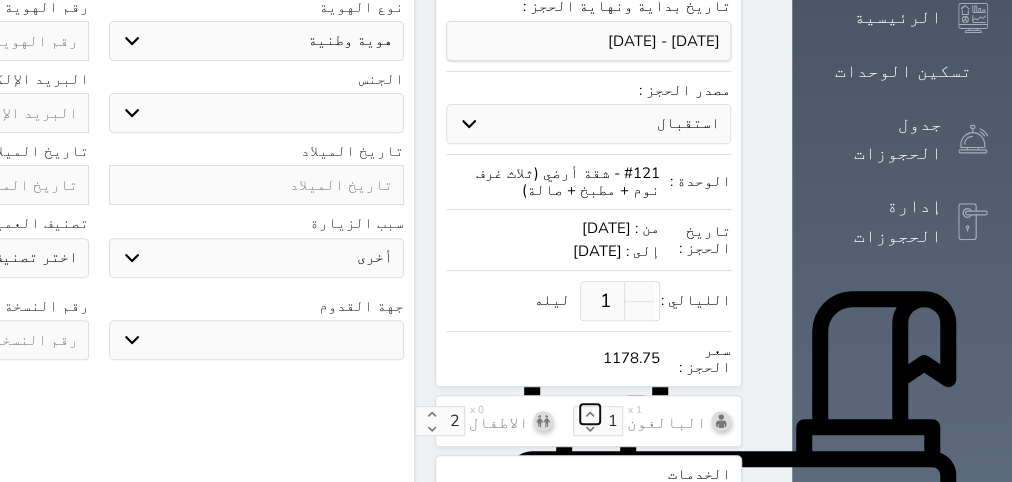 click 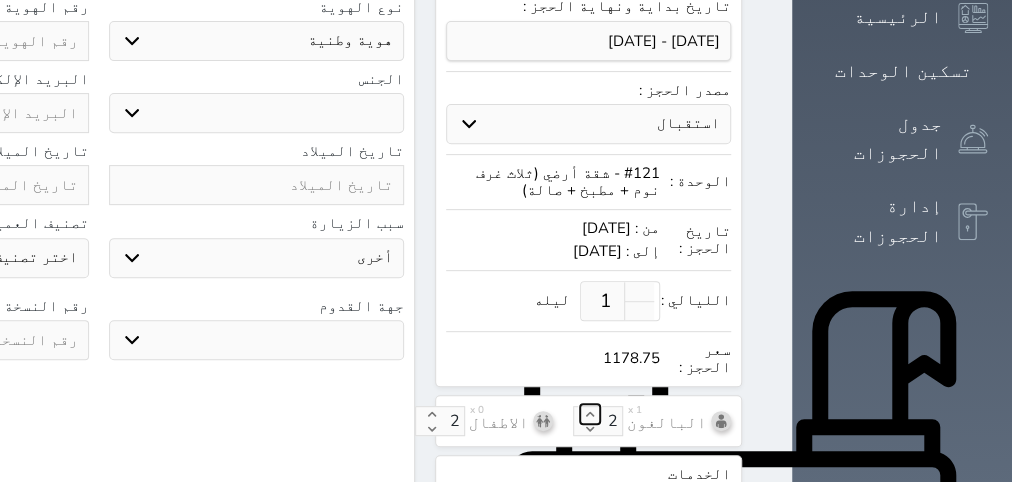 click 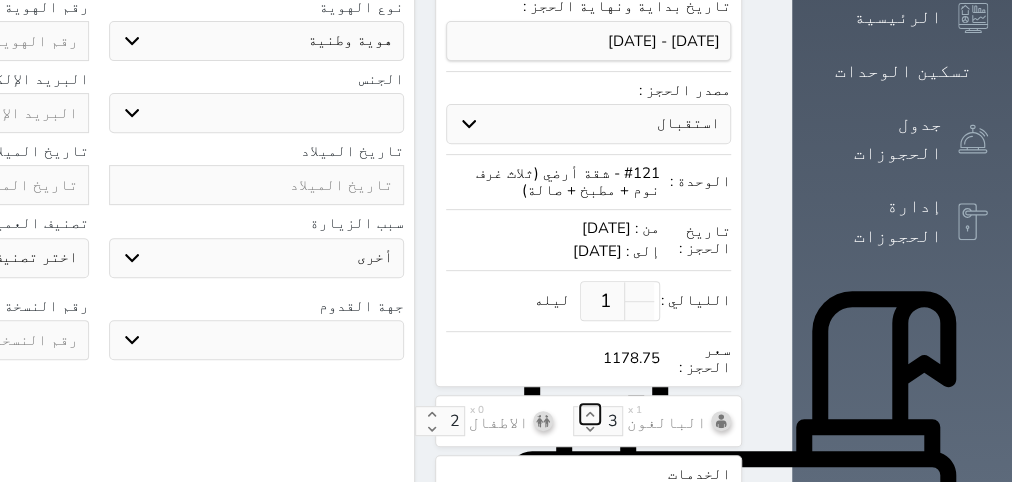 click 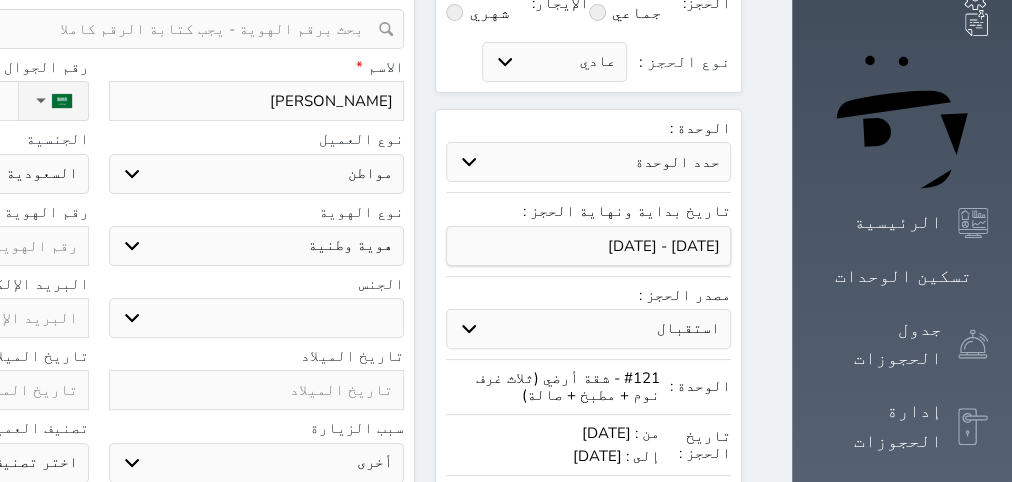 scroll, scrollTop: 0, scrollLeft: 0, axis: both 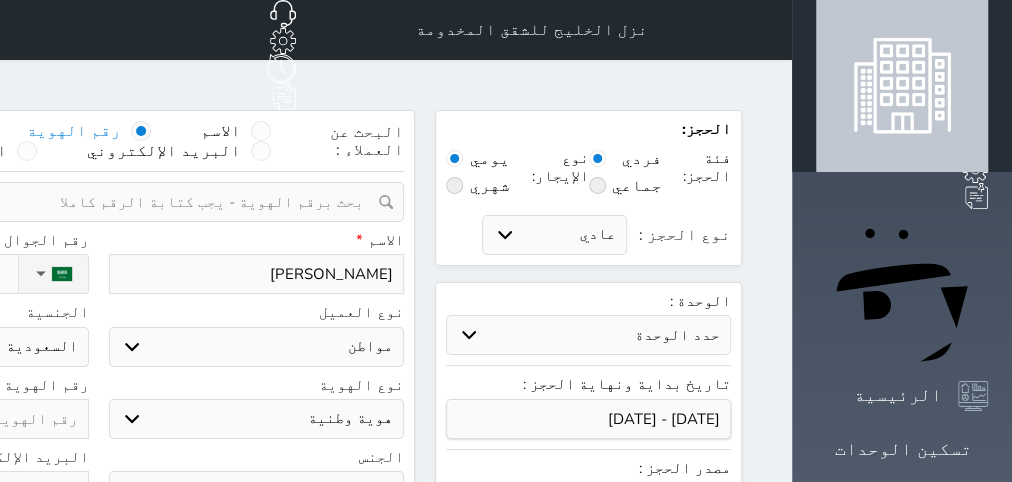 click on "نوع الحجز :" at bounding box center (-95, 274) 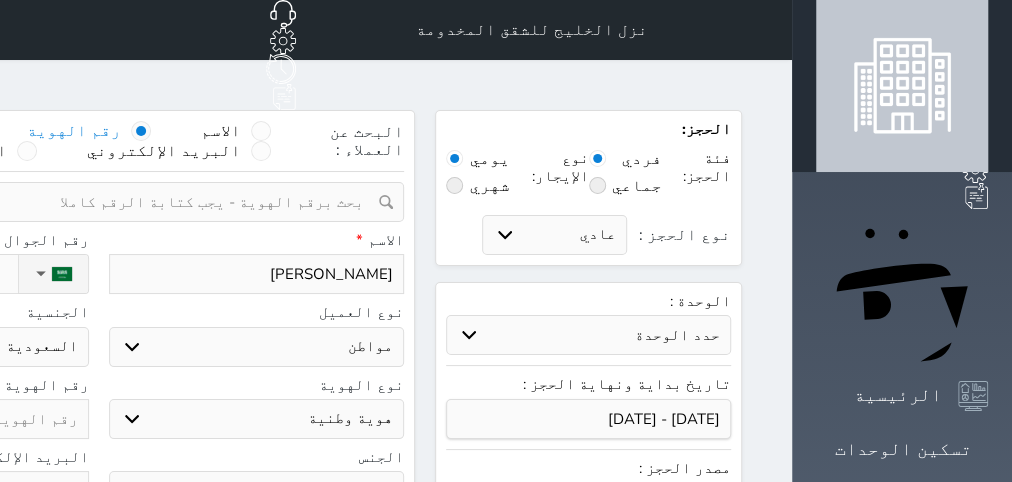paste on "1008779462" 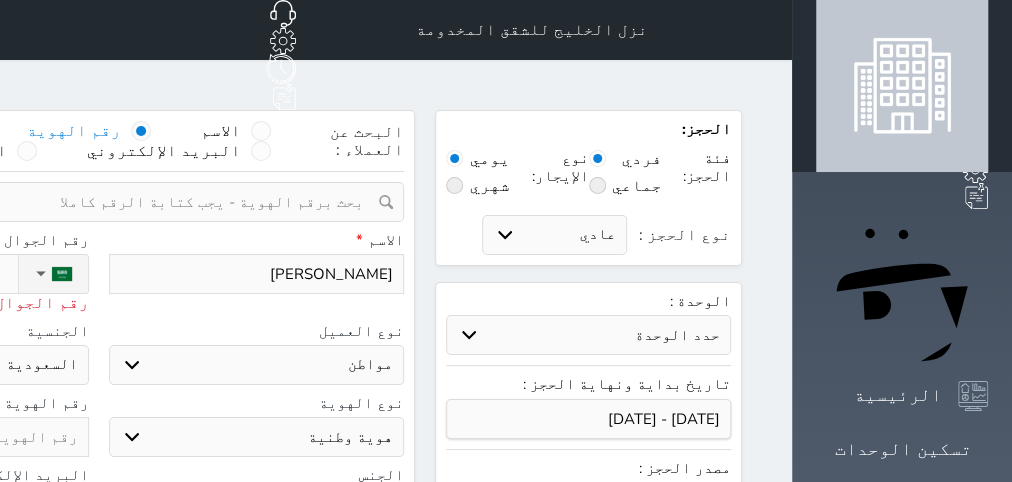 paste on "1008779462" 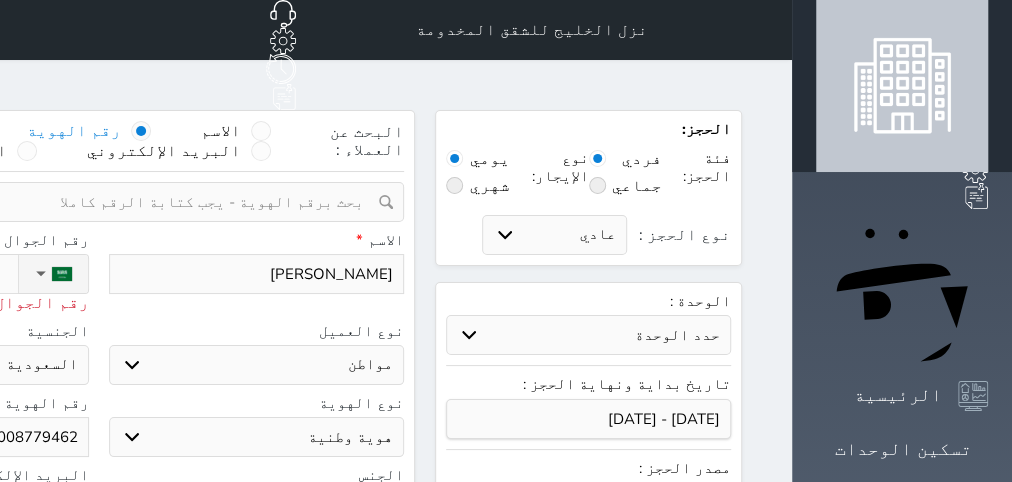 drag, startPoint x: 217, startPoint y: 241, endPoint x: 88, endPoint y: 236, distance: 129.09686 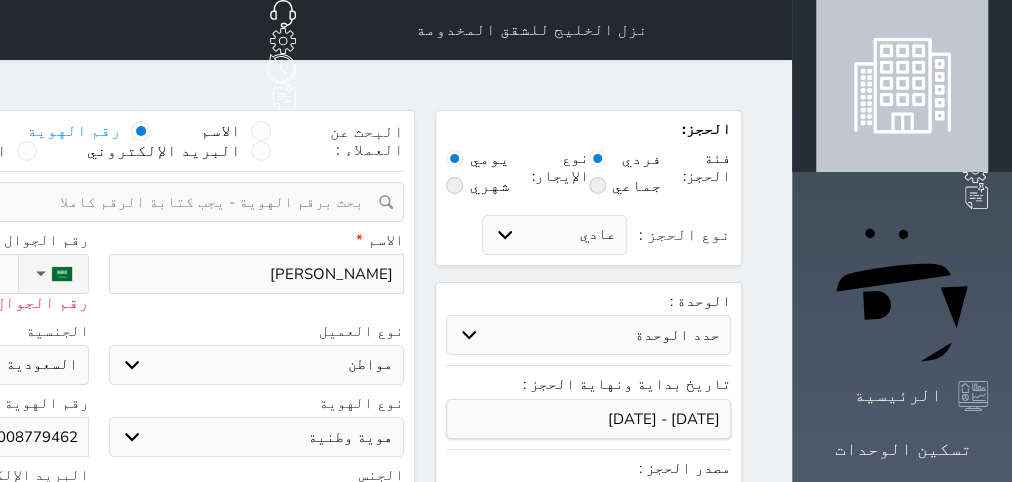 paste on "[PHONE_NUMBER]" 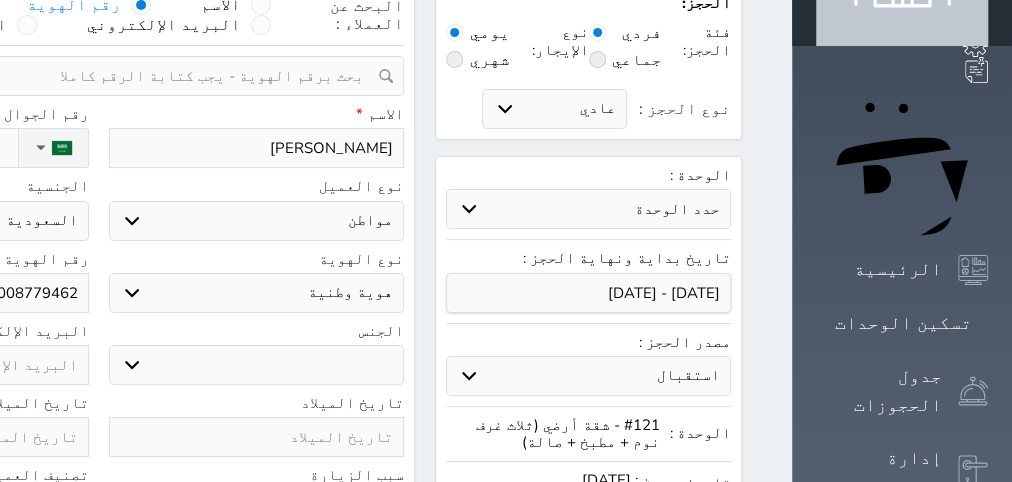 scroll, scrollTop: 252, scrollLeft: 0, axis: vertical 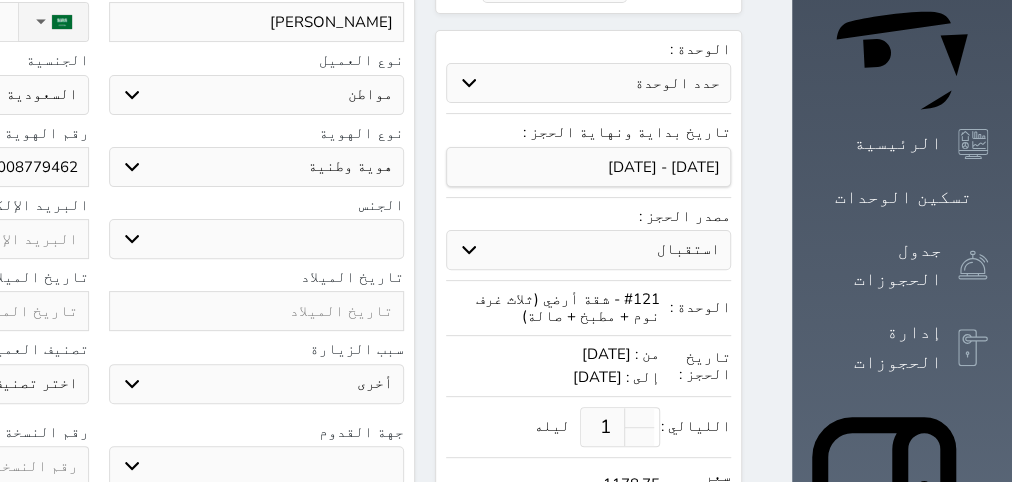 click at bounding box center [-59, 239] 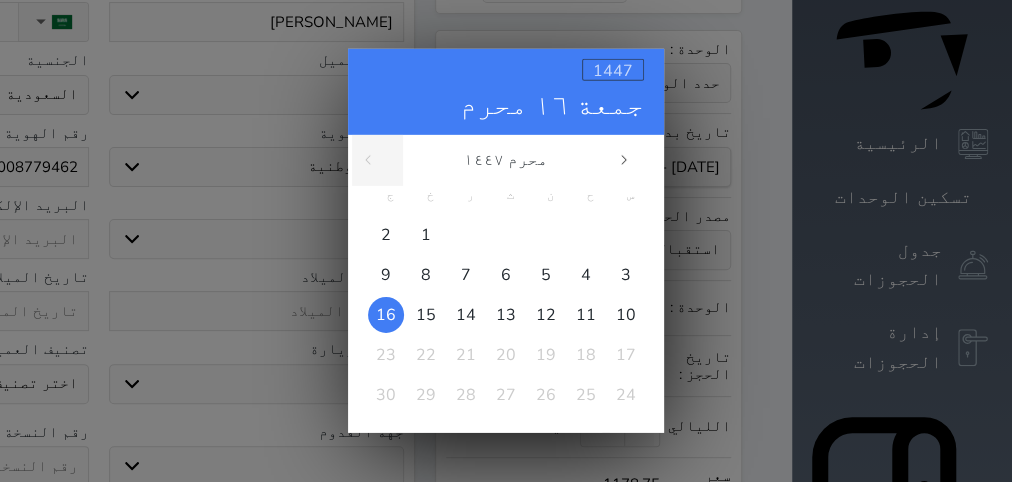 click on "1447" at bounding box center [613, 71] 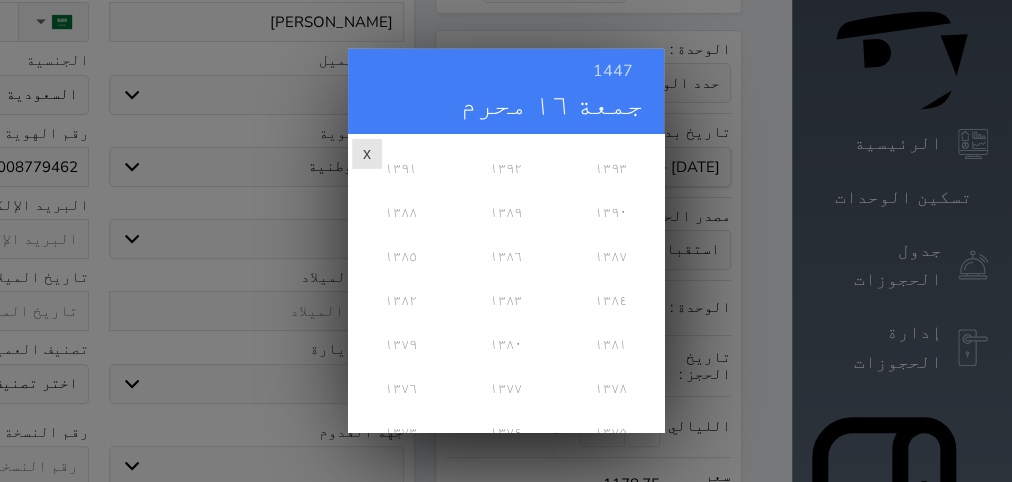 scroll, scrollTop: 648, scrollLeft: 0, axis: vertical 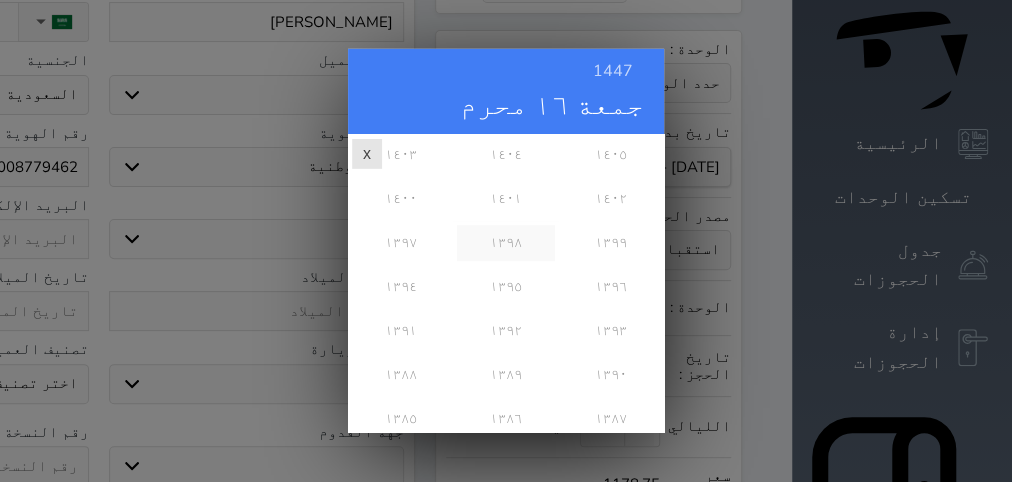 click on "١٣٩٨" at bounding box center (505, 243) 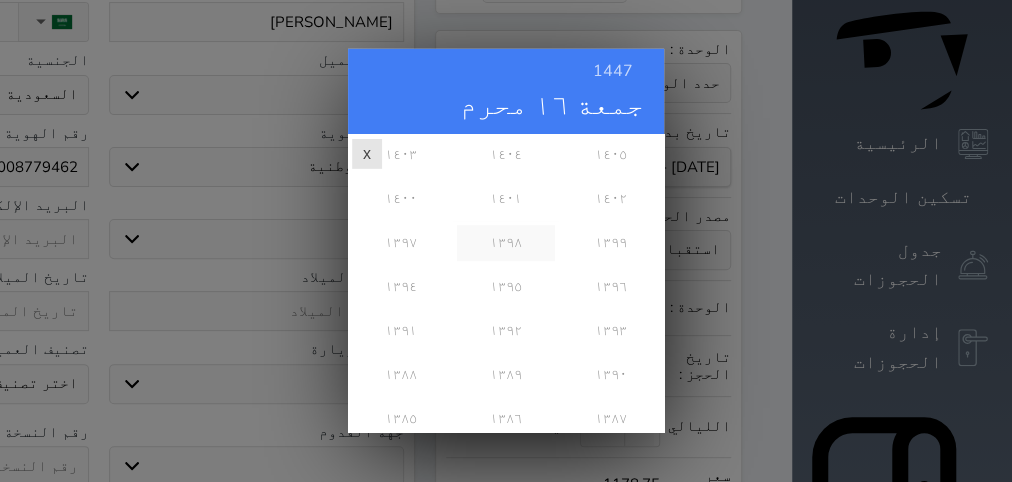 scroll, scrollTop: 0, scrollLeft: 0, axis: both 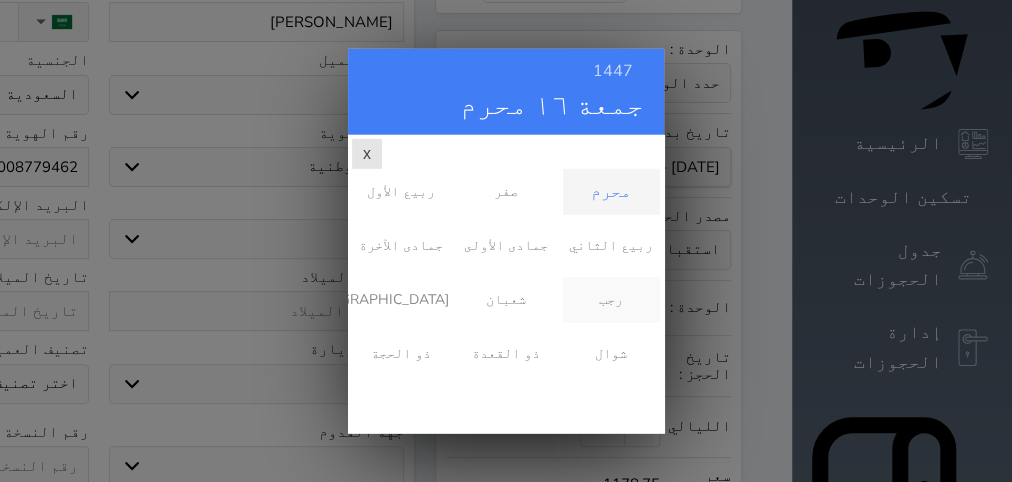 click on "رجب" at bounding box center [611, 300] 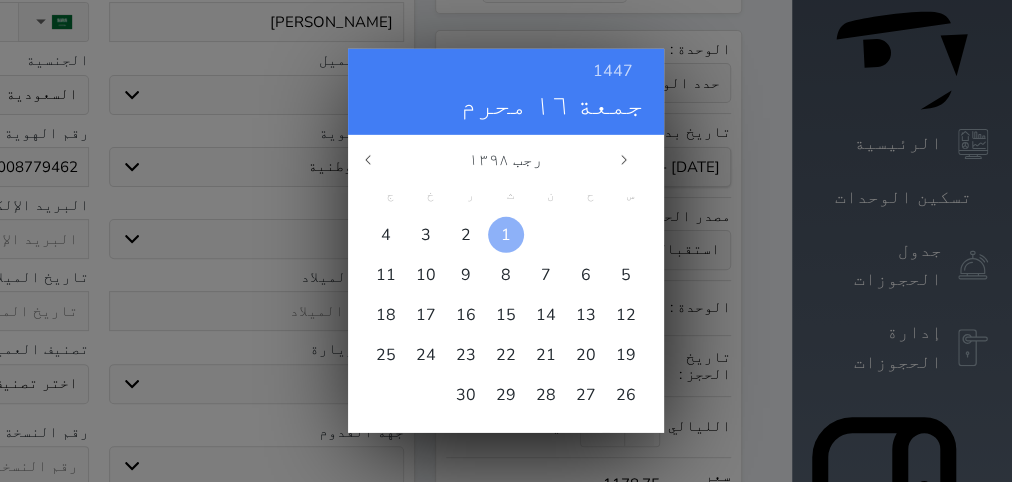click on "1" at bounding box center [506, 235] 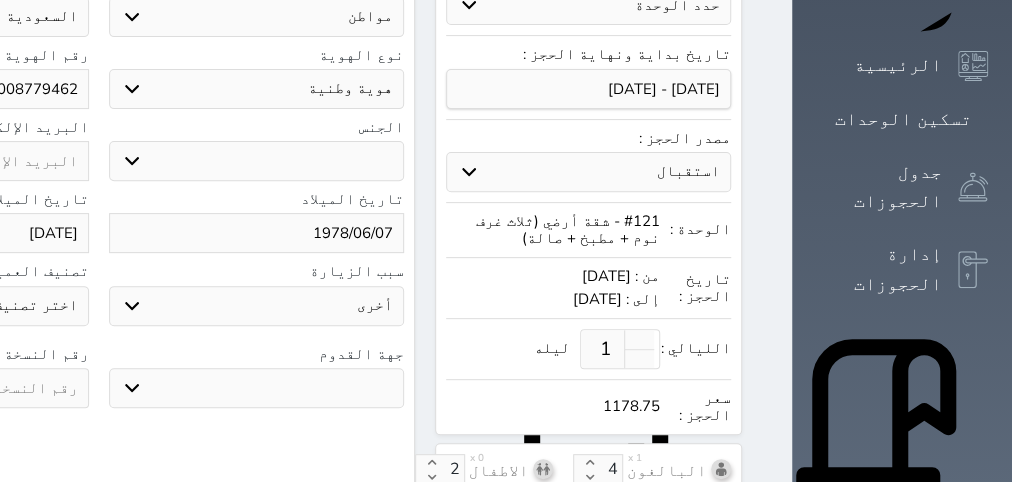 scroll, scrollTop: 378, scrollLeft: 0, axis: vertical 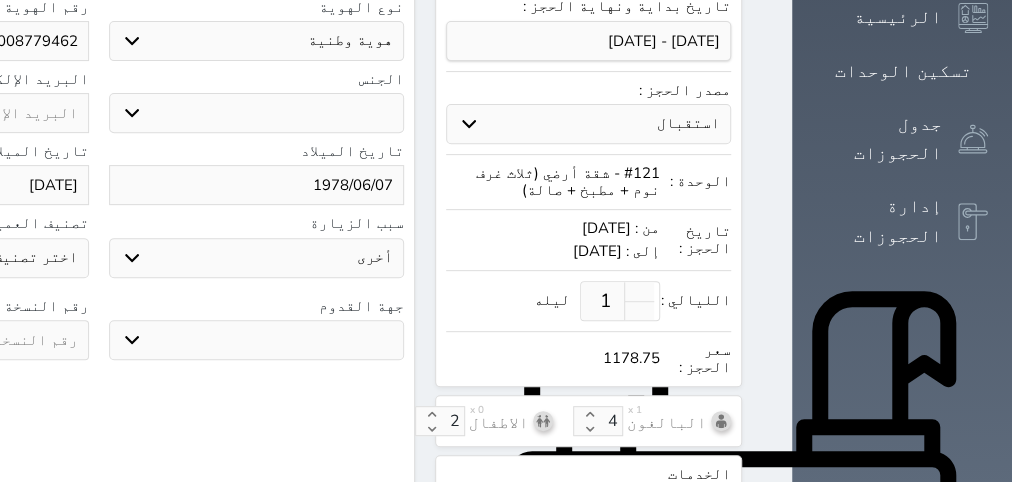 click at bounding box center [-59, 340] 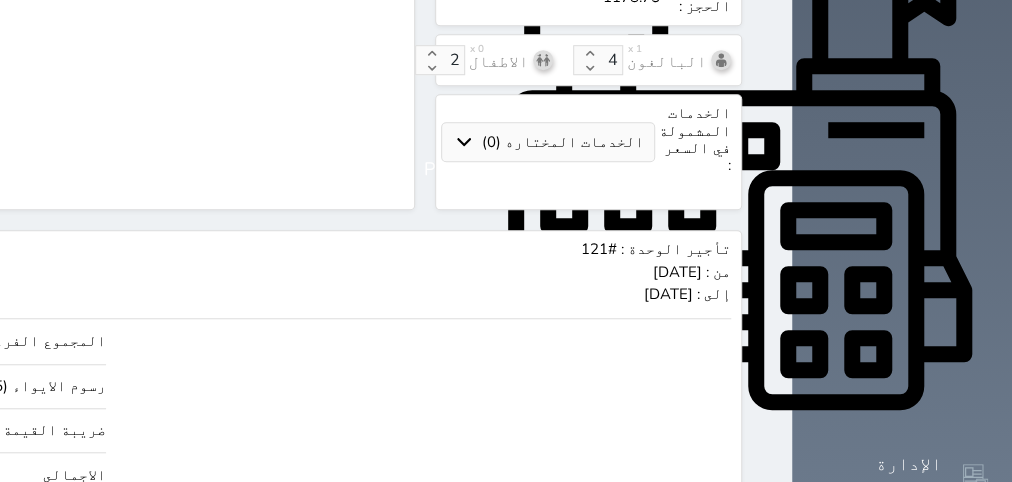 scroll, scrollTop: 900, scrollLeft: 0, axis: vertical 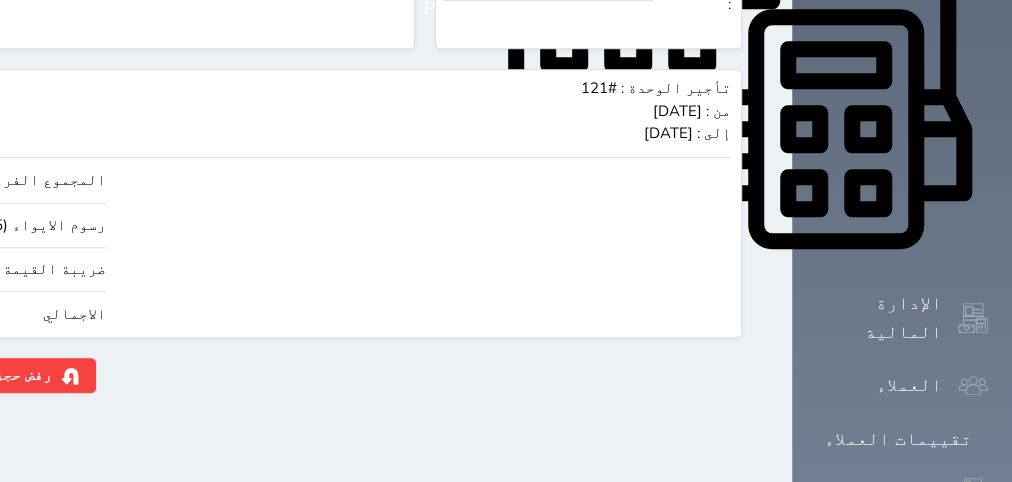 drag, startPoint x: 56, startPoint y: 278, endPoint x: 235, endPoint y: 283, distance: 179.06982 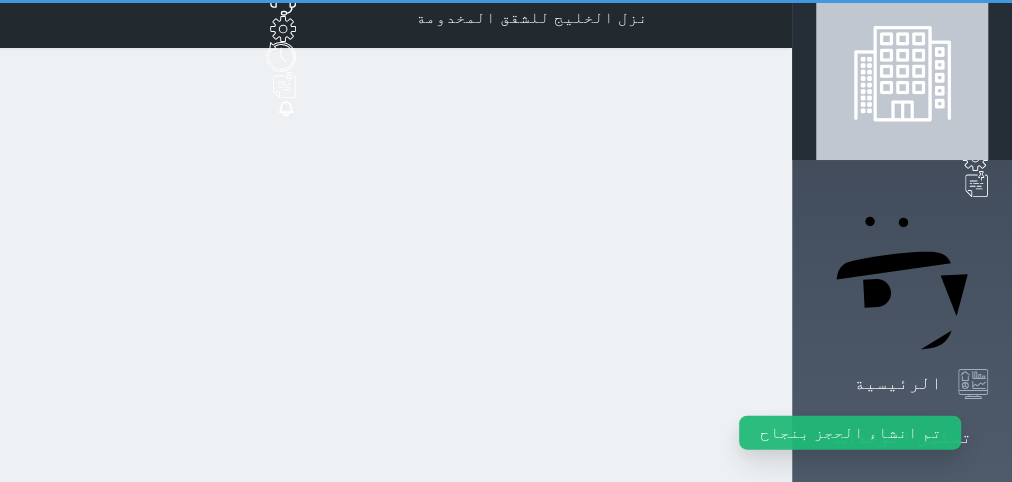 scroll, scrollTop: 0, scrollLeft: 0, axis: both 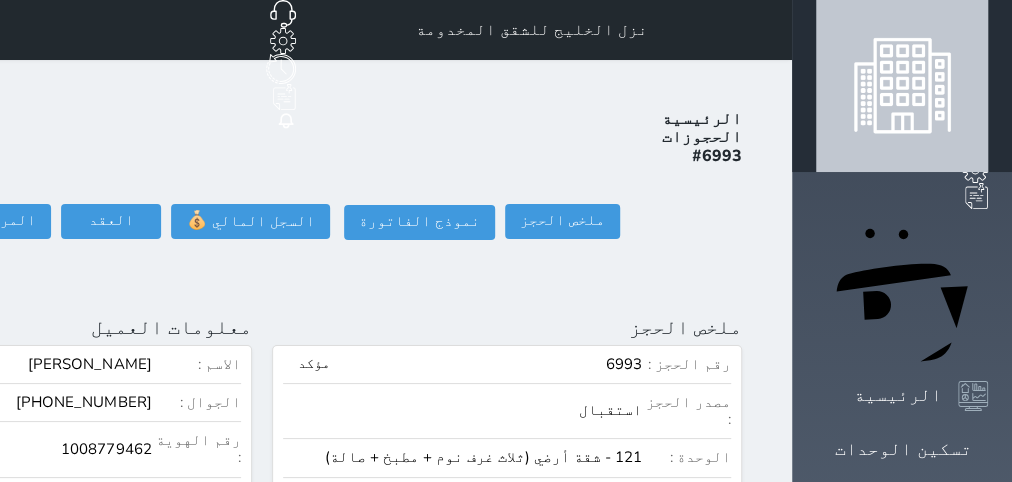 click on "تسجيل دخول" at bounding box center [-151, 221] 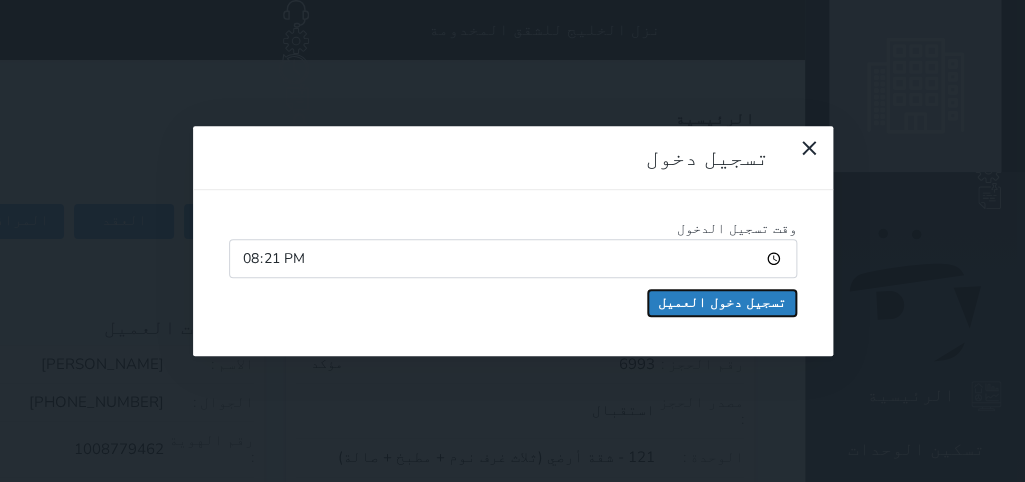click on "تسجيل دخول العميل" at bounding box center [722, 303] 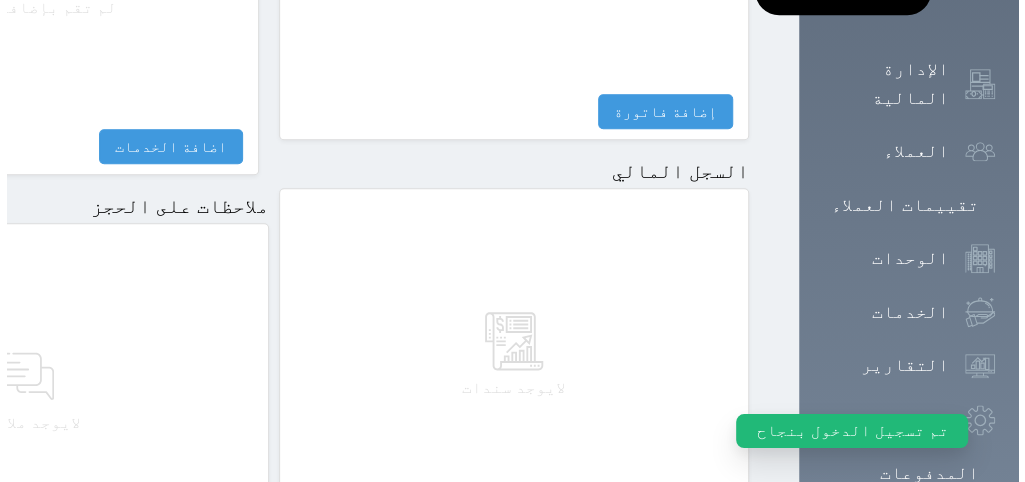 scroll, scrollTop: 1295, scrollLeft: 0, axis: vertical 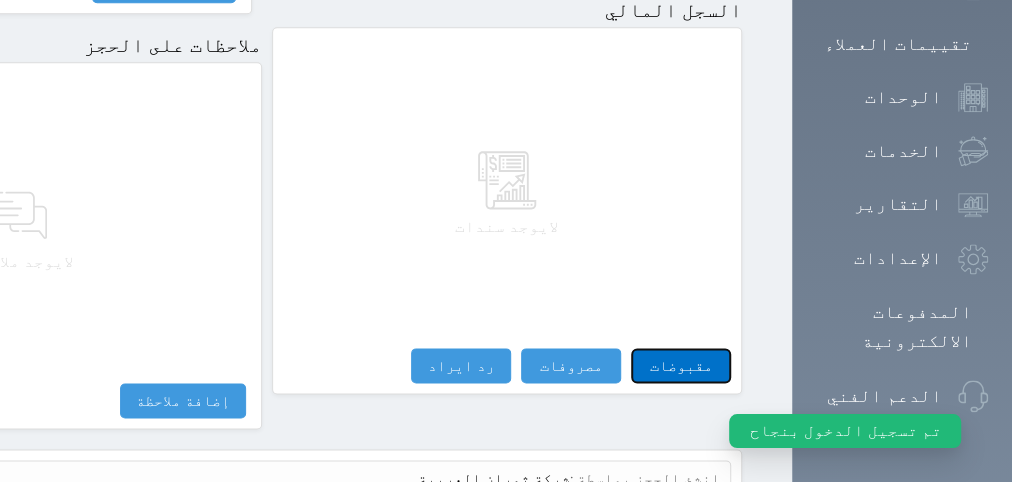 click on "مقبوضات" at bounding box center [681, 365] 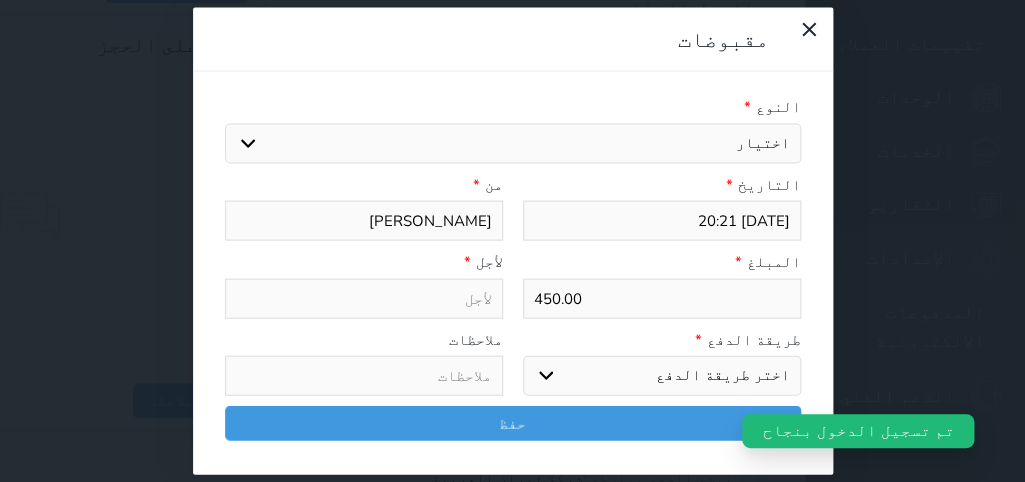 click on "اختيار   مقبوضات عامة قيمة إيجار فواتير تامين عربون لا ينطبق آخر مغسلة واي فاي - الإنترنت مواقف السيارات طعام الأغذية والمشروبات مشروبات المشروبات الباردة المشروبات الساخنة الإفطار غداء عشاء مخبز و كعك حمام سباحة الصالة الرياضية سبا و خدمات الجمال ميني بار سرير إضافي التسوق" at bounding box center [513, 143] 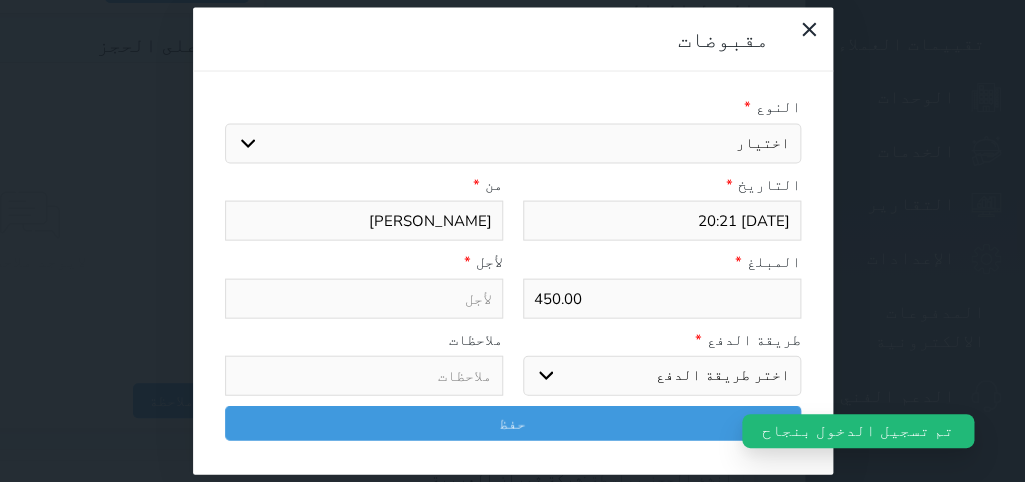 click on "قيمة إيجار" at bounding box center (0, 0) 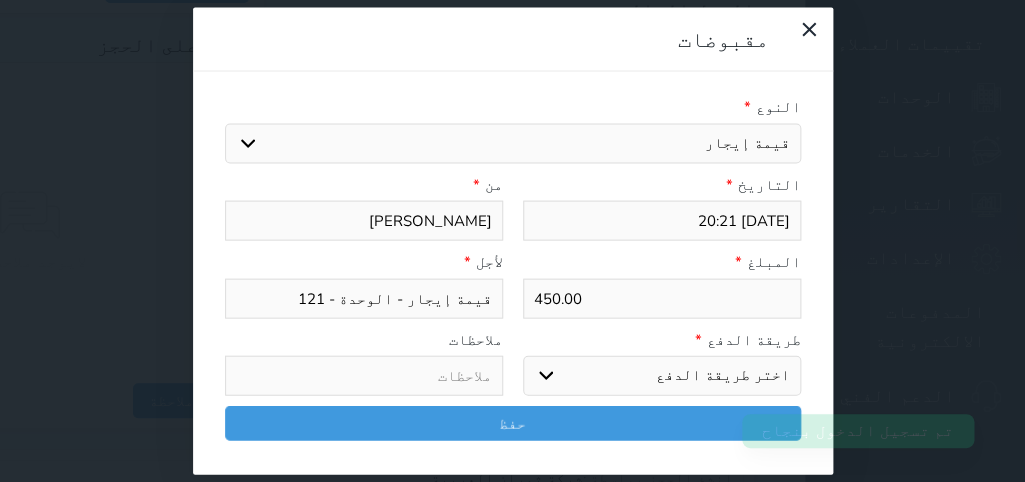 click on "اختر طريقة الدفع   دفع نقدى   تحويل بنكى   مدى   بطاقة ائتمان   آجل" at bounding box center (662, 376) 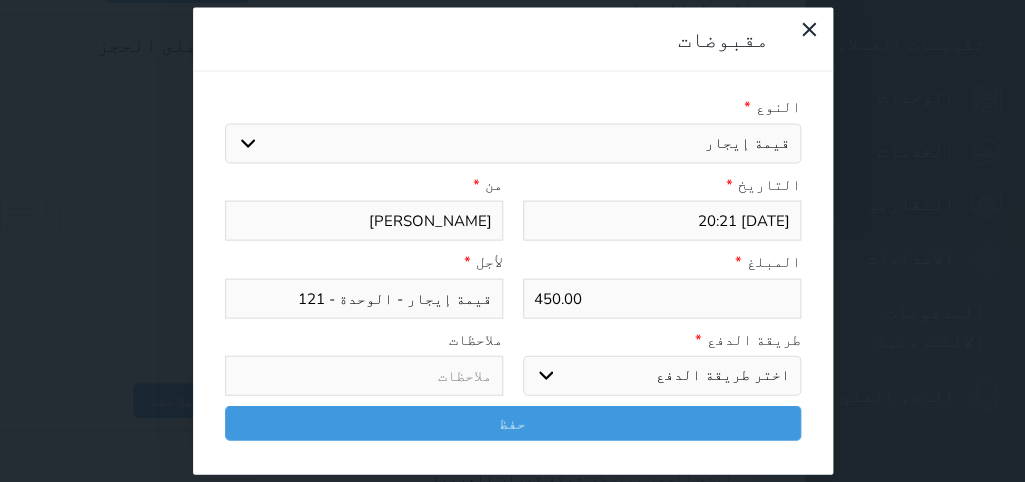 click on "بطاقة ائتمان" at bounding box center (0, 0) 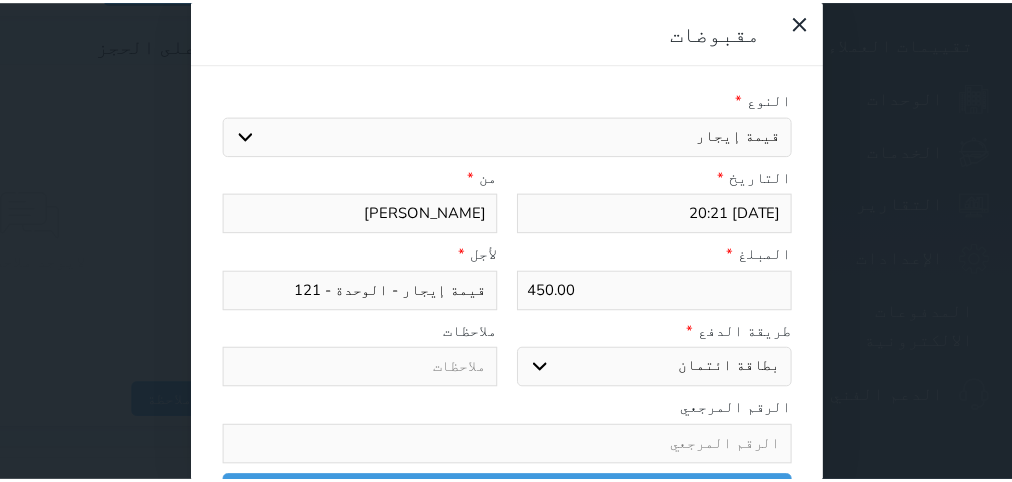 scroll, scrollTop: 35, scrollLeft: 0, axis: vertical 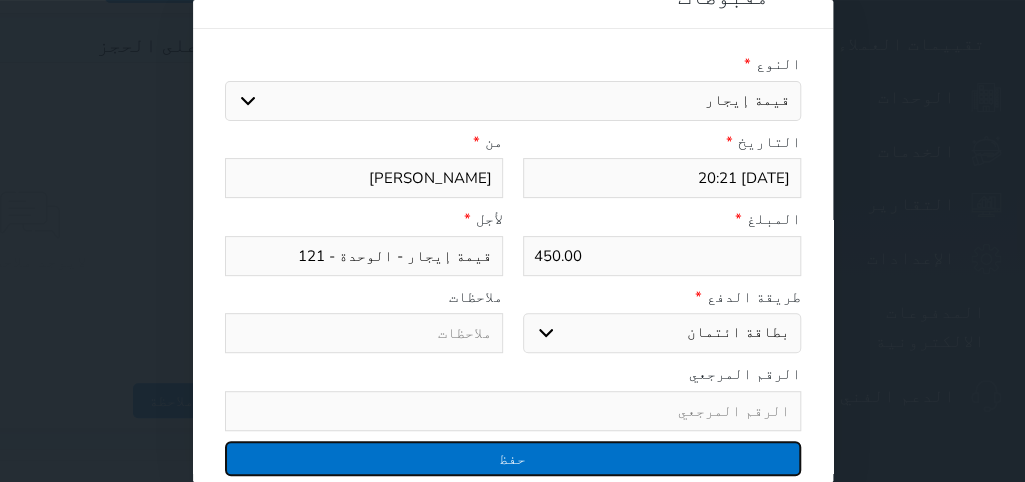 click on "حفظ" at bounding box center (513, 458) 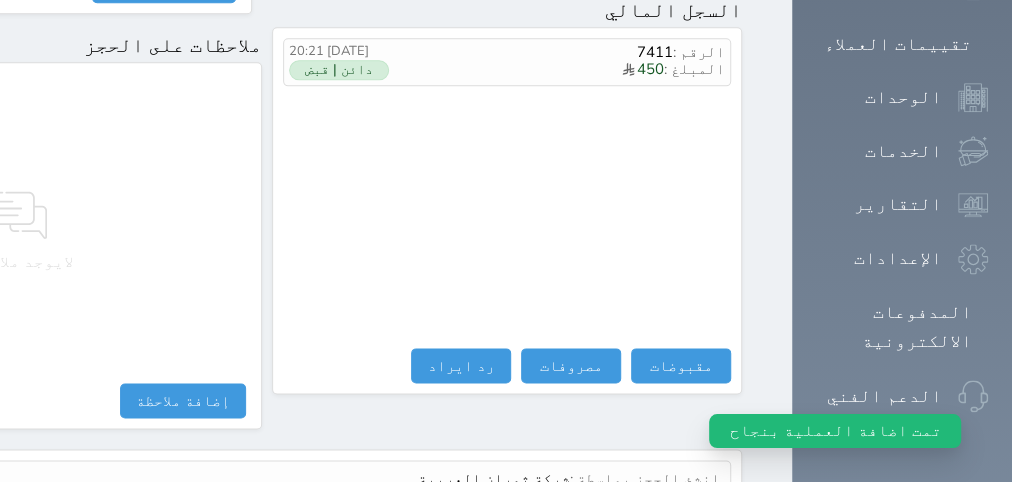 click on "عرض سجل شموس" at bounding box center [666, 526] 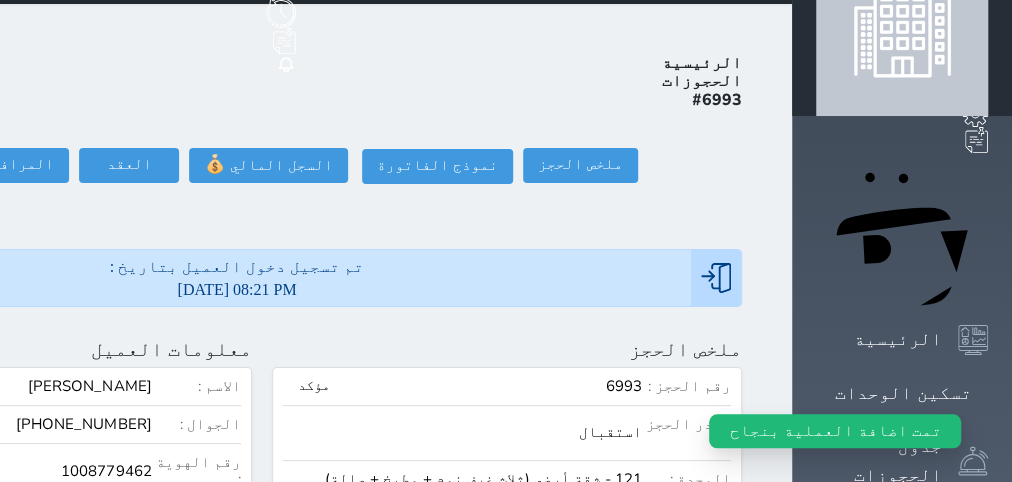 scroll, scrollTop: 0, scrollLeft: 0, axis: both 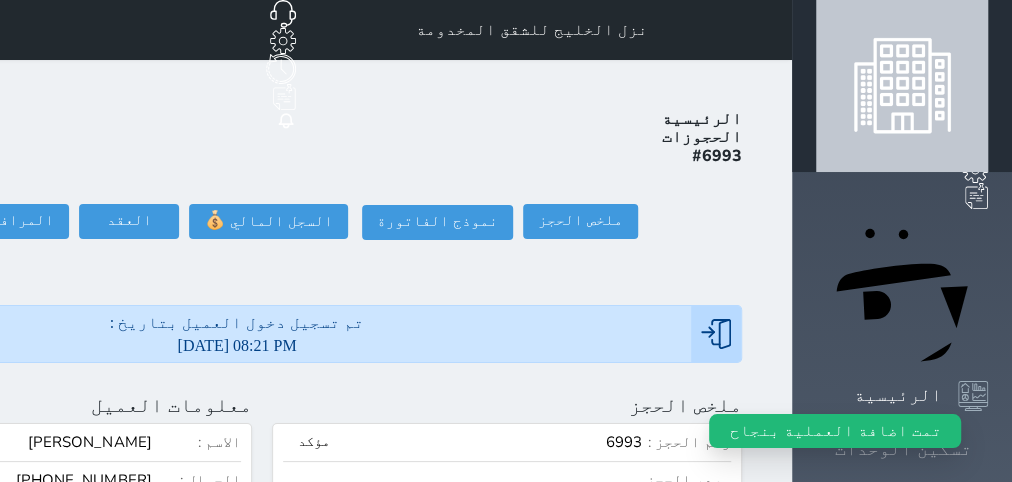 click 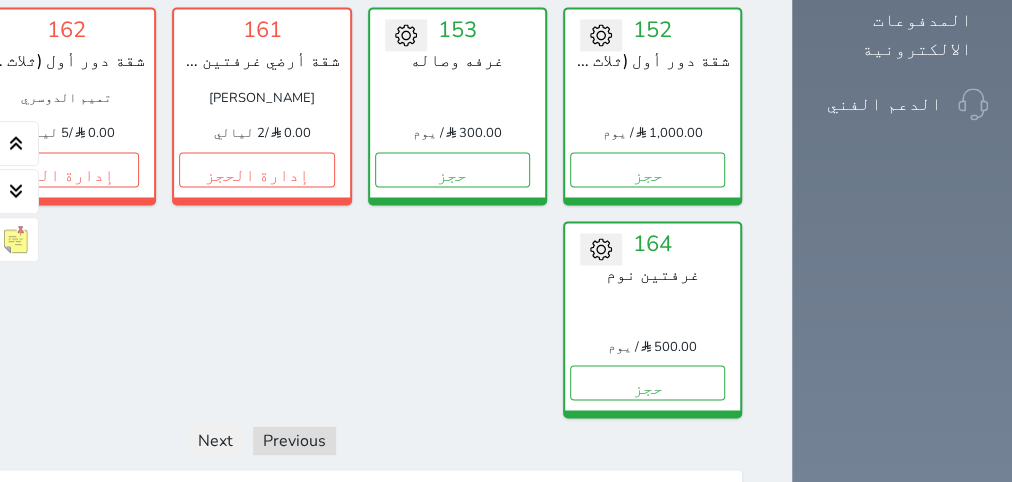 scroll, scrollTop: 1590, scrollLeft: 0, axis: vertical 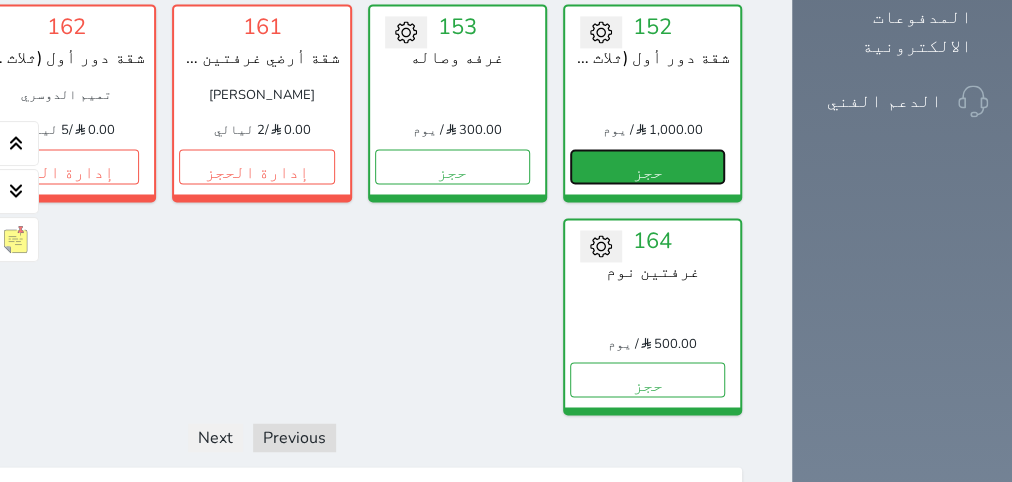 click on "حجز" at bounding box center (647, 166) 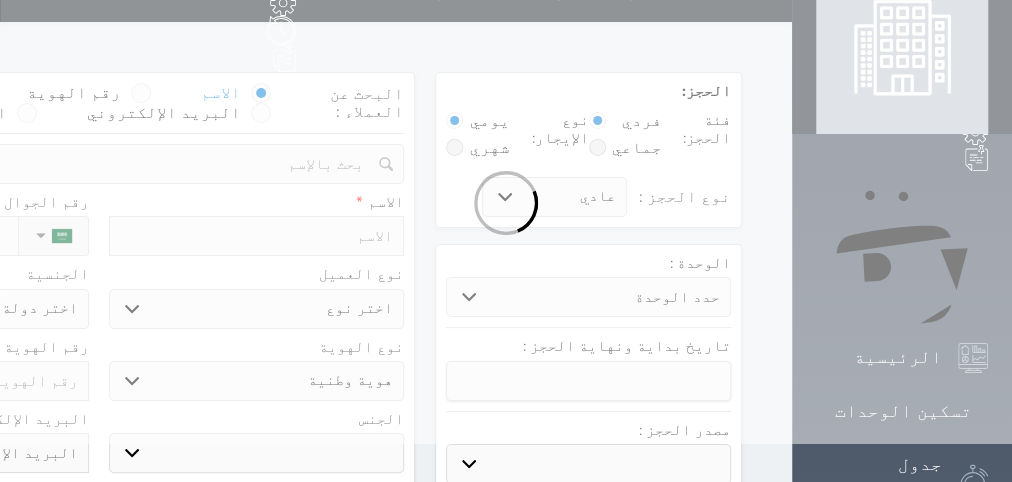 scroll, scrollTop: 0, scrollLeft: 0, axis: both 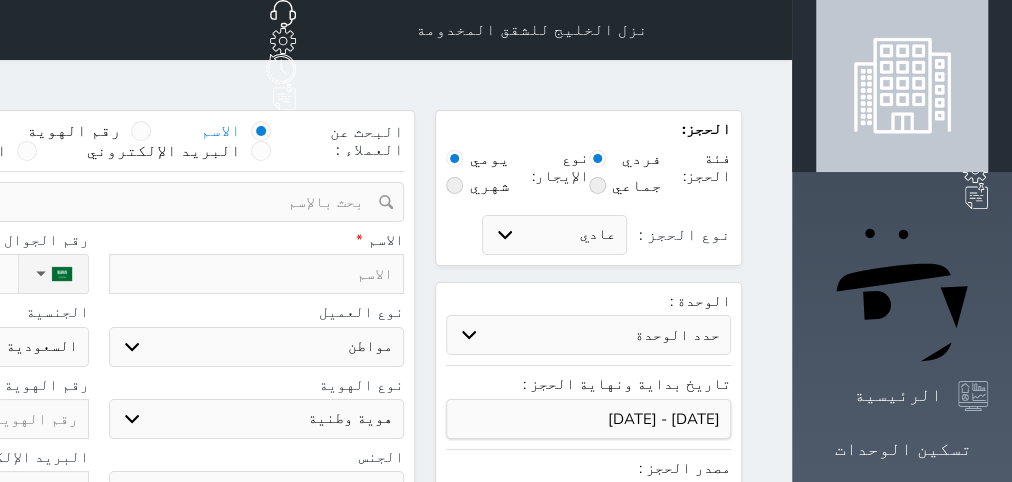 click on "رقم الهوية" at bounding box center [74, 131] 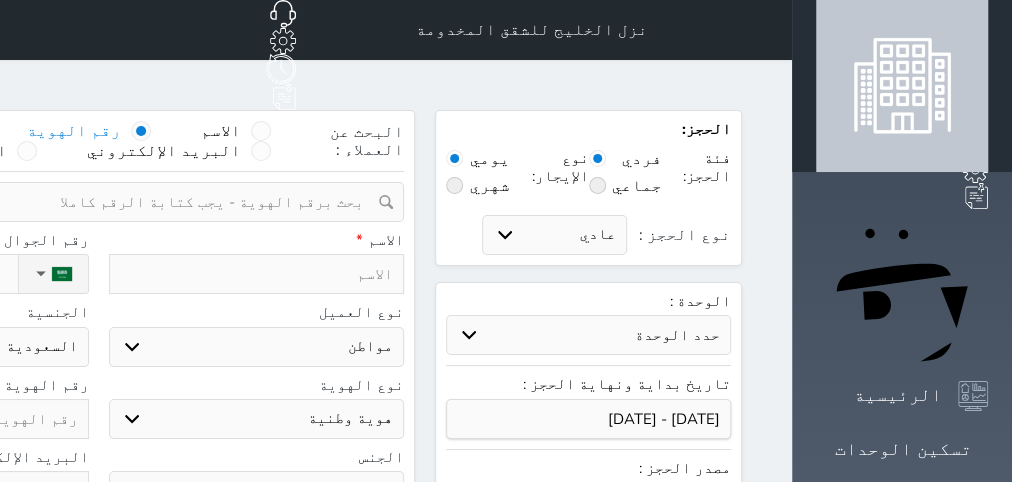 click at bounding box center [91, 202] 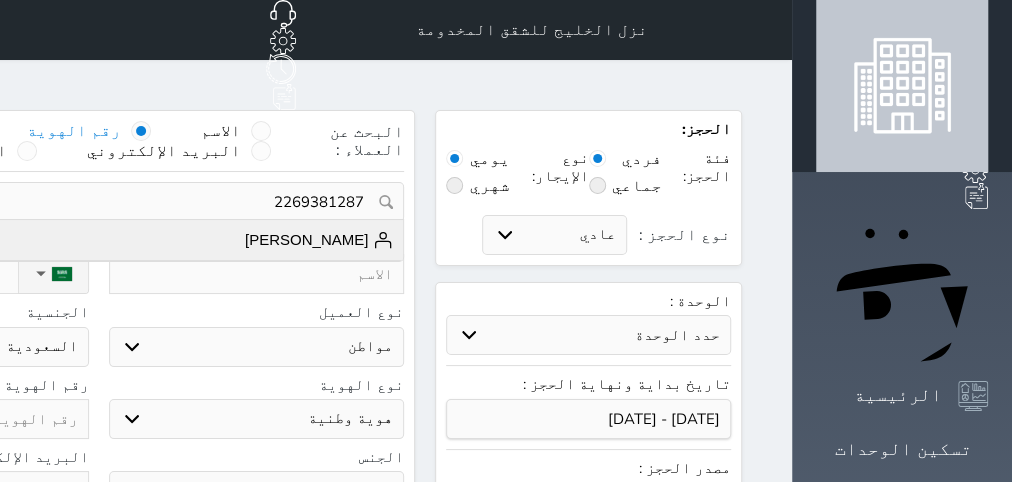 click on "[PERSON_NAME]" at bounding box center (319, 240) 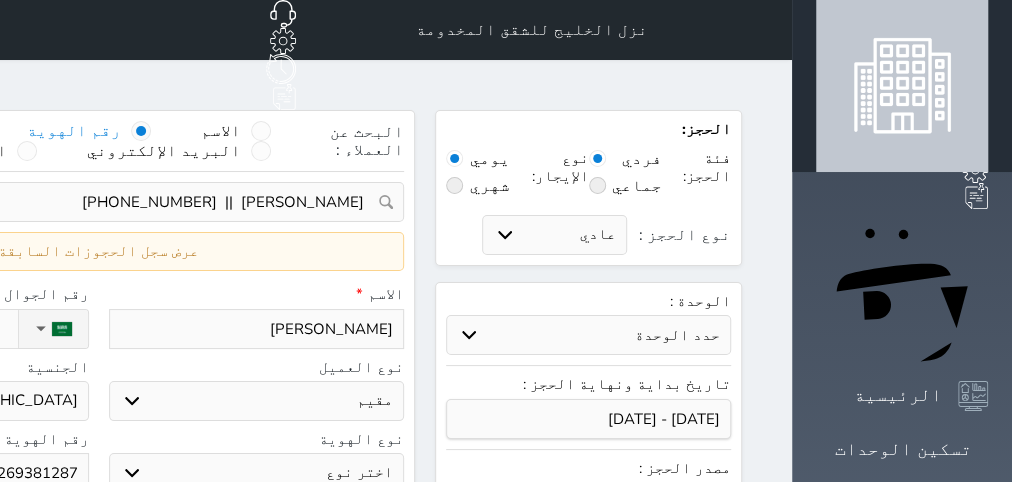 click on "[PERSON_NAME]" at bounding box center (257, 329) 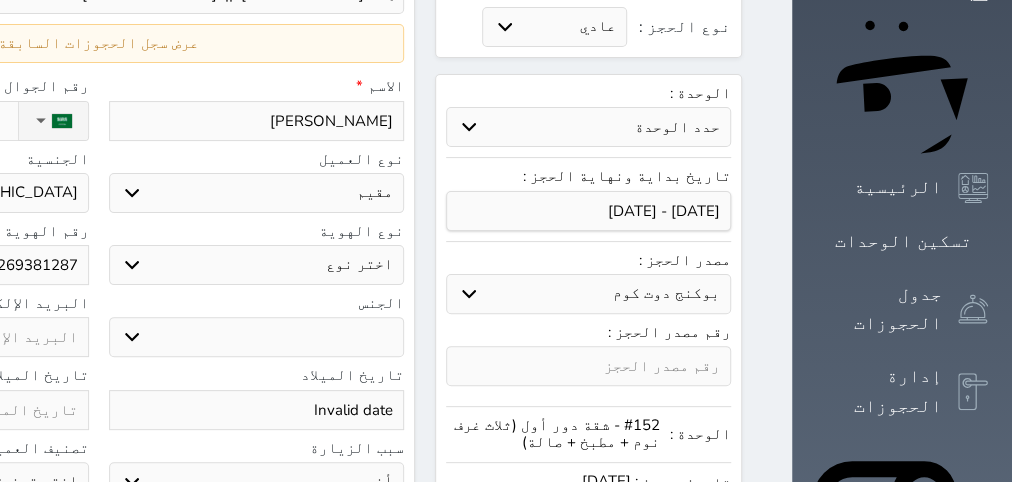 scroll, scrollTop: 252, scrollLeft: 0, axis: vertical 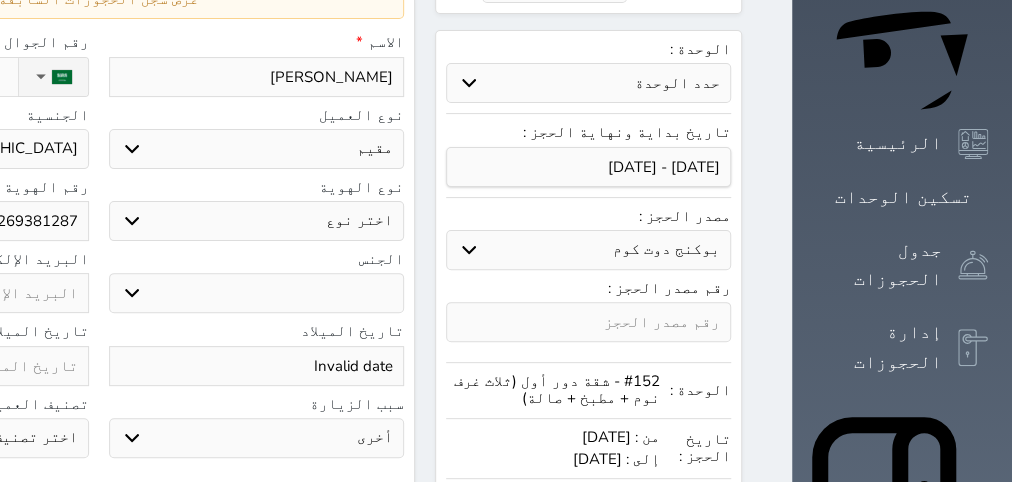 click on "اختر نوع   مقيم جواز السفر" at bounding box center [257, 221] 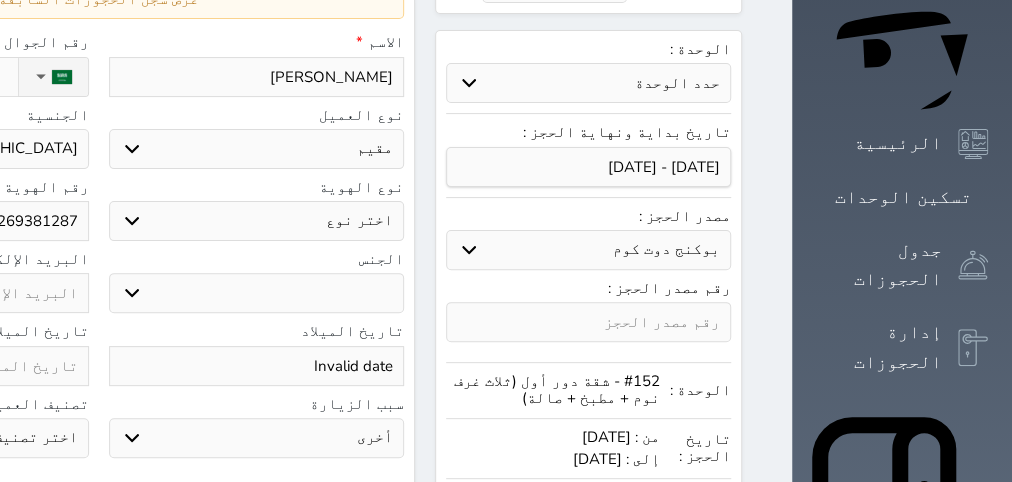 click on "مقيم" at bounding box center [0, 0] 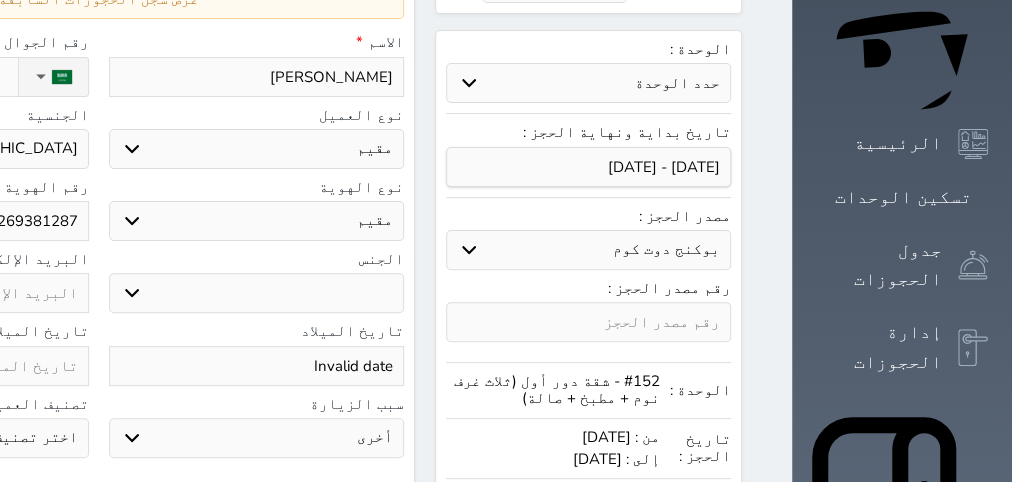 click on "بوكنج دوت كوم استقبال الموقع الإلكتروني بوكينج المسافر اكسبيديا مواقع التواصل الإجتماعي اويو اخرى" at bounding box center (588, 250) 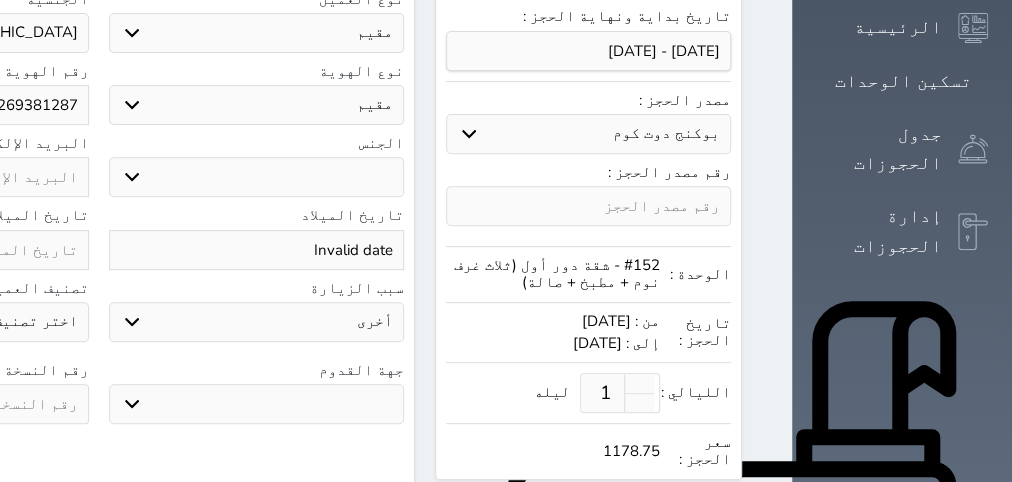 scroll, scrollTop: 378, scrollLeft: 0, axis: vertical 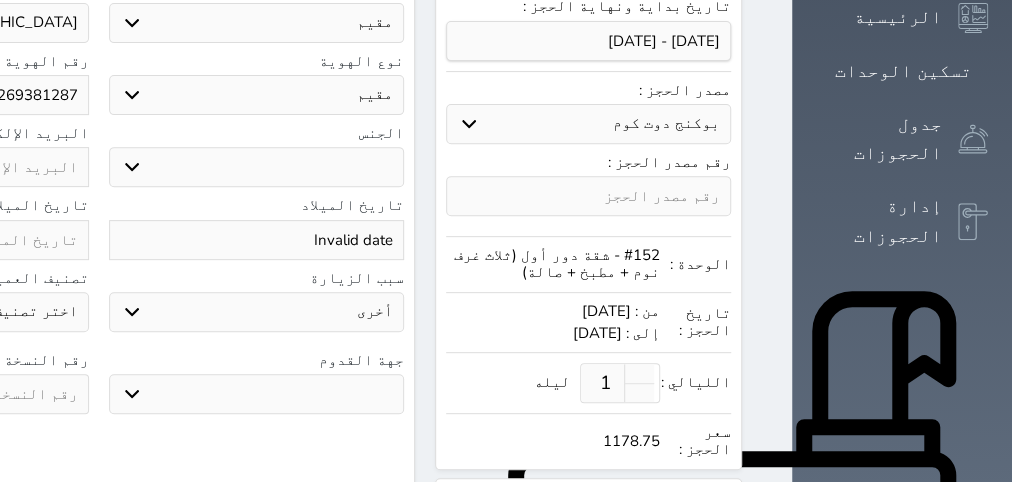 click on "Invalid date" at bounding box center [257, 240] 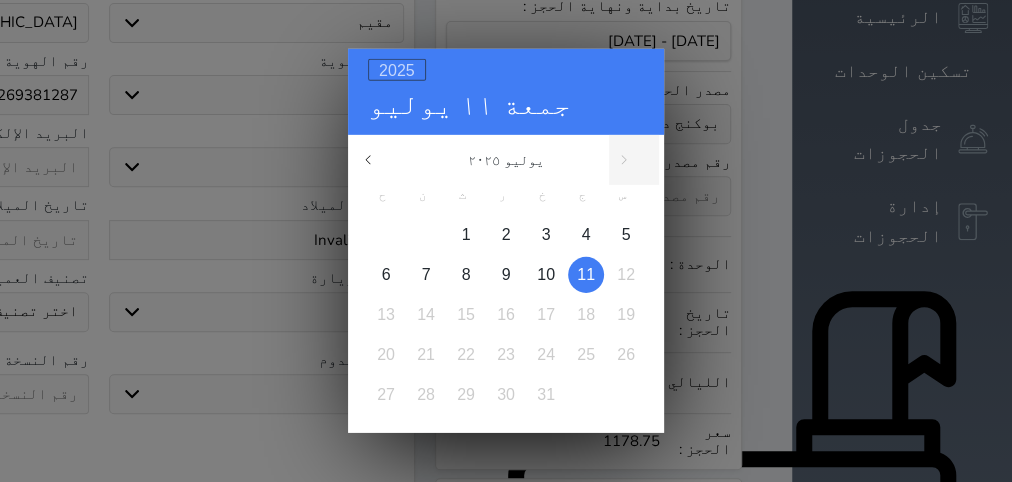 click on "2025" at bounding box center [397, 70] 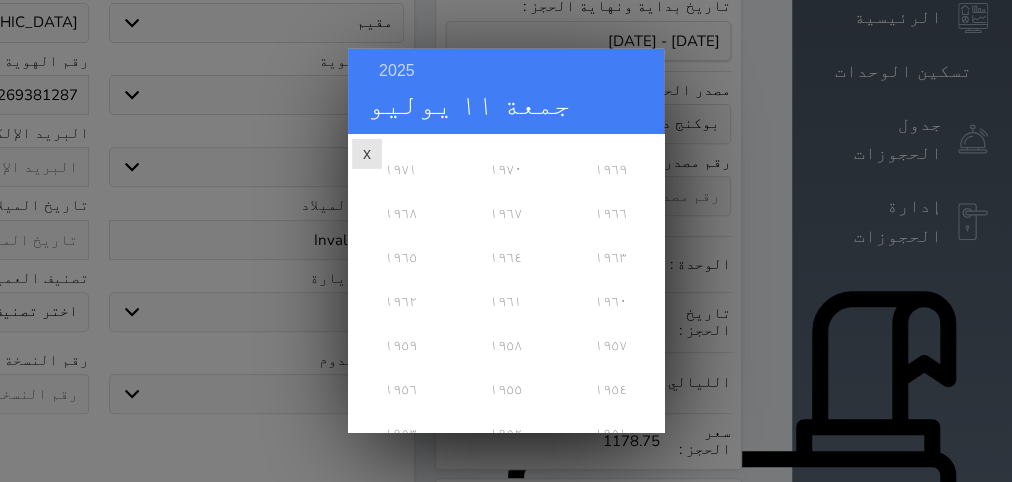 scroll, scrollTop: 648, scrollLeft: 0, axis: vertical 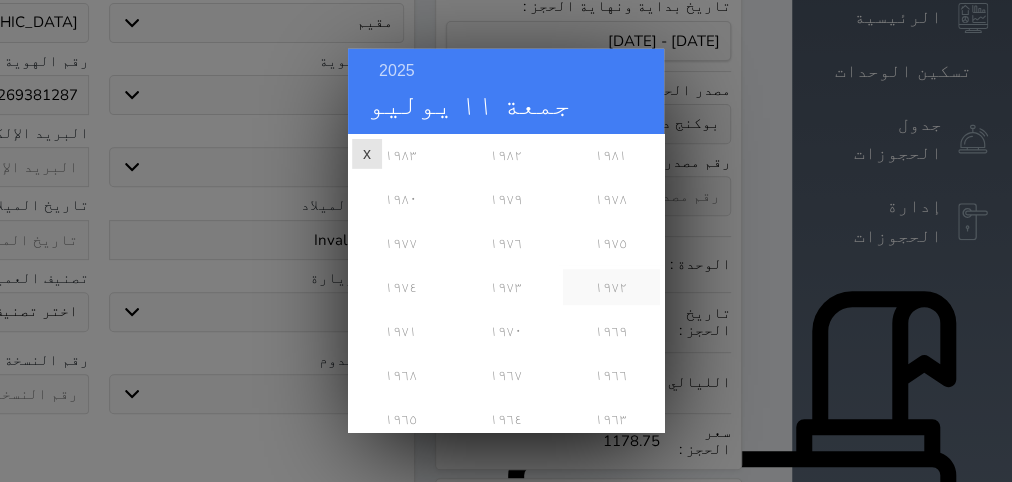 click on "١٩٧٢" at bounding box center (611, 287) 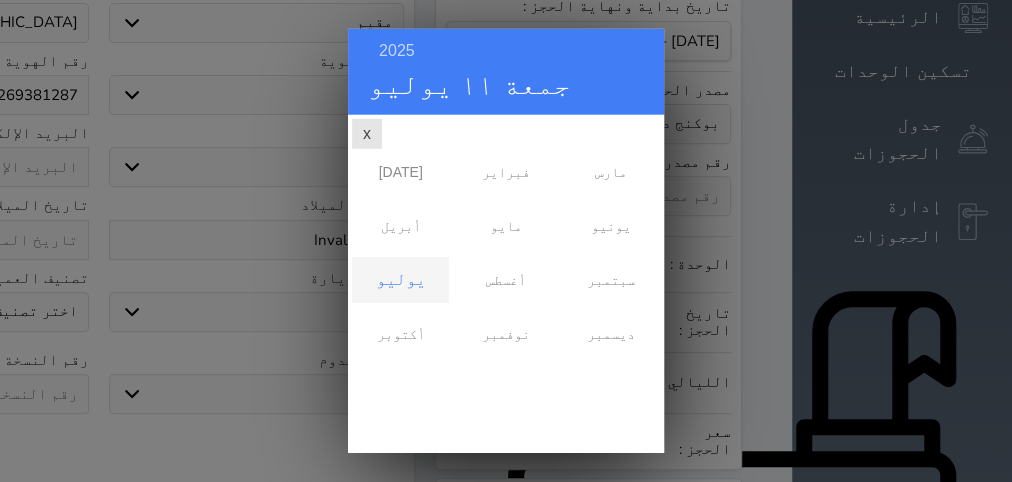 scroll, scrollTop: 0, scrollLeft: 0, axis: both 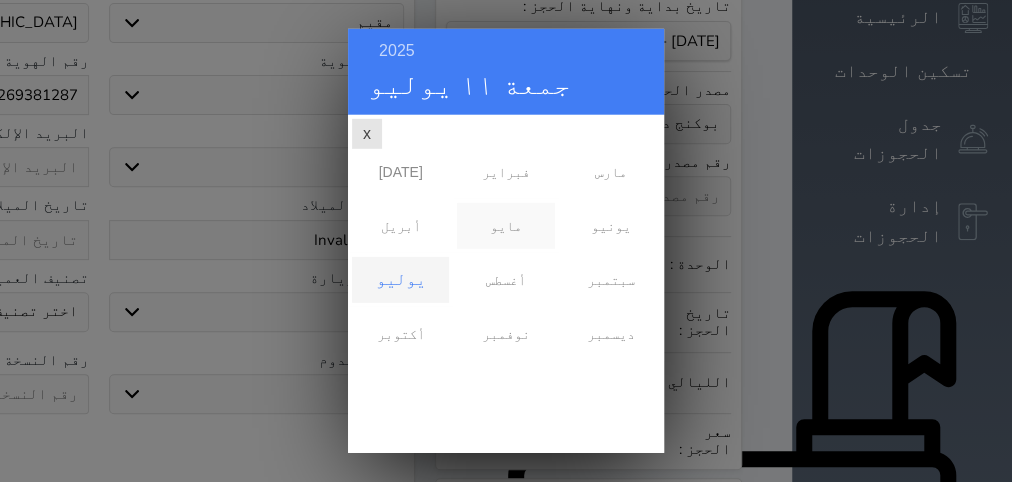 click on "مايو" at bounding box center [505, 226] 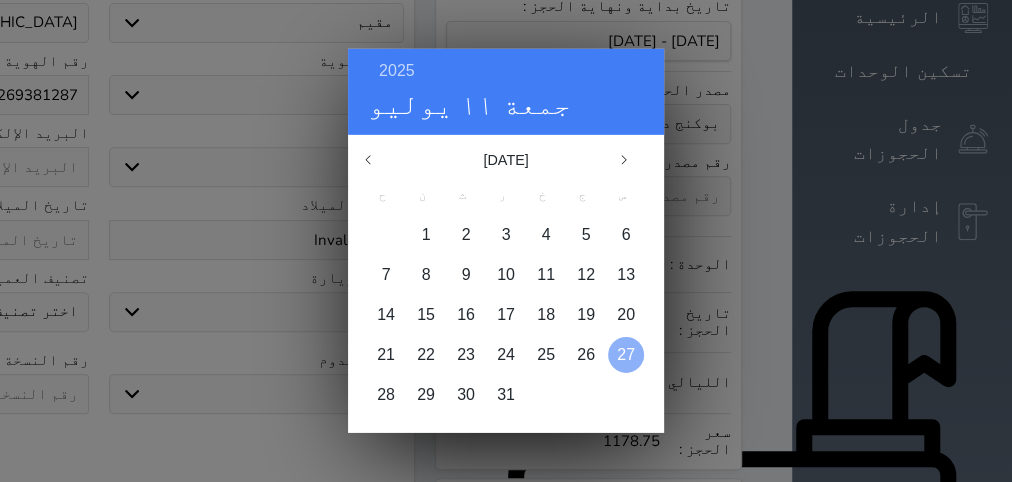 click on "27" at bounding box center [626, 354] 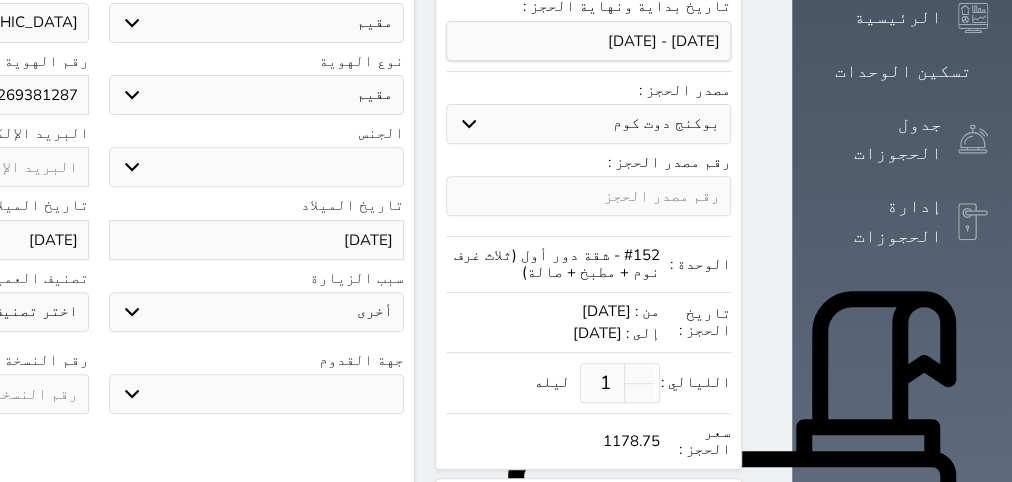 click at bounding box center (-59, 394) 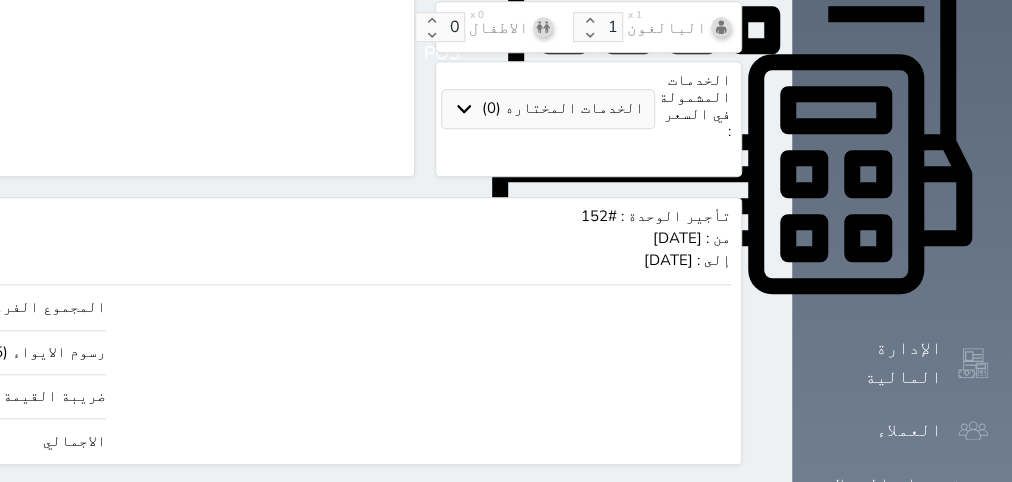 scroll, scrollTop: 900, scrollLeft: 0, axis: vertical 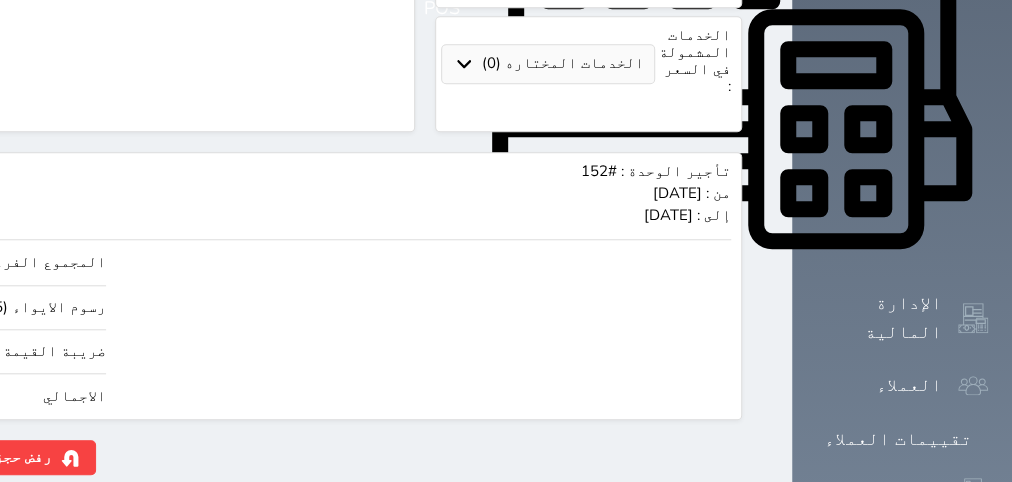 drag, startPoint x: 51, startPoint y: 356, endPoint x: 231, endPoint y: 365, distance: 180.22485 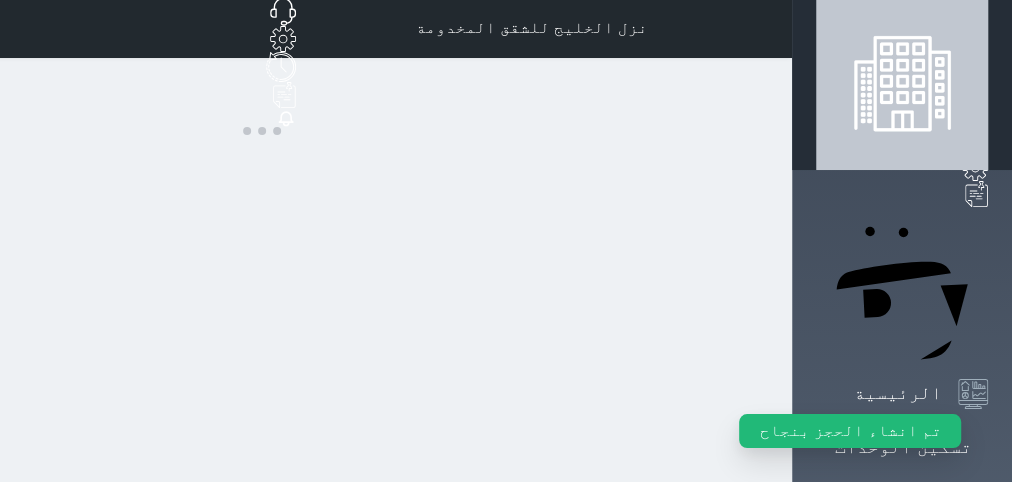 scroll, scrollTop: 0, scrollLeft: 0, axis: both 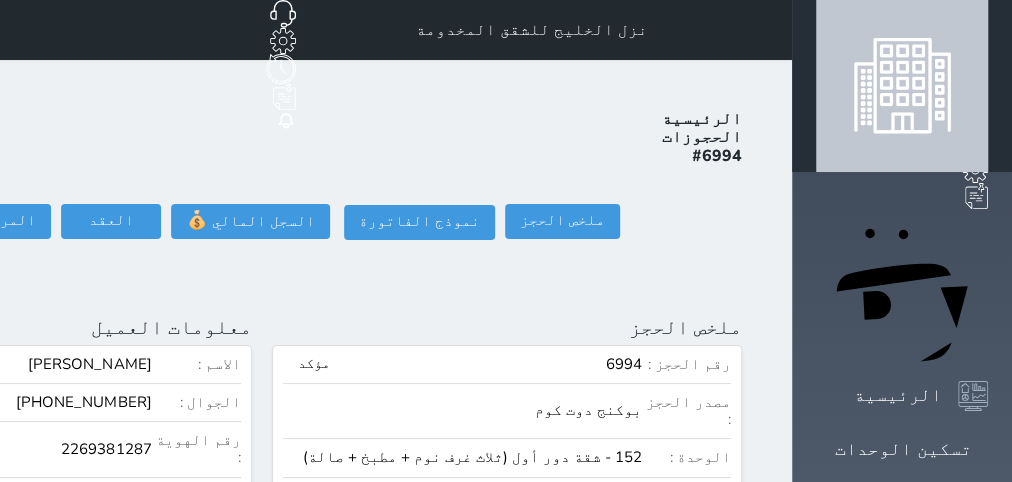 click on "تسجيل دخول" at bounding box center (-151, 221) 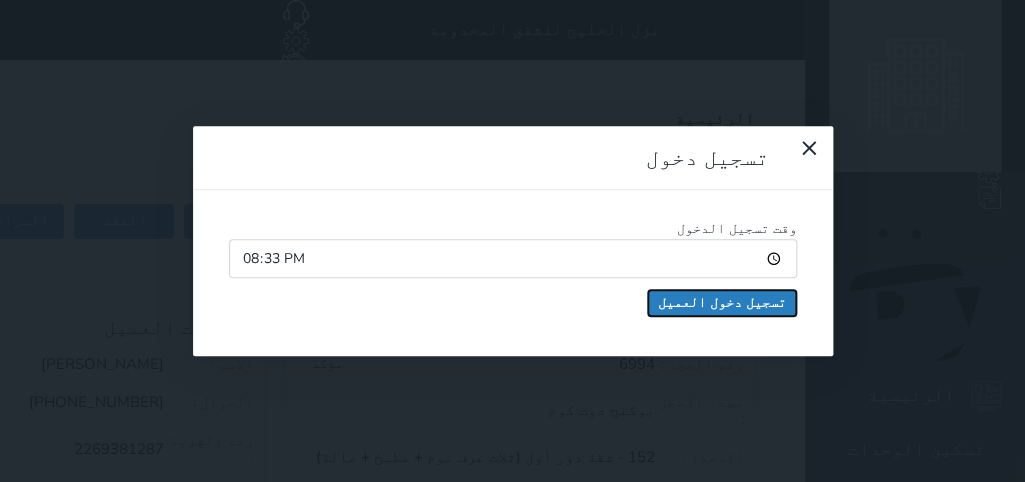 click on "تسجيل دخول العميل" at bounding box center (722, 303) 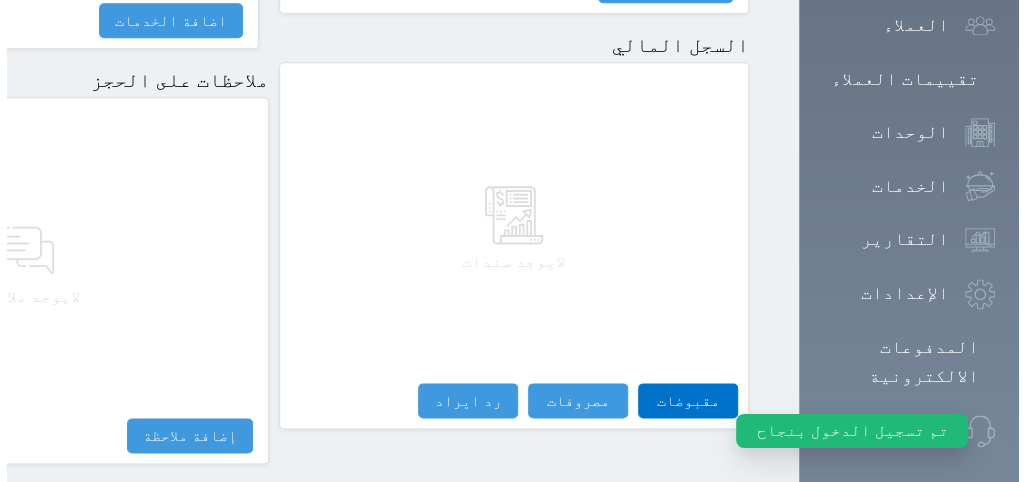 scroll, scrollTop: 1295, scrollLeft: 0, axis: vertical 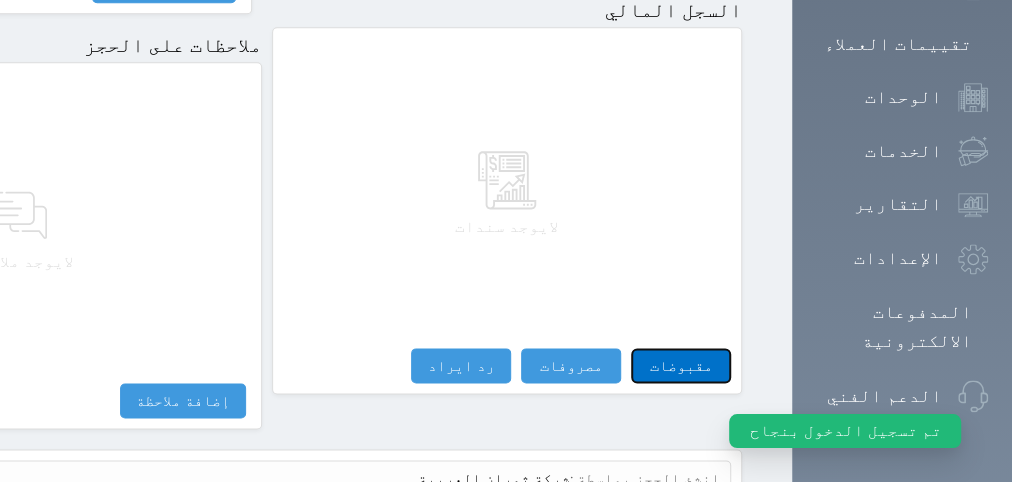 click on "مقبوضات" at bounding box center (681, 365) 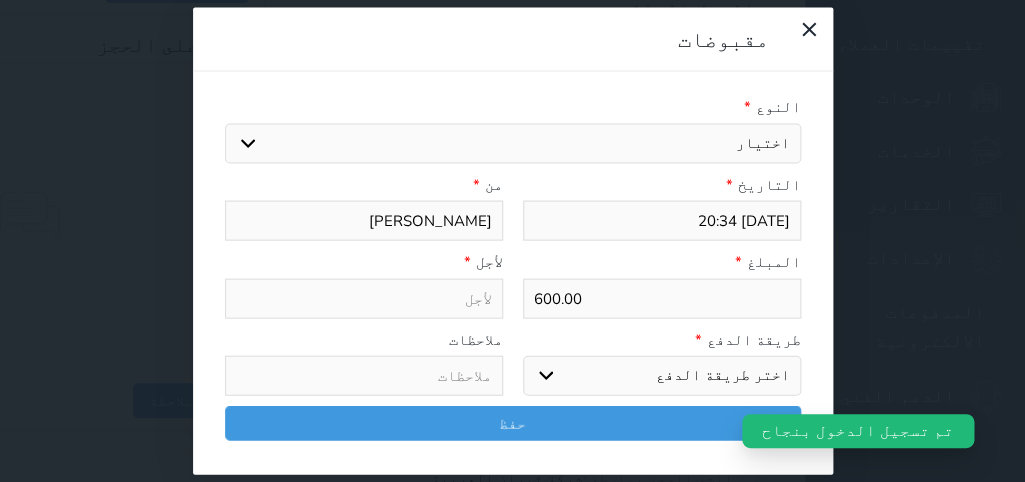 click on "اختيار   مقبوضات عامة قيمة إيجار فواتير تامين عربون لا ينطبق آخر مغسلة واي فاي - الإنترنت مواقف السيارات طعام الأغذية والمشروبات مشروبات المشروبات الباردة المشروبات الساخنة الإفطار غداء عشاء مخبز و كعك حمام سباحة الصالة الرياضية سبا و خدمات الجمال ميني بار سرير إضافي التسوق" at bounding box center (513, 143) 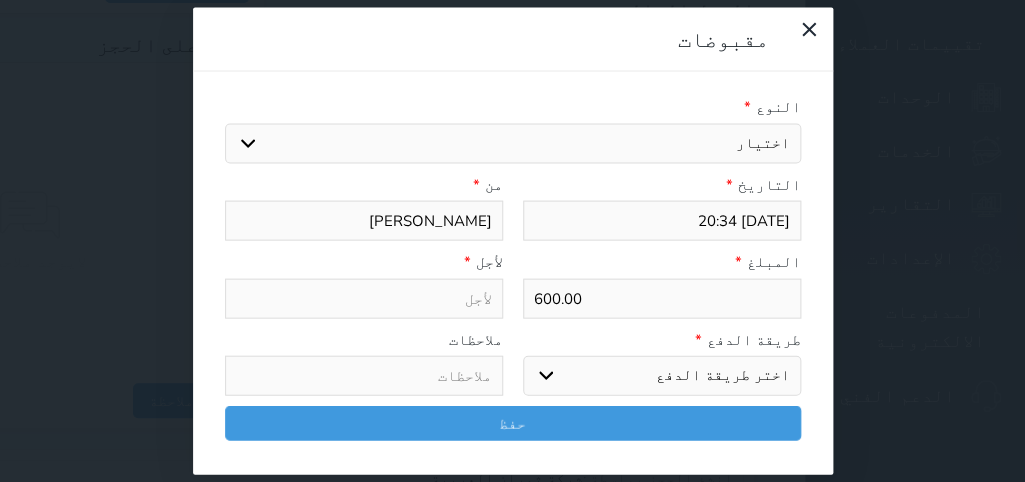 click on "قيمة إيجار" at bounding box center [0, 0] 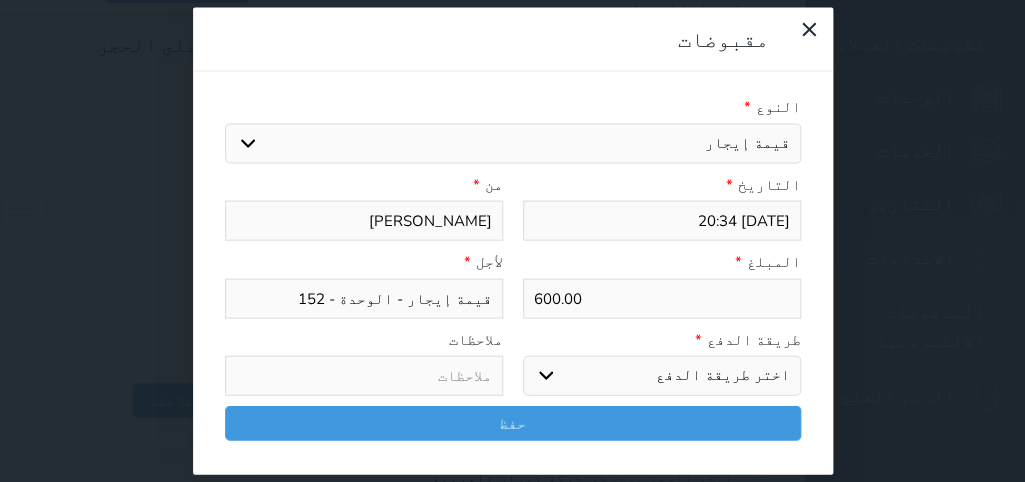 click on "اختر طريقة الدفع   دفع نقدى   تحويل بنكى   مدى   بطاقة ائتمان   آجل" at bounding box center (662, 376) 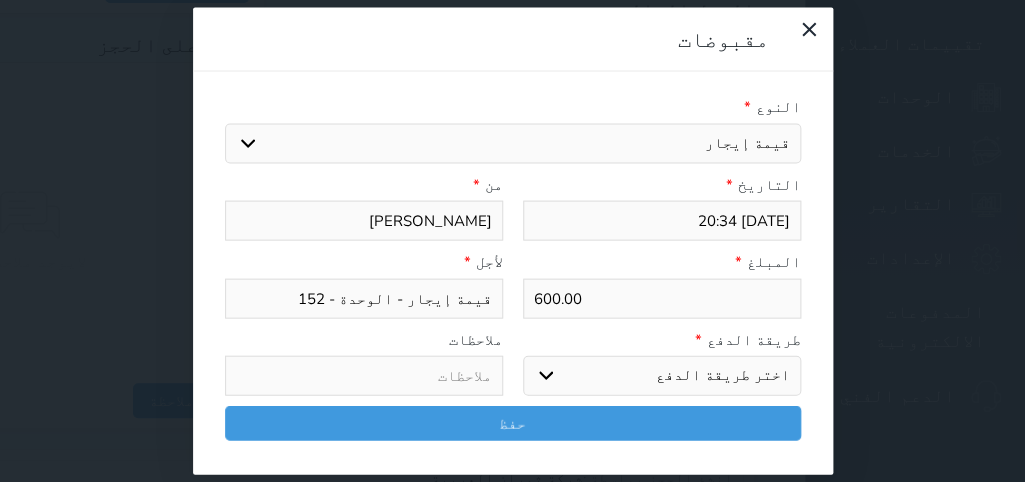 click on "مدى" at bounding box center [0, 0] 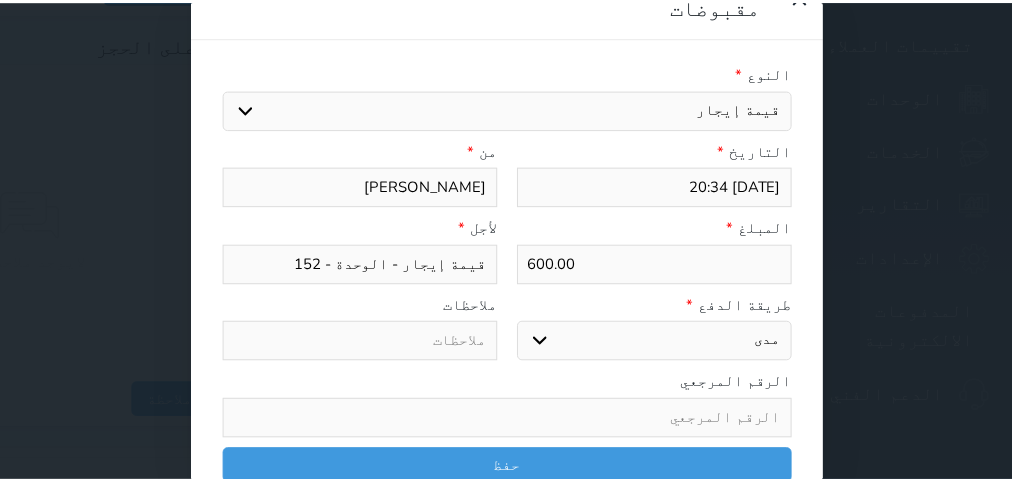 scroll, scrollTop: 35, scrollLeft: 0, axis: vertical 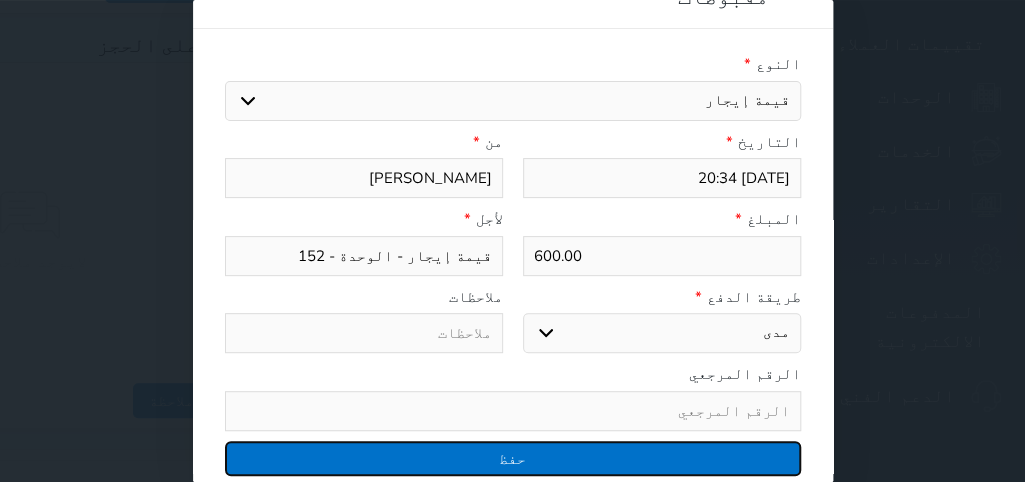click on "حفظ" at bounding box center [513, 458] 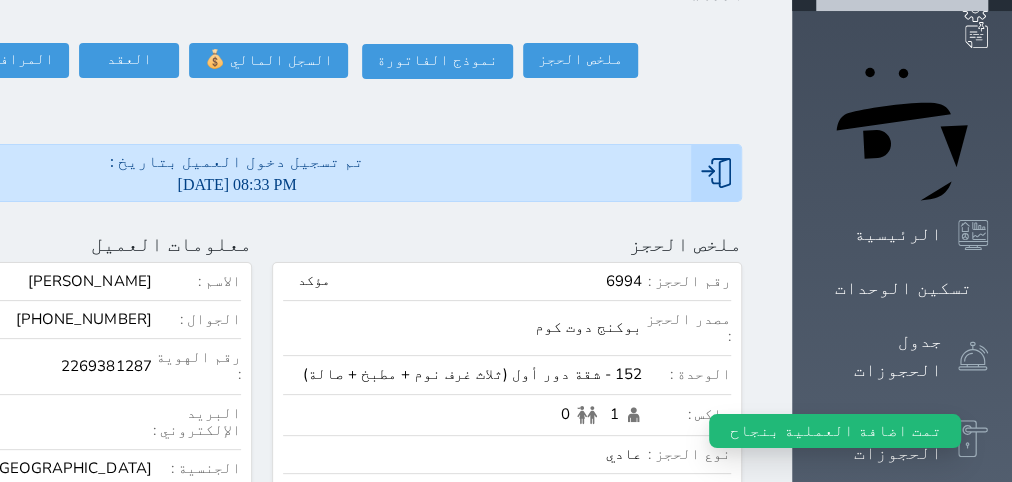 scroll, scrollTop: 0, scrollLeft: 0, axis: both 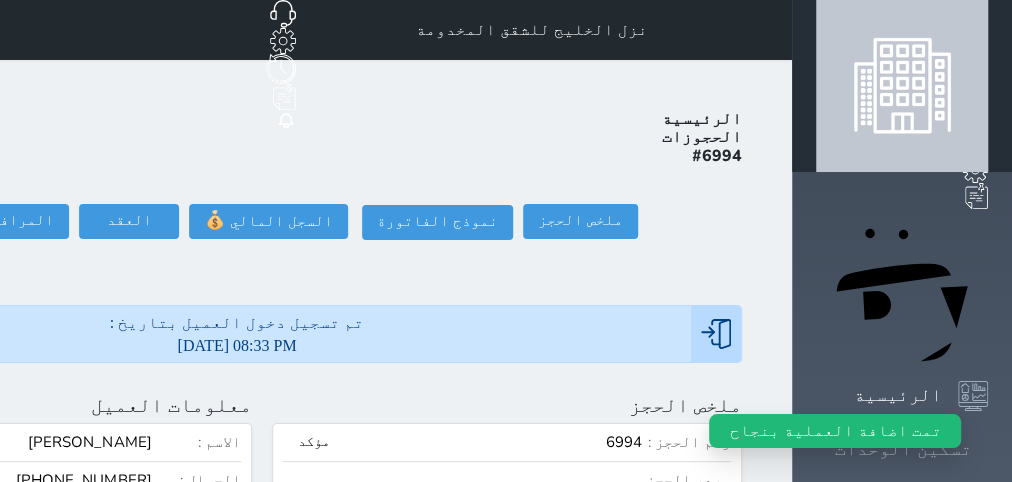 click on "تسكين الوحدات" at bounding box center (902, 449) 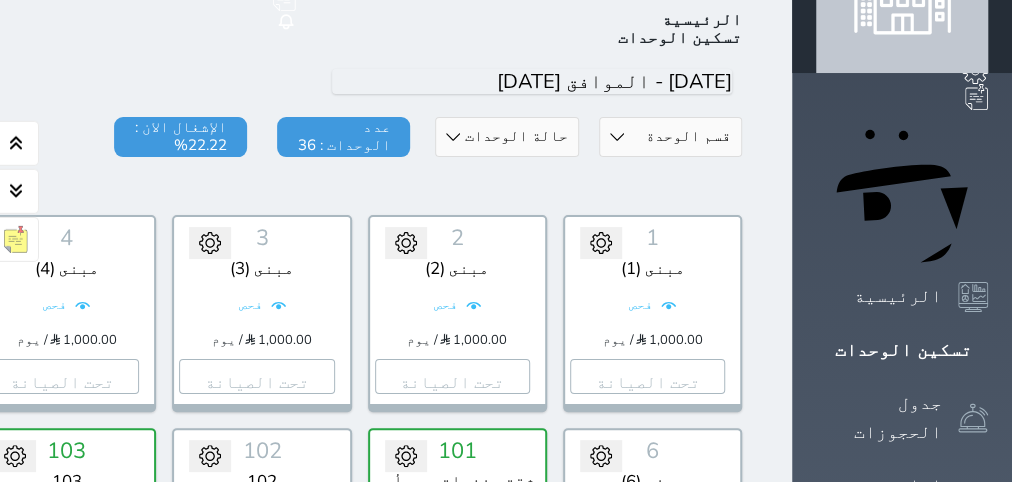 scroll, scrollTop: 0, scrollLeft: 0, axis: both 